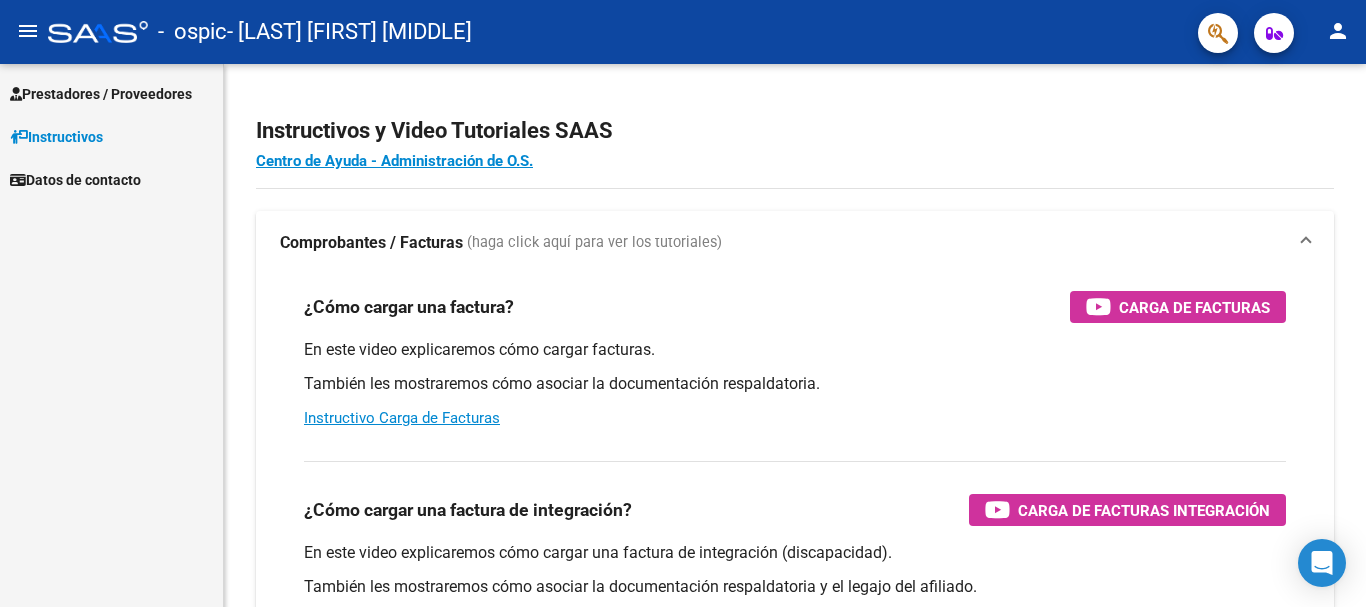 scroll, scrollTop: 0, scrollLeft: 0, axis: both 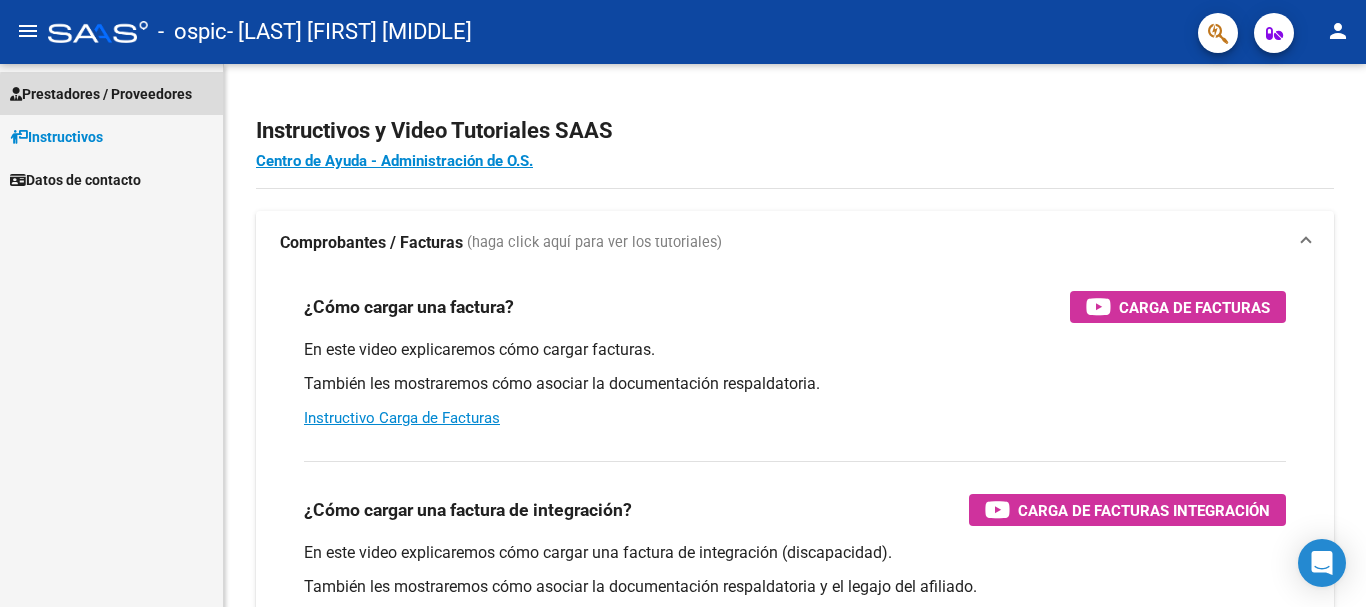 click on "Prestadores / Proveedores" at bounding box center (101, 94) 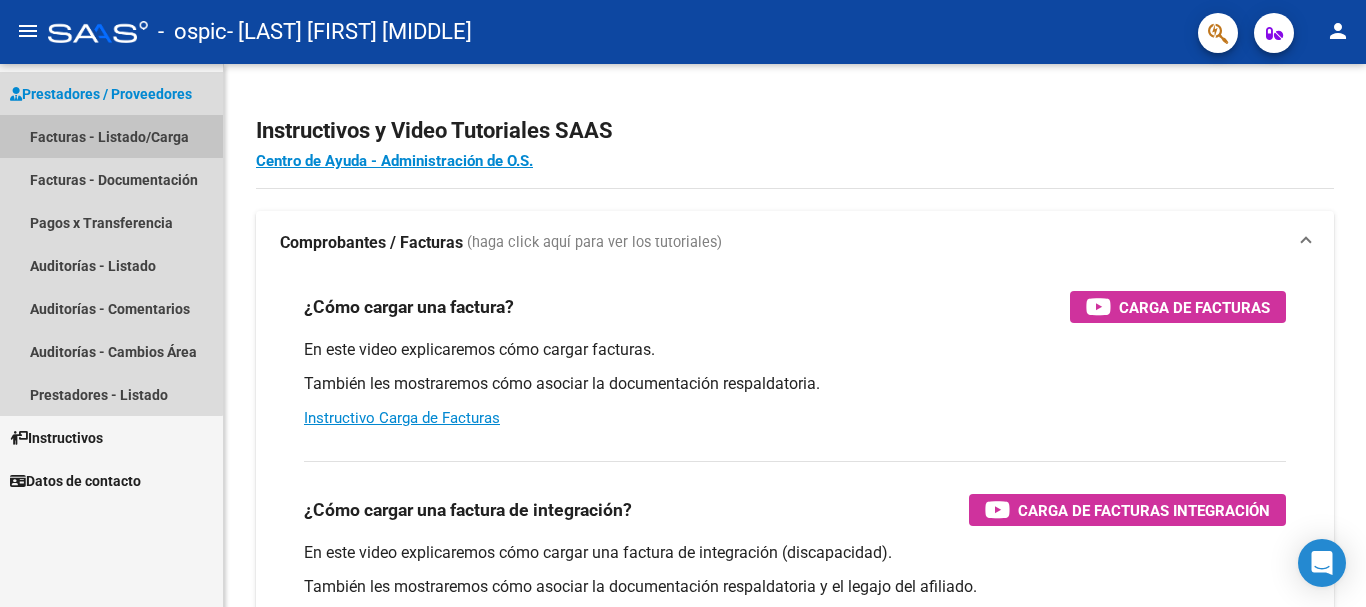 click on "Facturas - Listado/Carga" at bounding box center [111, 136] 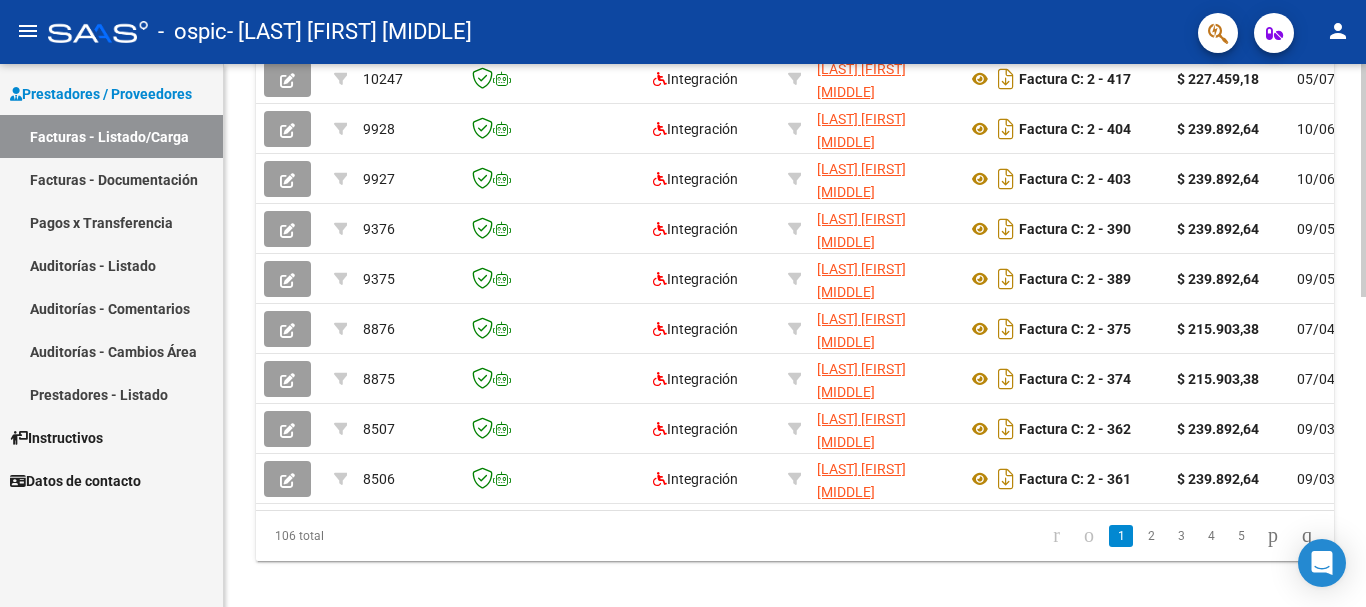 scroll, scrollTop: 696, scrollLeft: 0, axis: vertical 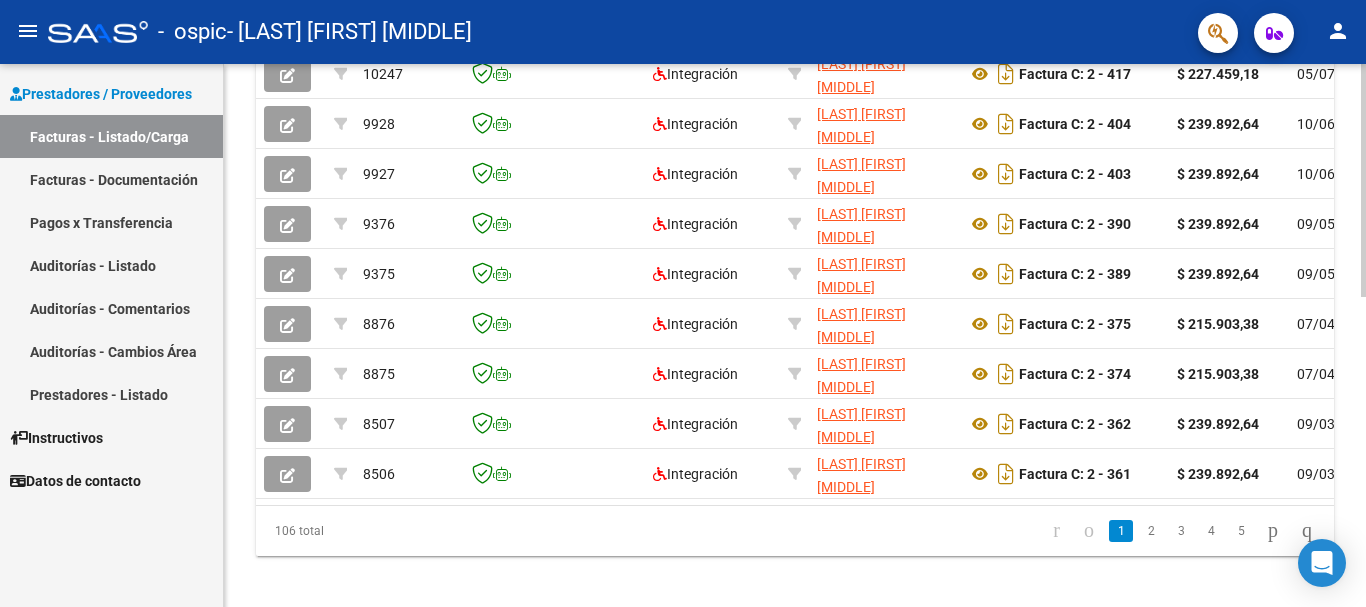 click on "Video tutorial   PRESTADORES -> Listado de CPBTs Emitidos por Prestadores / Proveedores (alt+q)   Cargar Comprobante
cloud_download  CSV  cloud_download  EXCEL  cloud_download  Estandar   Descarga Masiva
Filtros Id Area Area Todos Confirmado   Mostrar totalizadores   FILTROS DEL COMPROBANTE  Comprobante Tipo Comprobante Tipo Start date – End date Fec. Comprobante Desde / Hasta Días Emisión Desde(cant. días) Días Emisión Hasta(cant. días) CUIT / Razón Social Pto. Venta Nro. Comprobante Código SSS CAE Válido CAE Válido Todos Cargado Módulo Hosp. Todos Tiene facturacion Apócrifa Hospital Refes  FILTROS DE INTEGRACION  Período De Prestación Campos del Archivo de Rendición Devuelto x SSS (dr_envio) Todos Rendido x SSS (dr_envio) Tipo de Registro Tipo de Registro Período Presentación Período Presentación Campos del Legajo Asociado (preaprobación) Afiliado Legajo (cuil/nombre) Todos Solo facturas preaprobadas  MAS FILTROS  Todos Con Doc. Respaldatoria Todos Con Trazabilidad Todos – –" 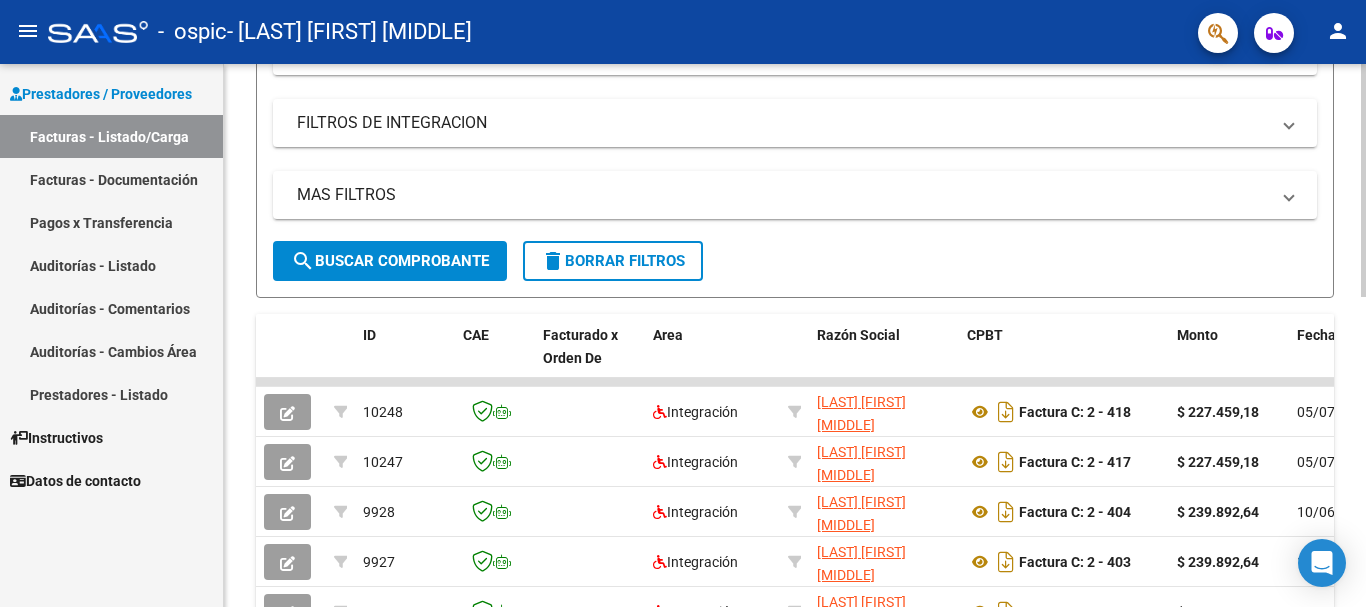 scroll, scrollTop: 311, scrollLeft: 0, axis: vertical 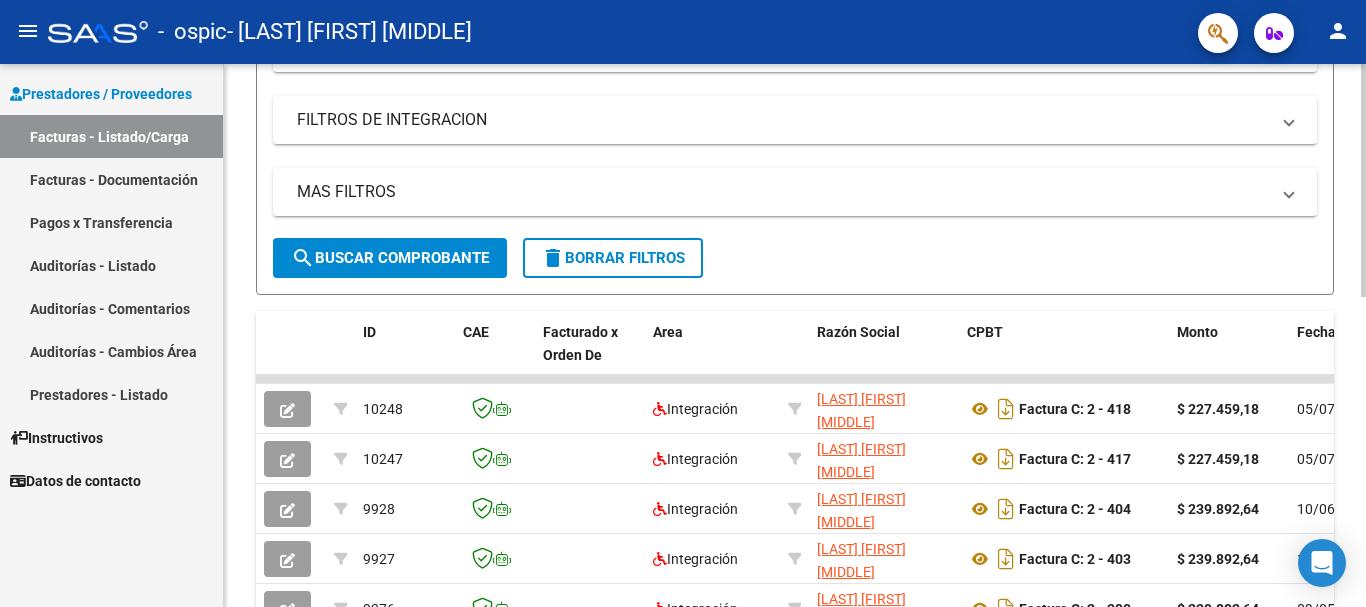 click on "Video tutorial   PRESTADORES -> Listado de CPBTs Emitidos por Prestadores / Proveedores (alt+q)   Cargar Comprobante
cloud_download  CSV  cloud_download  EXCEL  cloud_download  Estandar   Descarga Masiva
Filtros Id Area Area Todos Confirmado   Mostrar totalizadores   FILTROS DEL COMPROBANTE  Comprobante Tipo Comprobante Tipo Start date – End date Fec. Comprobante Desde / Hasta Días Emisión Desde(cant. días) Días Emisión Hasta(cant. días) CUIT / Razón Social Pto. Venta Nro. Comprobante Código SSS CAE Válido CAE Válido Todos Cargado Módulo Hosp. Todos Tiene facturacion Apócrifa Hospital Refes  FILTROS DE INTEGRACION  Período De Prestación Campos del Archivo de Rendición Devuelto x SSS (dr_envio) Todos Rendido x SSS (dr_envio) Tipo de Registro Tipo de Registro Período Presentación Período Presentación Campos del Legajo Asociado (preaprobación) Afiliado Legajo (cuil/nombre) Todos Solo facturas preaprobadas  MAS FILTROS  Todos Con Doc. Respaldatoria Todos Con Trazabilidad Todos – –" 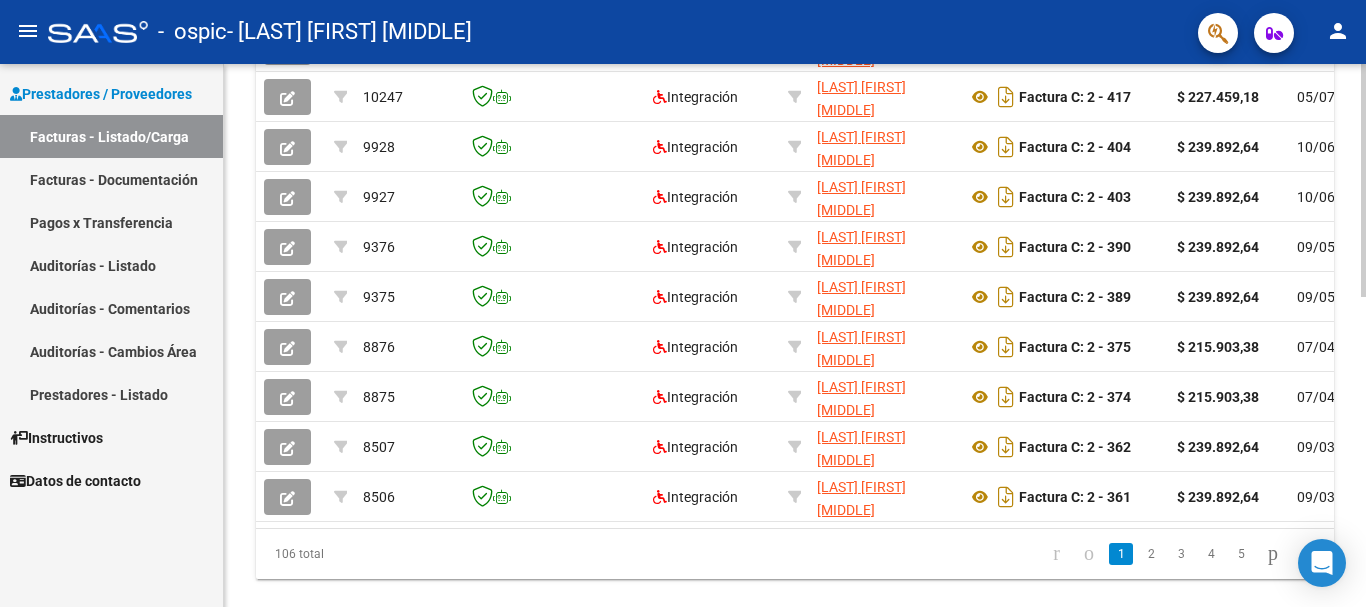 scroll, scrollTop: 725, scrollLeft: 0, axis: vertical 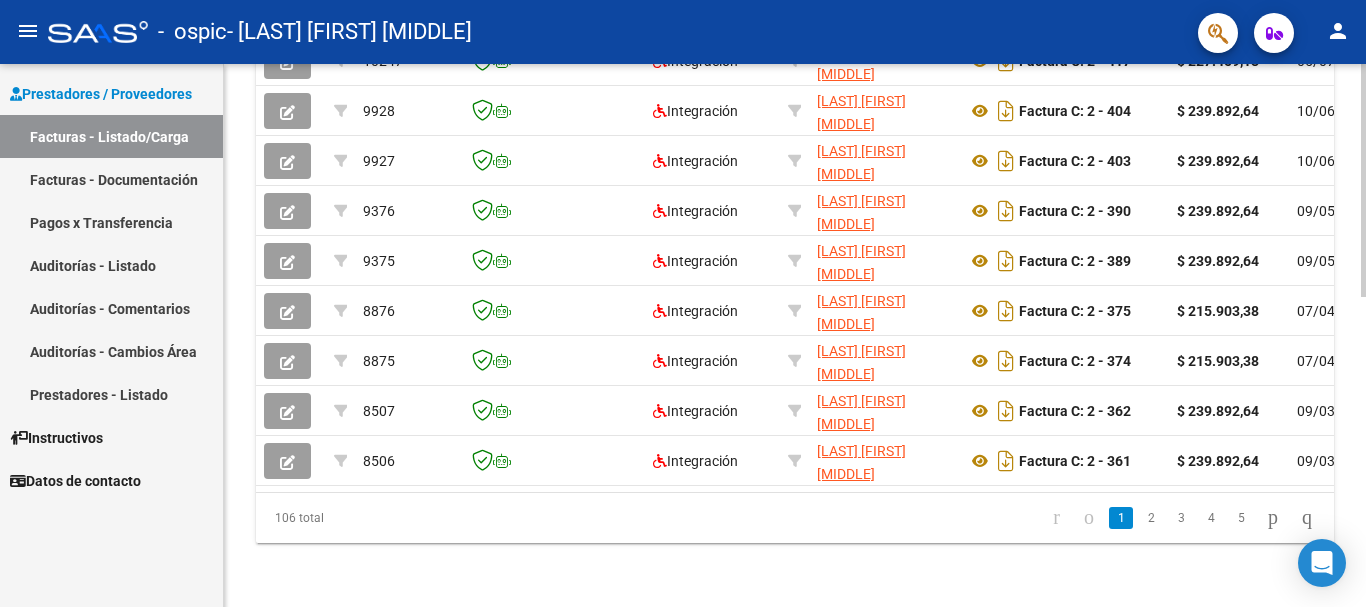 click 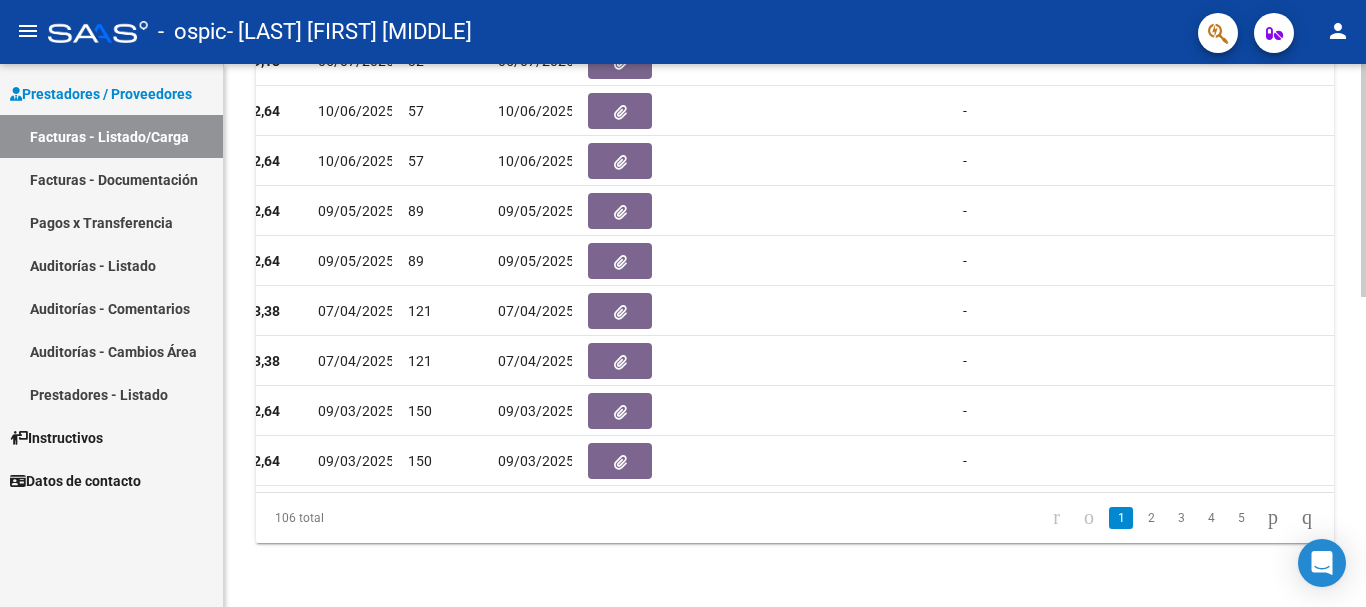 scroll, scrollTop: 0, scrollLeft: 975, axis: horizontal 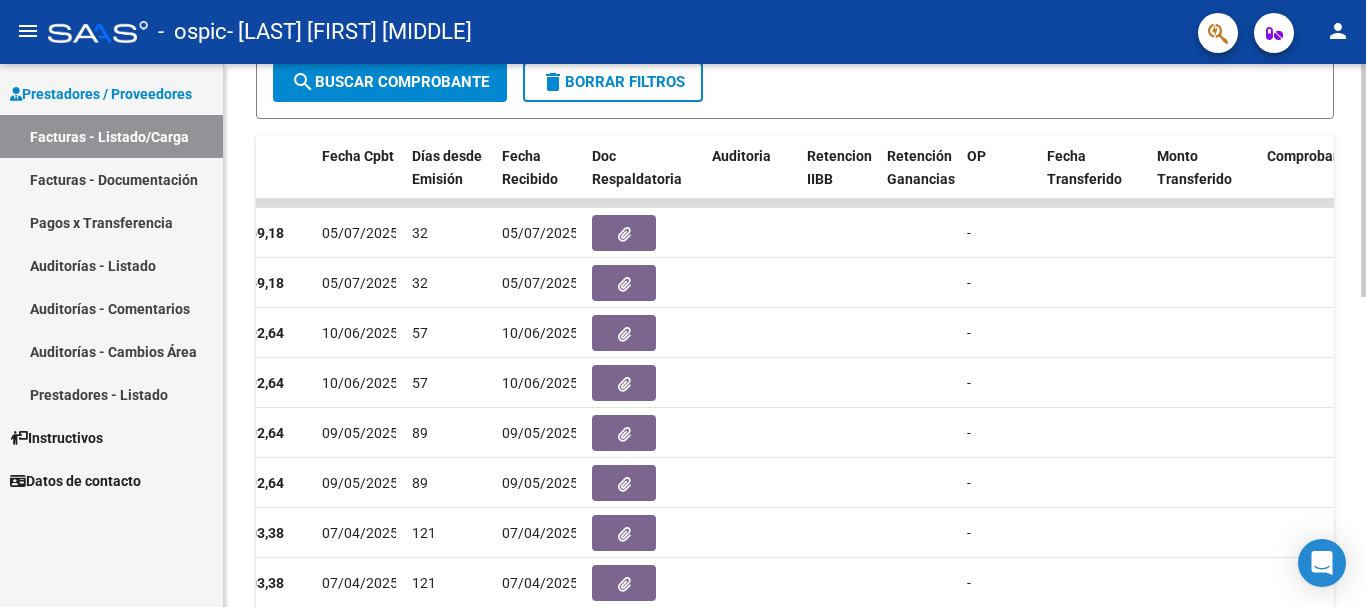 click on "Video tutorial   PRESTADORES -> Listado de CPBTs Emitidos por Prestadores / Proveedores (alt+q)   Cargar Comprobante
cloud_download  CSV  cloud_download  EXCEL  cloud_download  Estandar   Descarga Masiva
Filtros Id Area Area Todos Confirmado   Mostrar totalizadores   FILTROS DEL COMPROBANTE  Comprobante Tipo Comprobante Tipo Start date – End date Fec. Comprobante Desde / Hasta Días Emisión Desde(cant. días) Días Emisión Hasta(cant. días) CUIT / Razón Social Pto. Venta Nro. Comprobante Código SSS CAE Válido CAE Válido Todos Cargado Módulo Hosp. Todos Tiene facturacion Apócrifa Hospital Refes  FILTROS DE INTEGRACION  Período De Prestación Campos del Archivo de Rendición Devuelto x SSS (dr_envio) Todos Rendido x SSS (dr_envio) Tipo de Registro Tipo de Registro Período Presentación Período Presentación Campos del Legajo Asociado (preaprobación) Afiliado Legajo (cuil/nombre) Todos Solo facturas preaprobadas  MAS FILTROS  Todos Con Doc. Respaldatoria Todos Con Trazabilidad Todos – –" 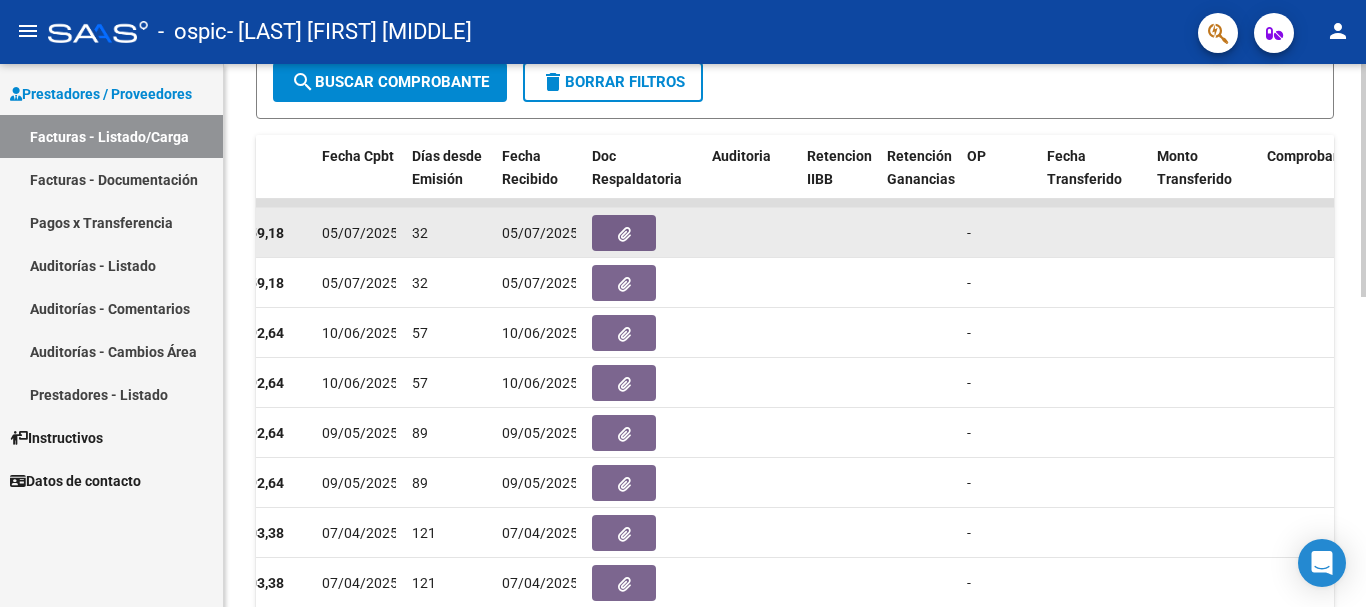 drag, startPoint x: 1354, startPoint y: 338, endPoint x: 740, endPoint y: 219, distance: 625.4255 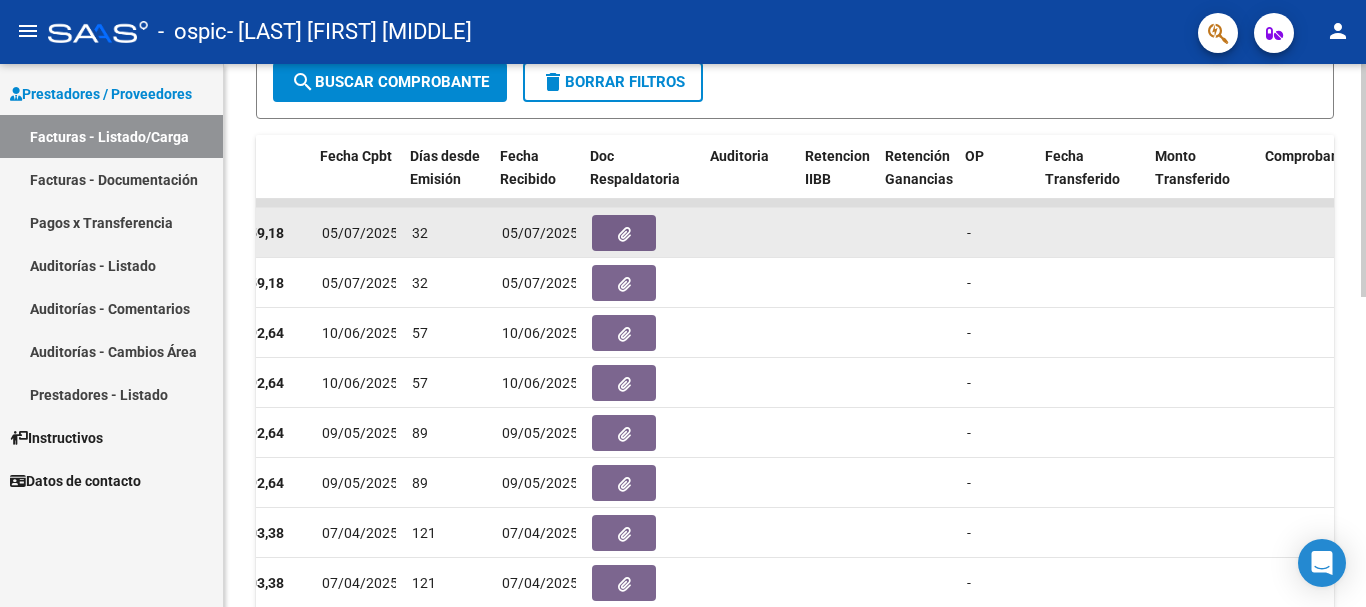 scroll, scrollTop: 0, scrollLeft: 977, axis: horizontal 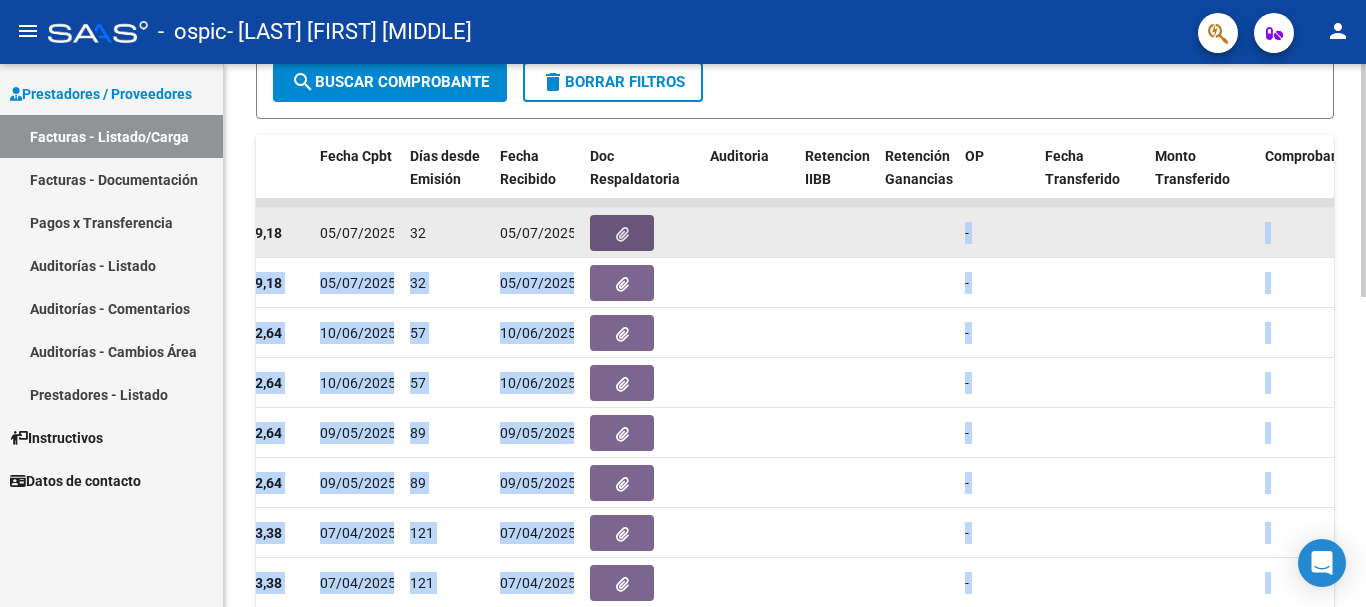click 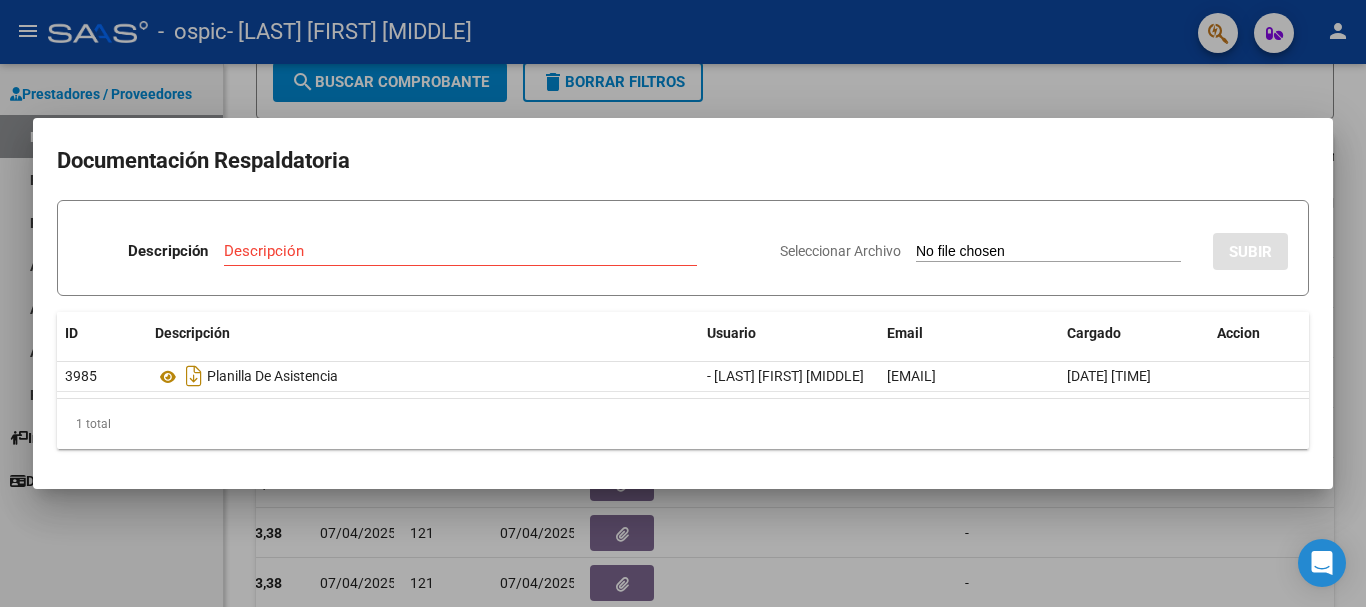 click on "Documentación Respaldatoria Descripción Descripción Seleccionar Archivo SUBIR ID Descripción Usuario Email Cargado Accion 3985  Planilla De Asistencia  - [LAST] [FIRST] [MIDDLE] [EMAIL] [DATE] [TIME]  1 total   1" at bounding box center [683, 303] 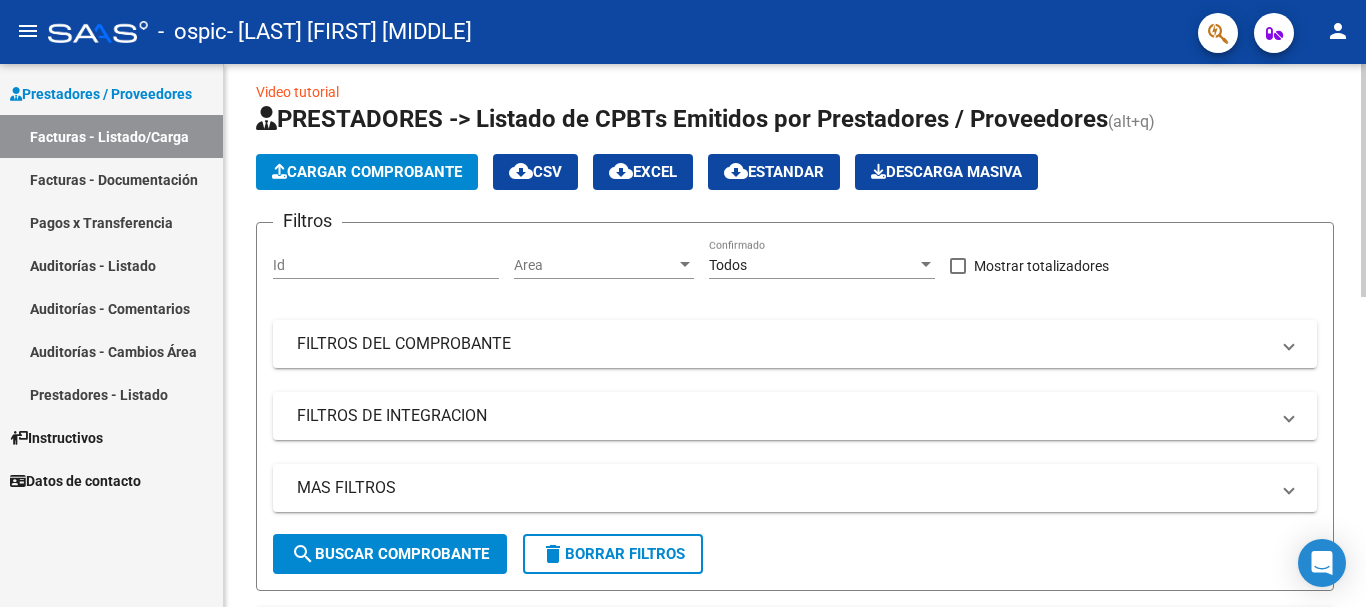 scroll, scrollTop: 0, scrollLeft: 0, axis: both 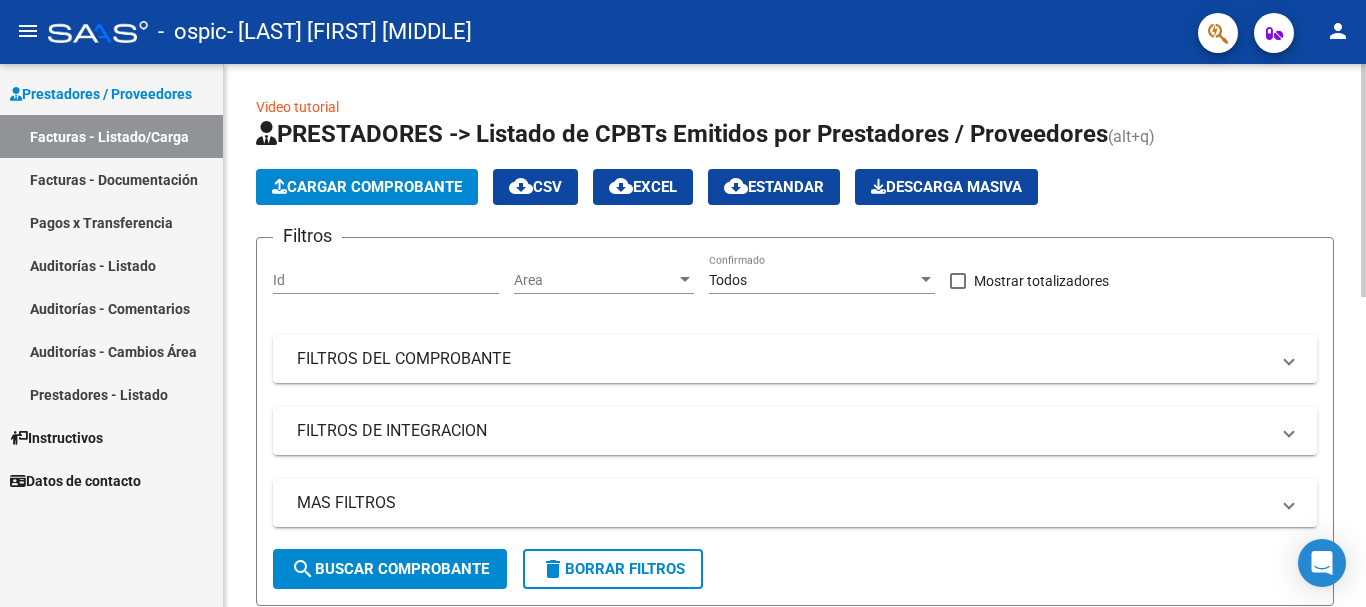 click on "Video tutorial   PRESTADORES -> Listado de CPBTs Emitidos por Prestadores / Proveedores (alt+q)   Cargar Comprobante
cloud_download  CSV  cloud_download  EXCEL  cloud_download  Estandar   Descarga Masiva
Filtros Id Area Area Todos Confirmado   Mostrar totalizadores   FILTROS DEL COMPROBANTE  Comprobante Tipo Comprobante Tipo Start date – End date Fec. Comprobante Desde / Hasta Días Emisión Desde(cant. días) Días Emisión Hasta(cant. días) CUIT / Razón Social Pto. Venta Nro. Comprobante Código SSS CAE Válido CAE Válido Todos Cargado Módulo Hosp. Todos Tiene facturacion Apócrifa Hospital Refes  FILTROS DE INTEGRACION  Período De Prestación Campos del Archivo de Rendición Devuelto x SSS (dr_envio) Todos Rendido x SSS (dr_envio) Tipo de Registro Tipo de Registro Período Presentación Período Presentación Campos del Legajo Asociado (preaprobación) Afiliado Legajo (cuil/nombre) Todos Solo facturas preaprobadas  MAS FILTROS  Todos Con Doc. Respaldatoria Todos Con Trazabilidad Todos – –" 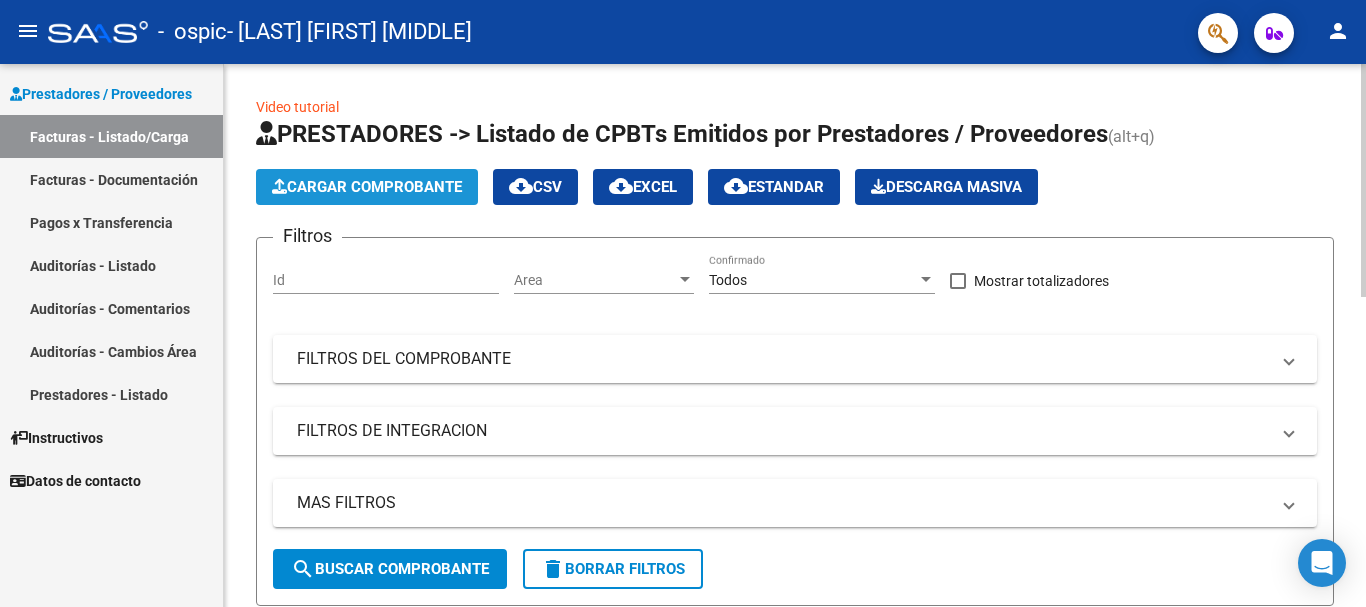 click on "Cargar Comprobante" 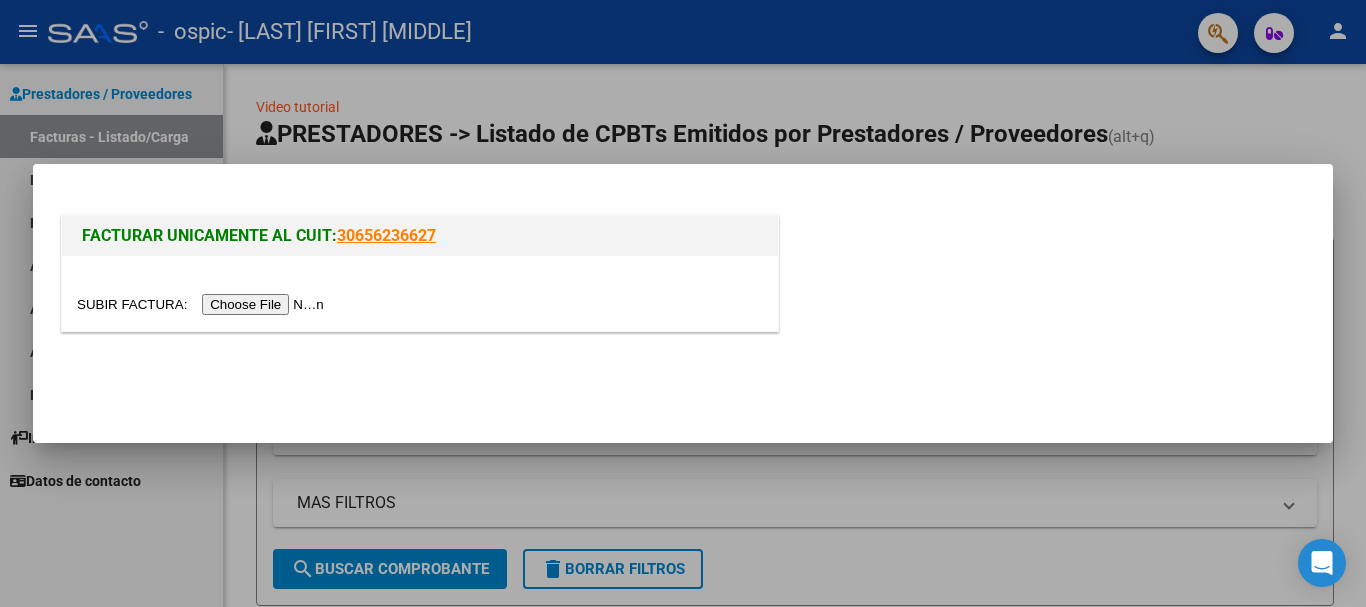 click at bounding box center [203, 304] 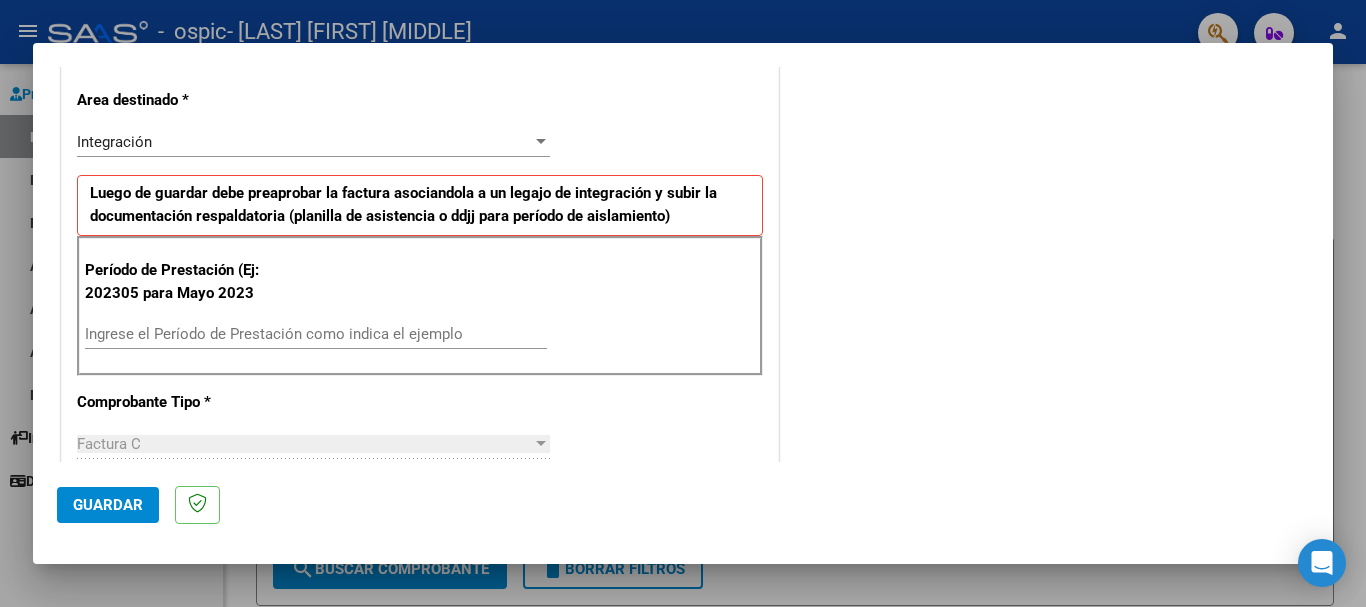 scroll, scrollTop: 450, scrollLeft: 0, axis: vertical 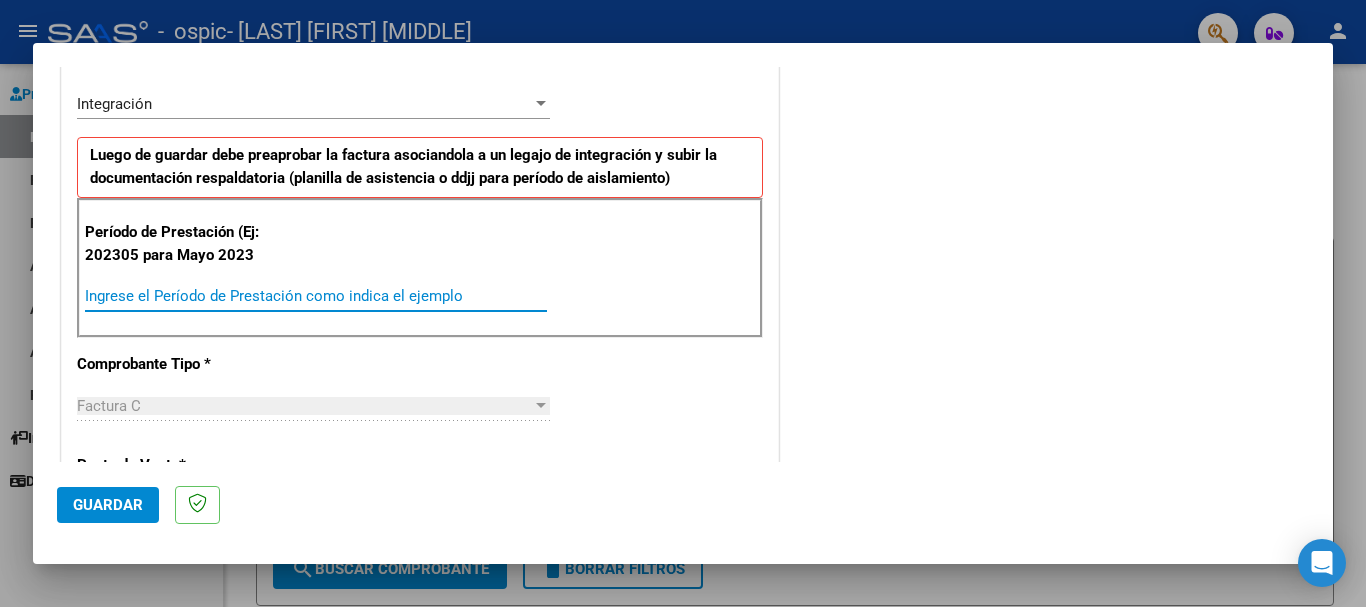click on "Ingrese el Período de Prestación como indica el ejemplo" at bounding box center (316, 296) 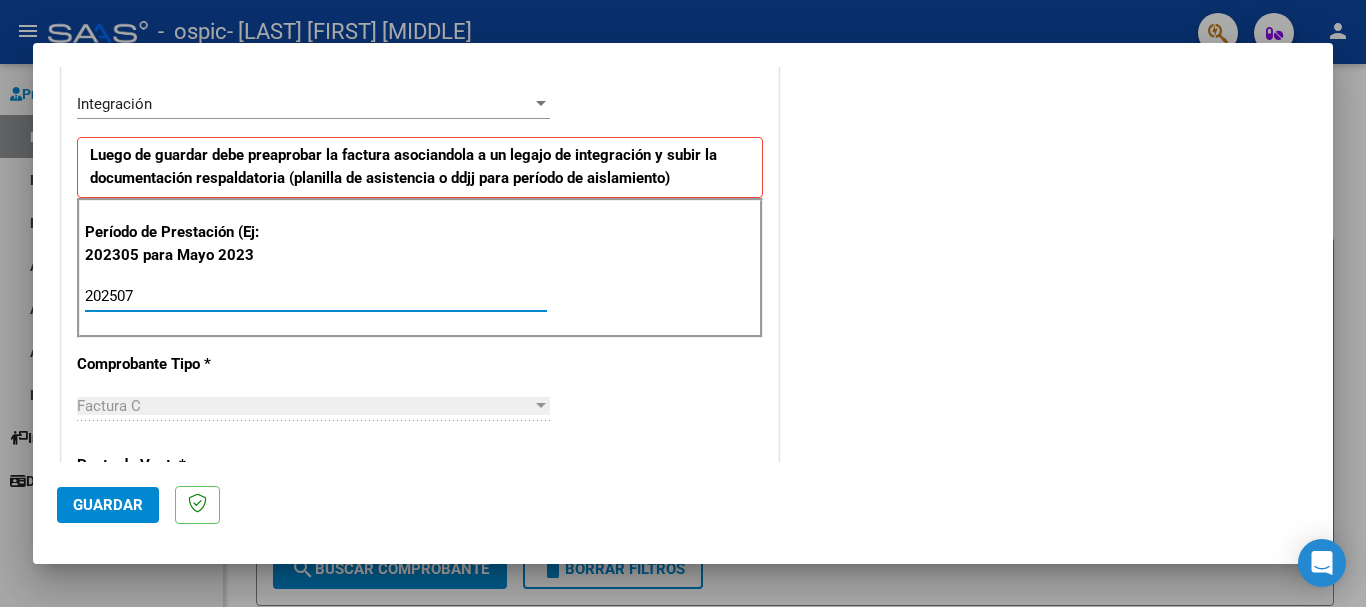 type on "202507" 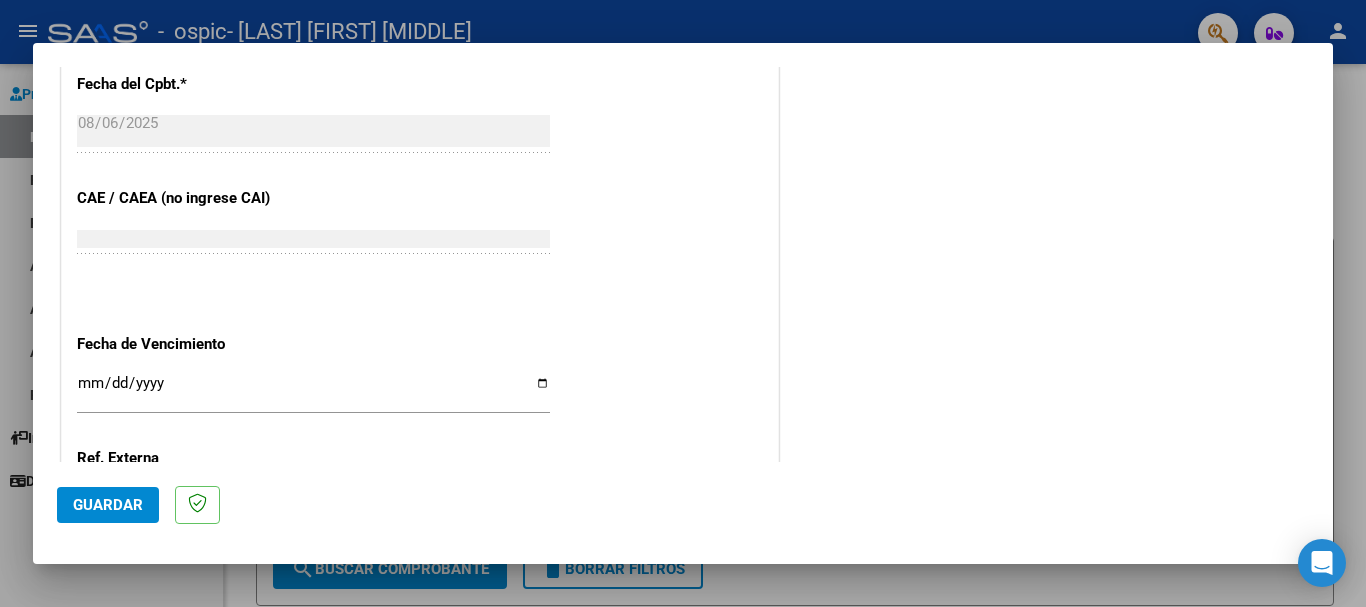 scroll, scrollTop: 1212, scrollLeft: 0, axis: vertical 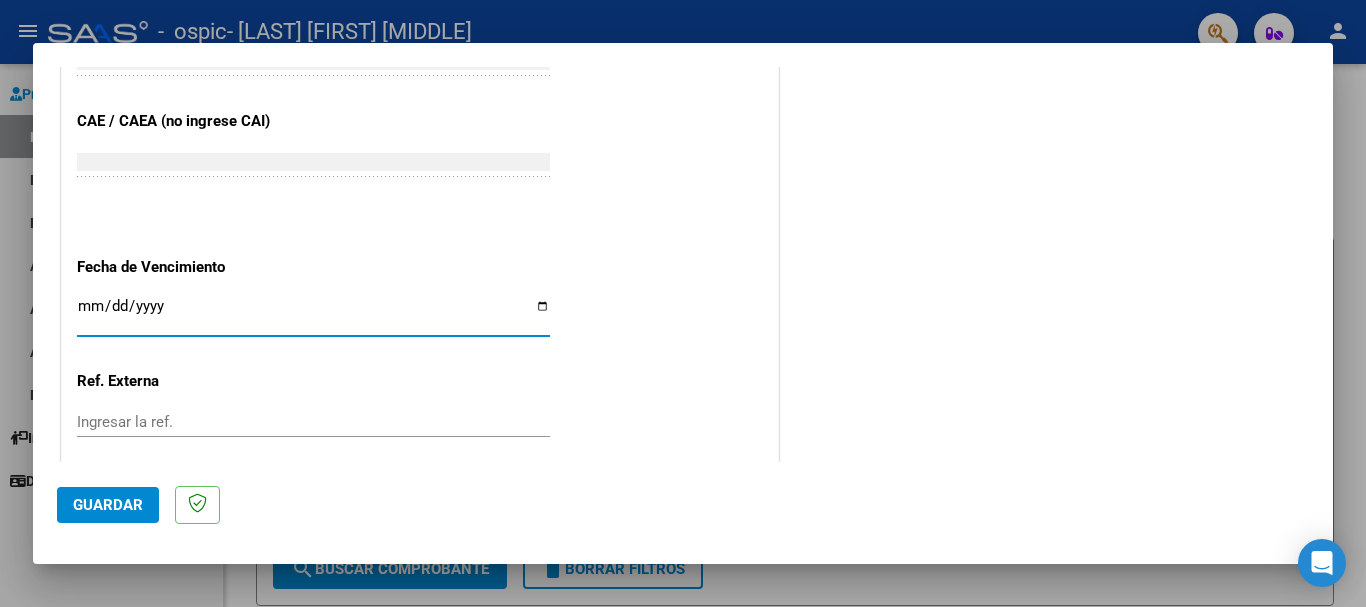 click on "Ingresar la fecha" at bounding box center [313, 314] 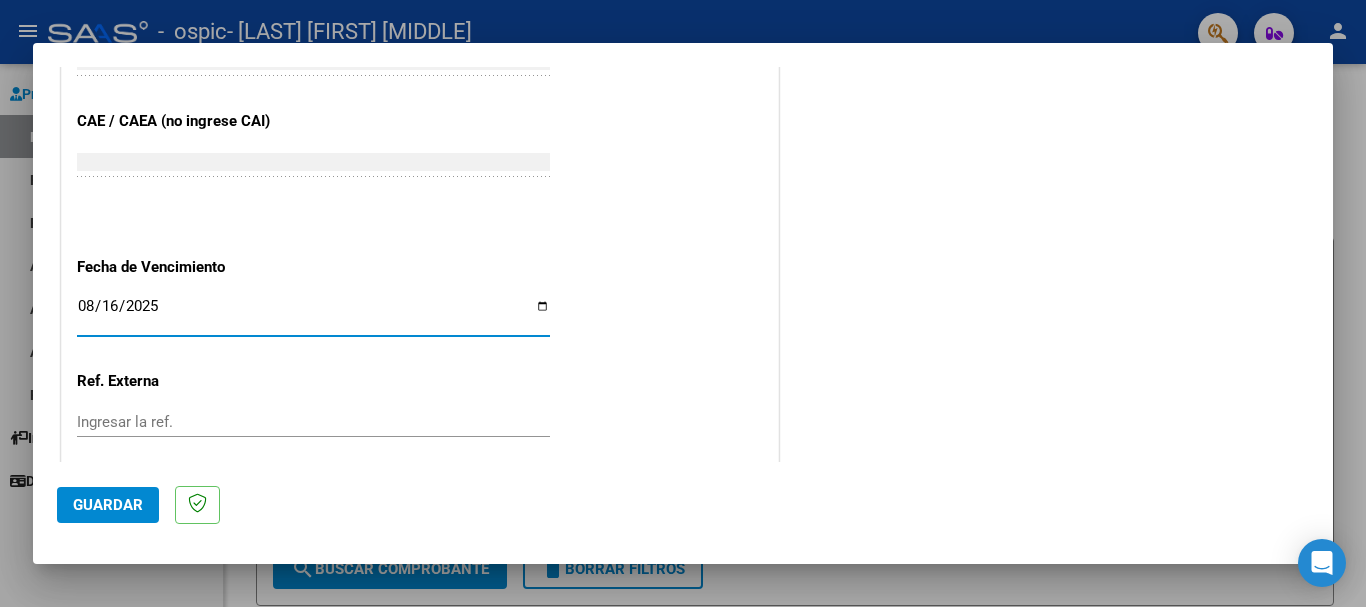 type on "2025-08-16" 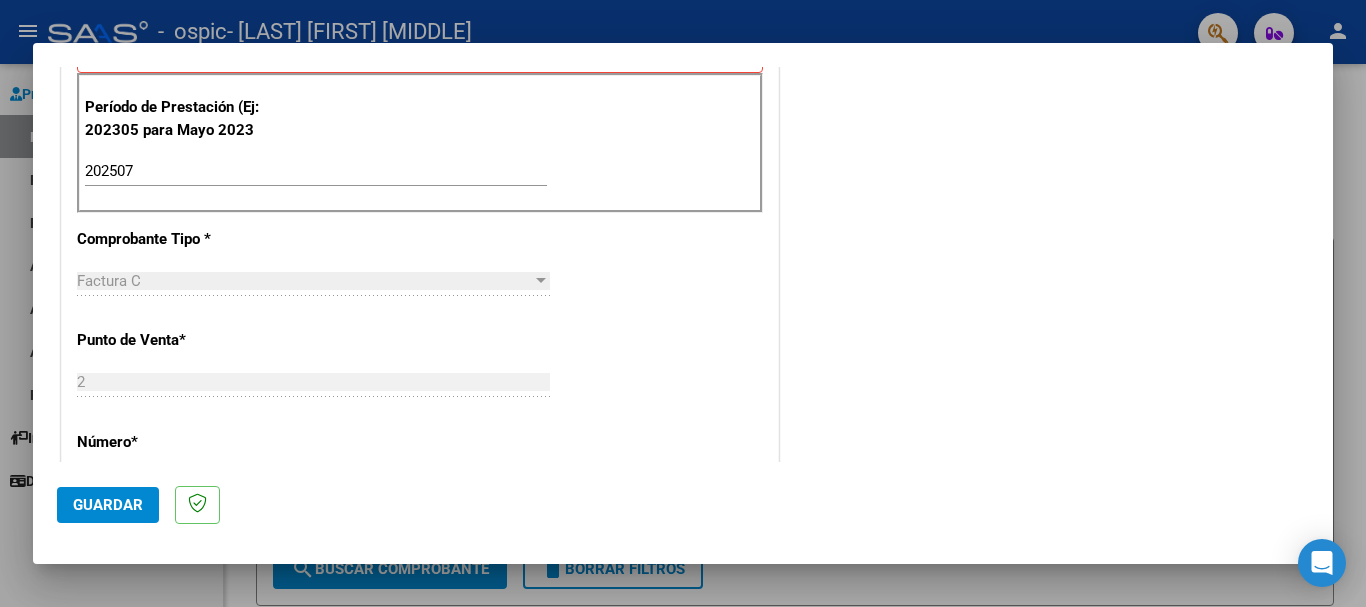 scroll, scrollTop: 1322, scrollLeft: 0, axis: vertical 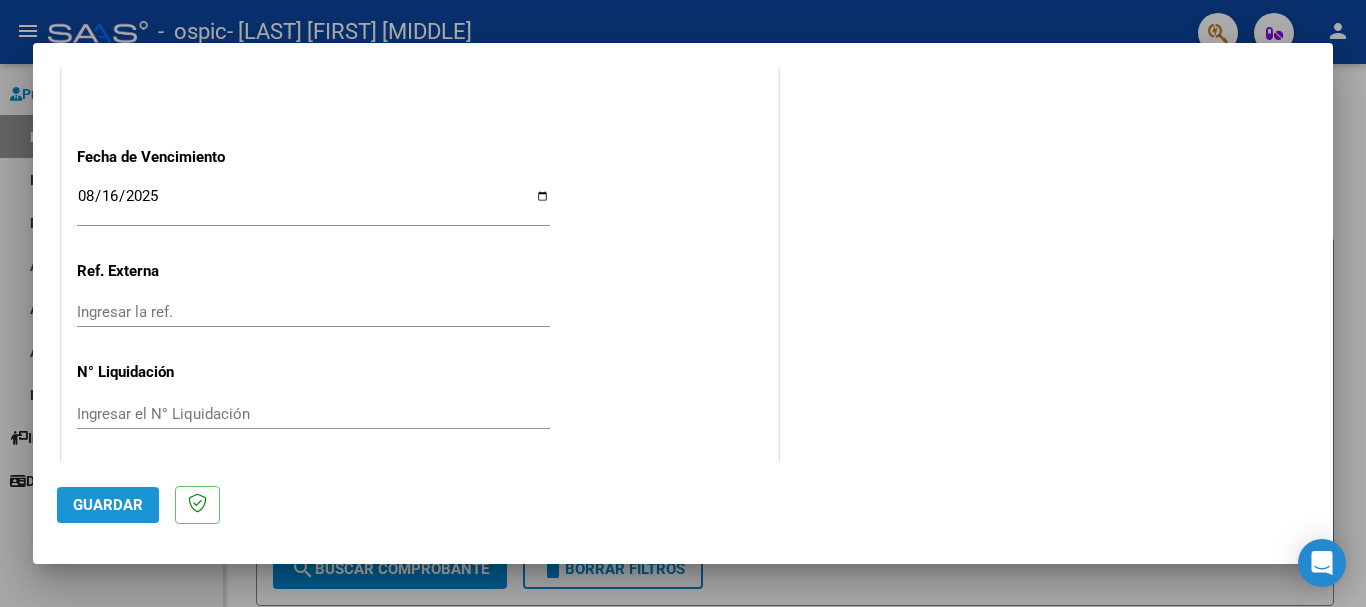 click on "Guardar" 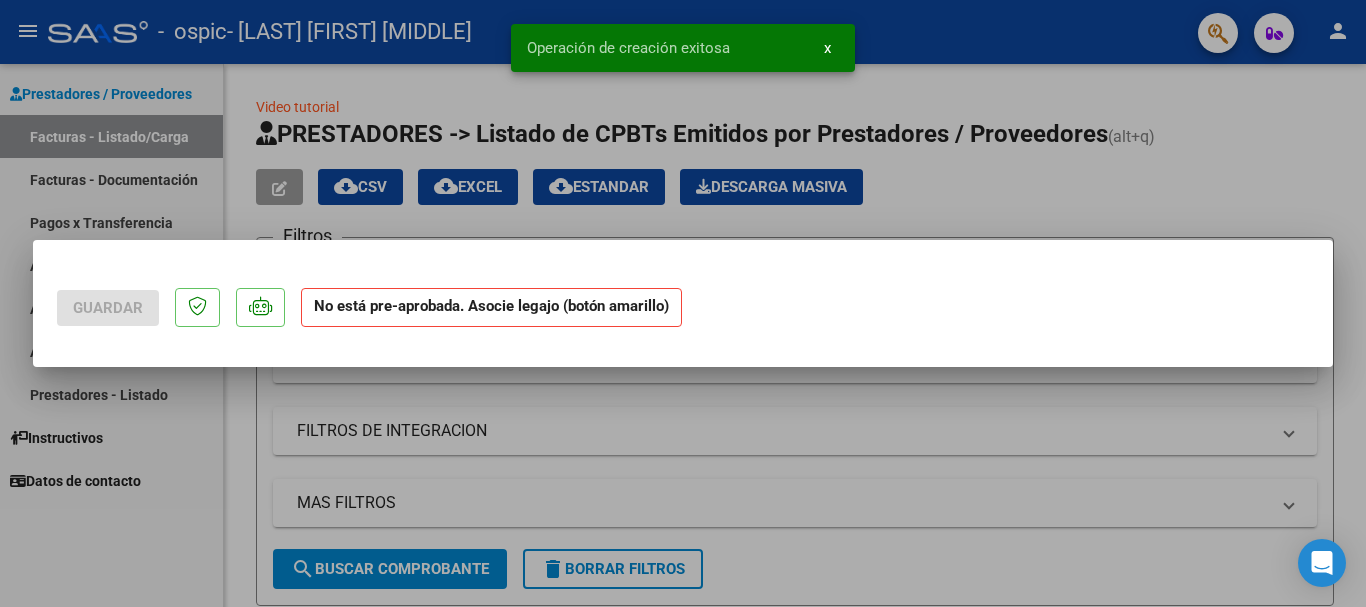 scroll, scrollTop: 0, scrollLeft: 0, axis: both 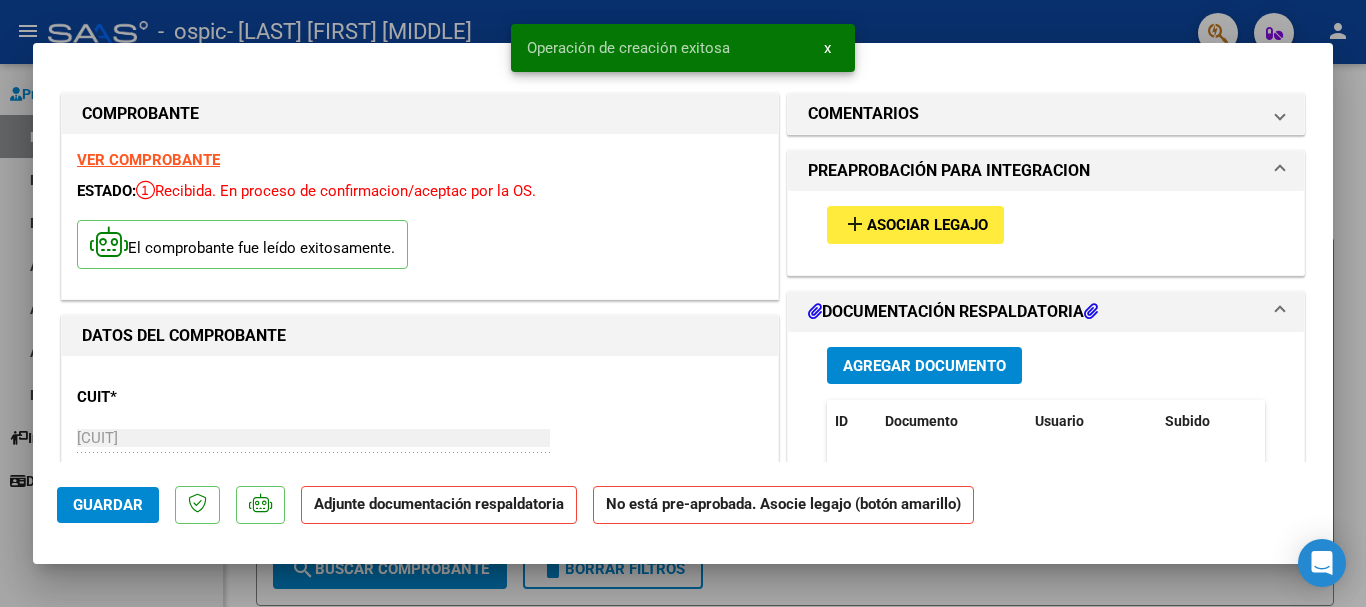 click on "Asociar Legajo" at bounding box center [927, 226] 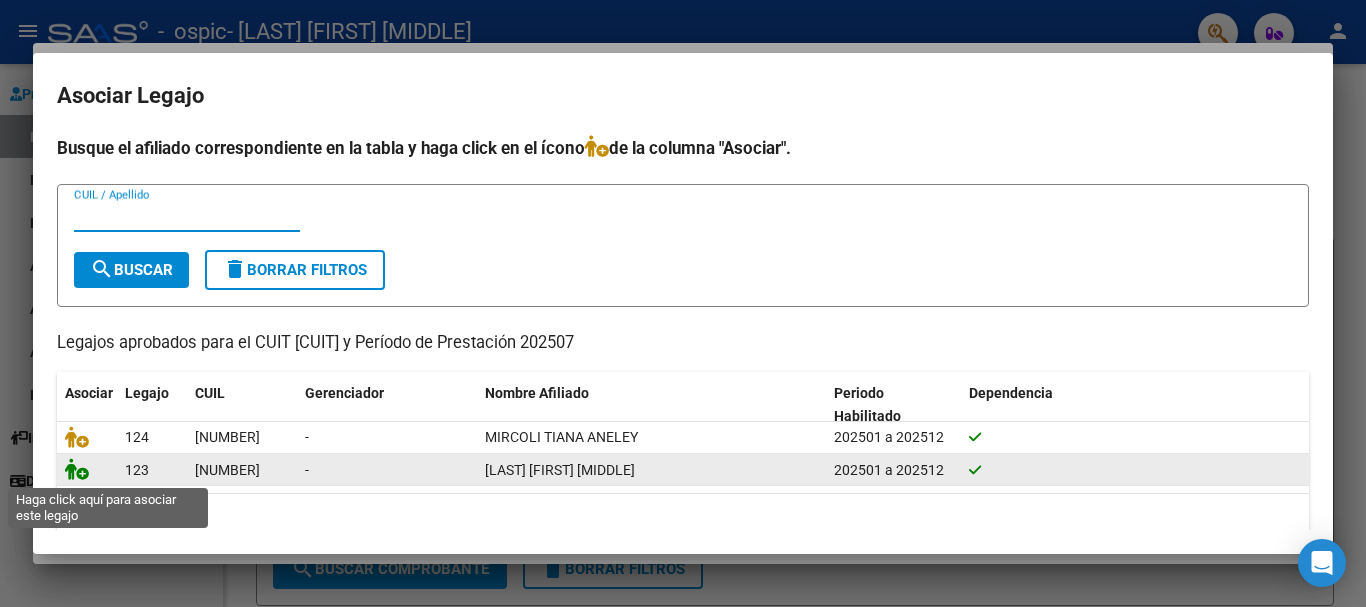 click 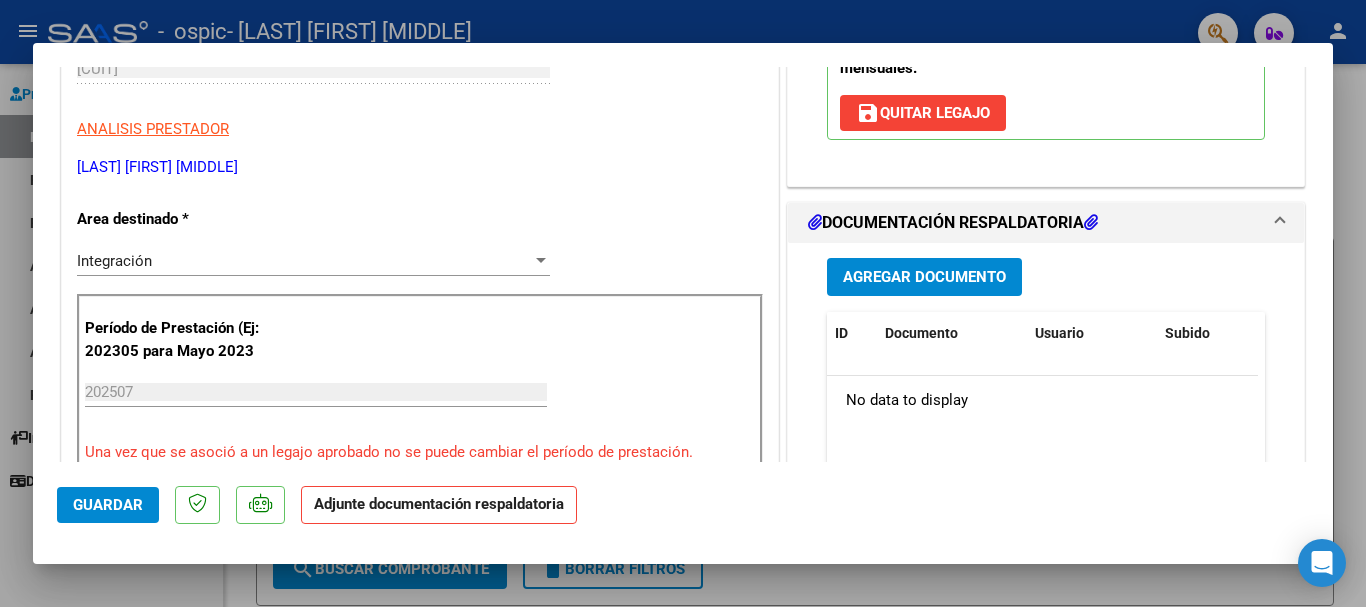 scroll, scrollTop: 0, scrollLeft: 0, axis: both 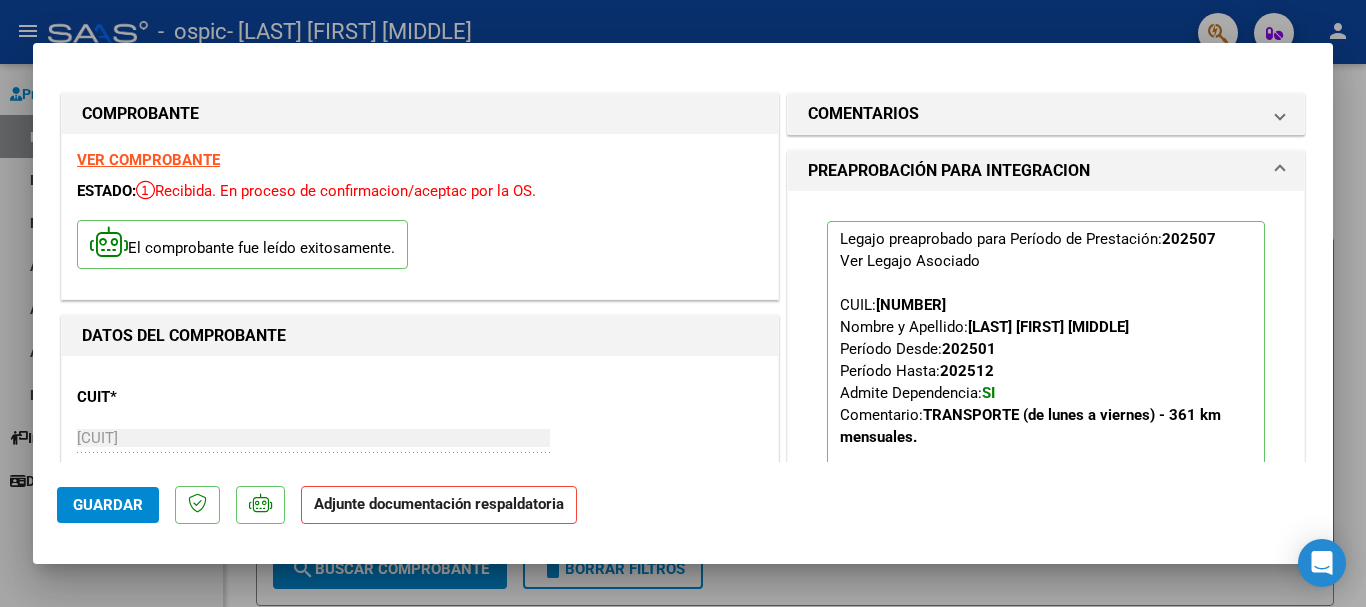 click at bounding box center [683, 303] 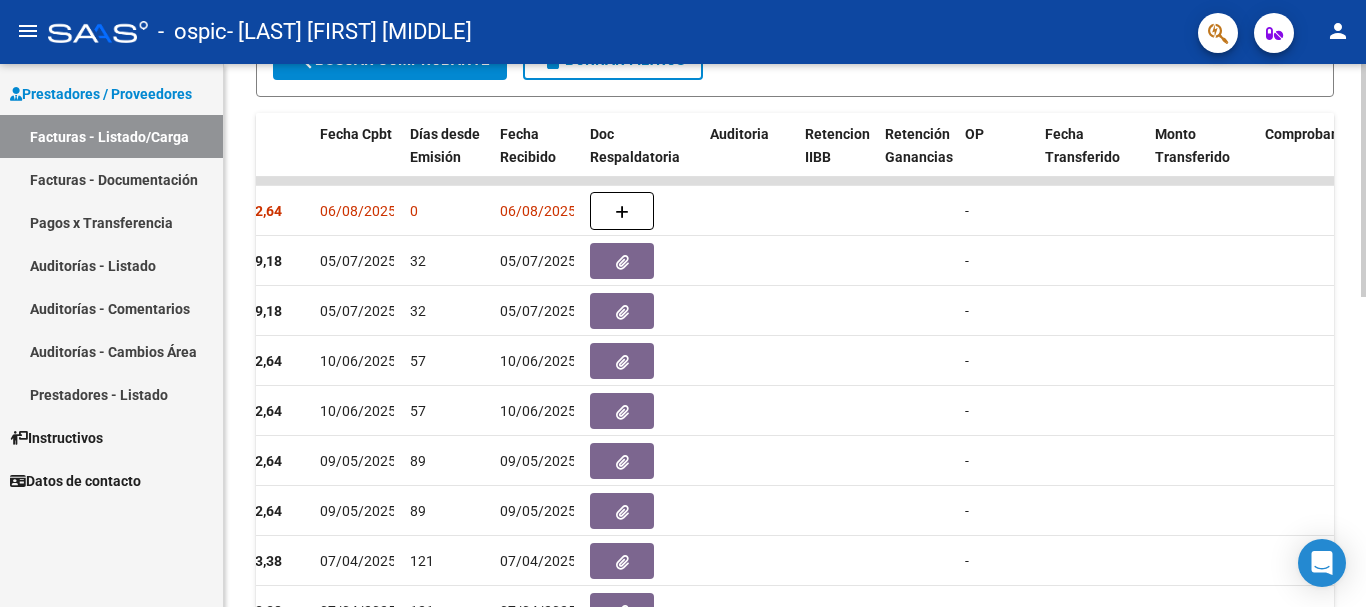 scroll, scrollTop: 500, scrollLeft: 0, axis: vertical 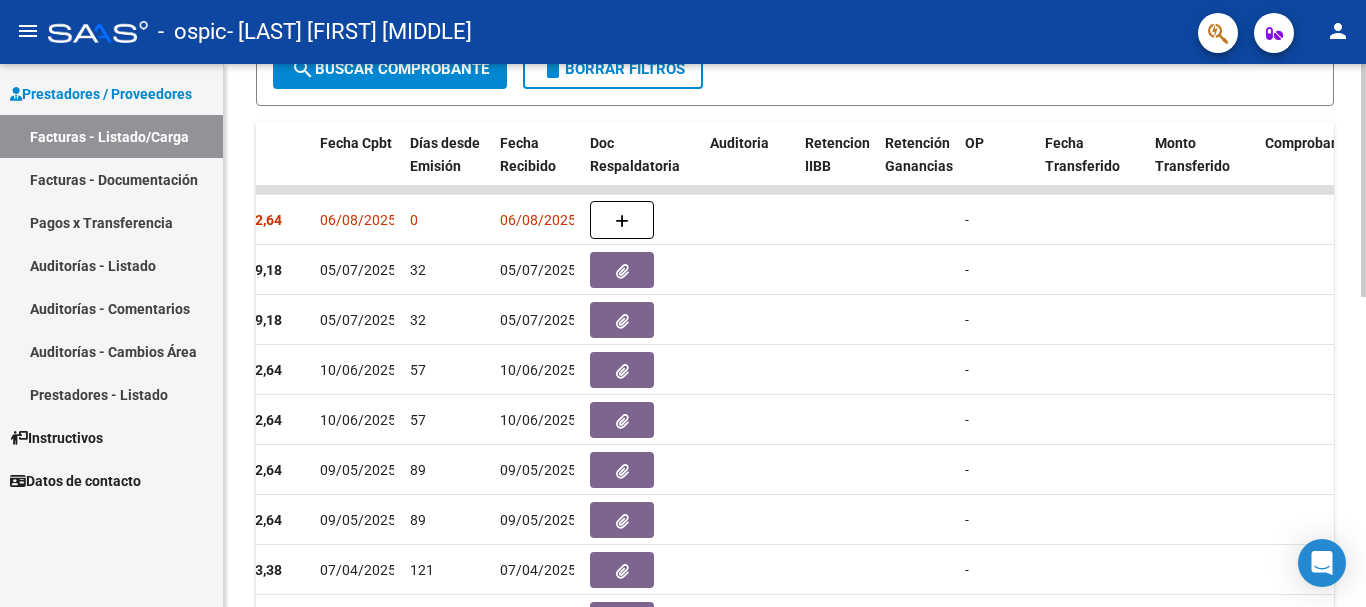 click 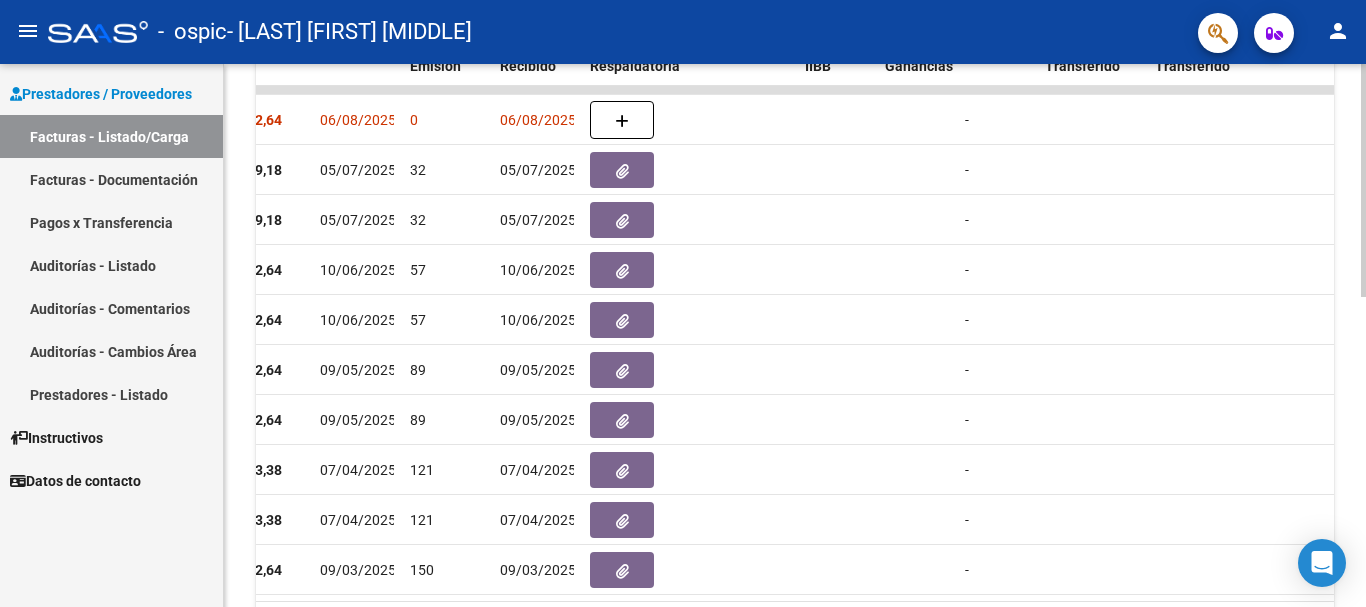 scroll, scrollTop: 725, scrollLeft: 0, axis: vertical 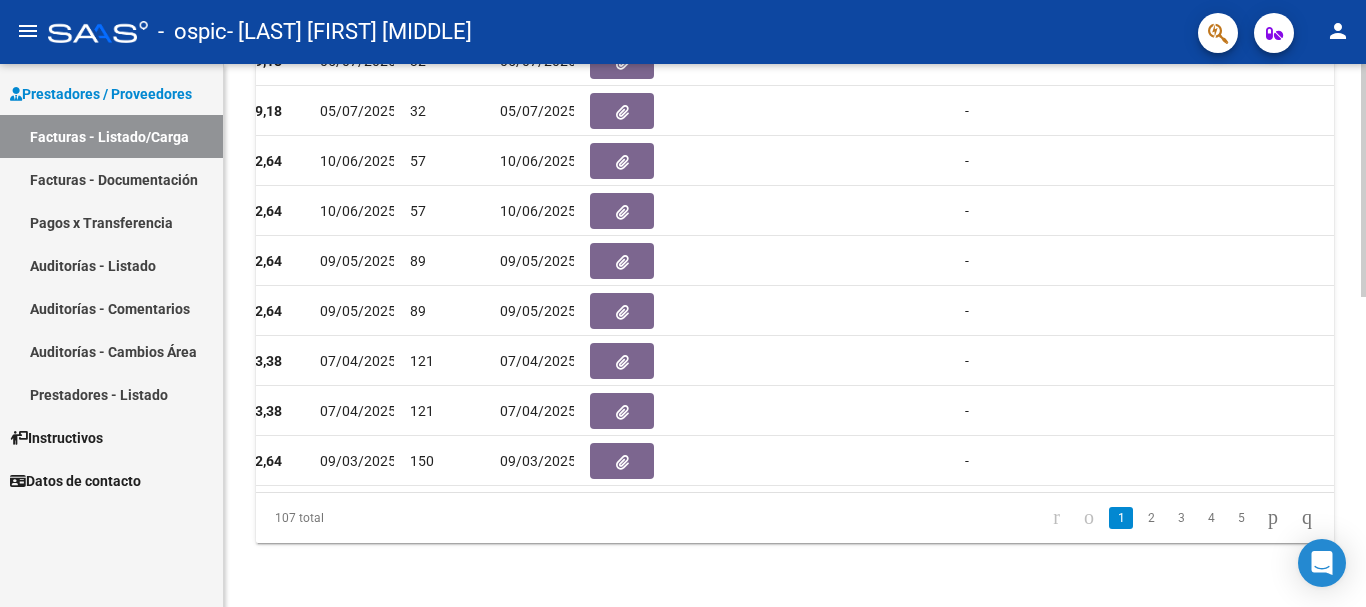 click 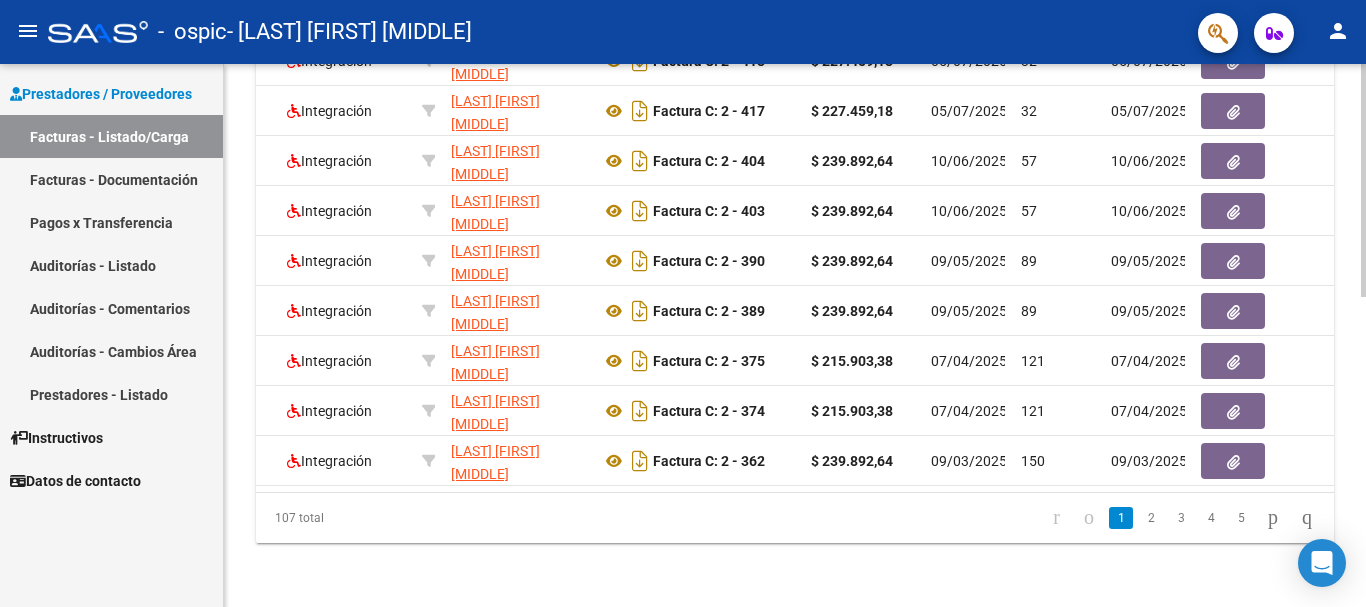 scroll, scrollTop: 0, scrollLeft: 0, axis: both 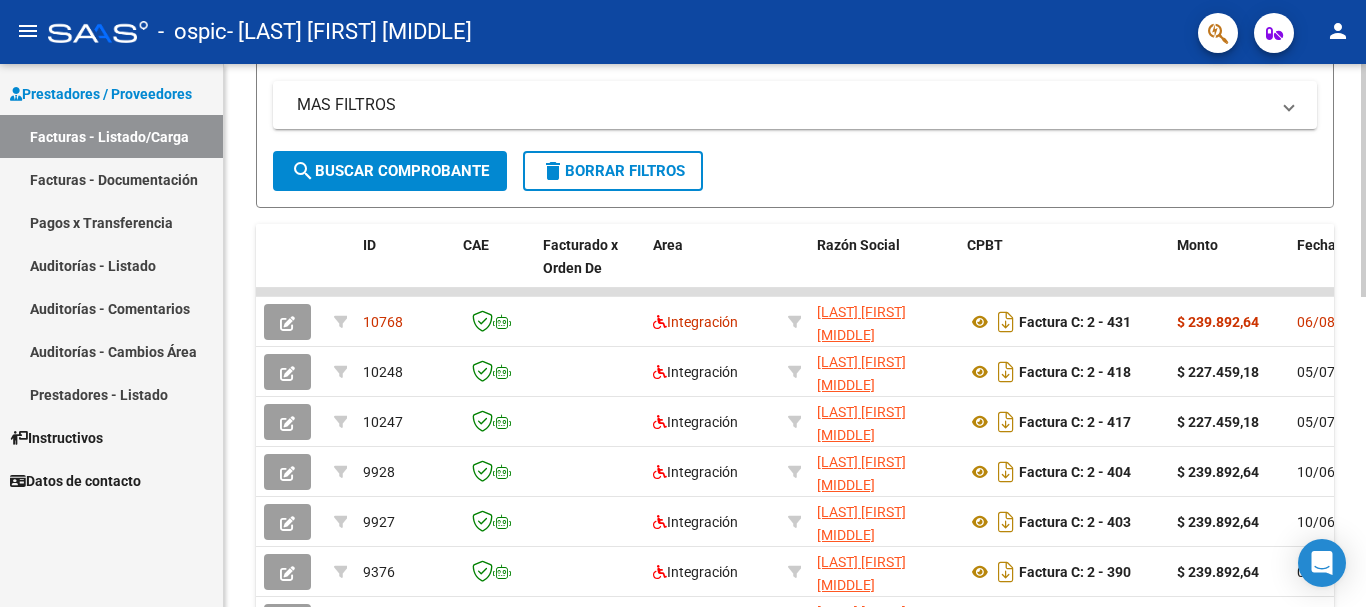 click 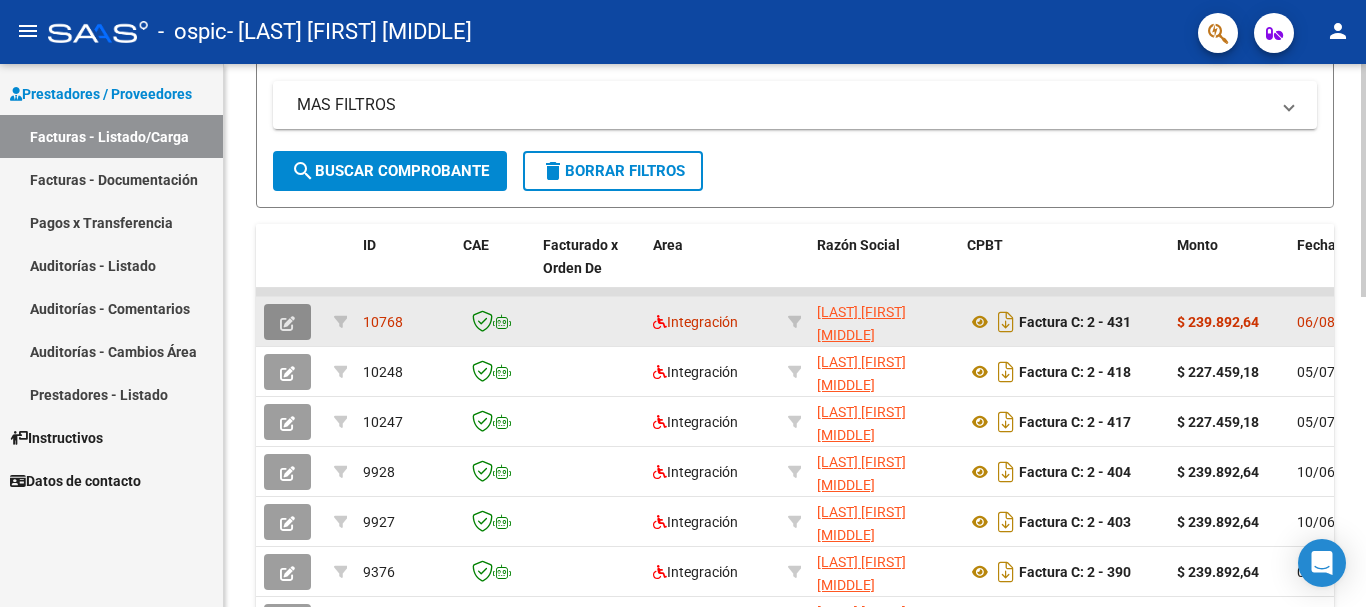 click 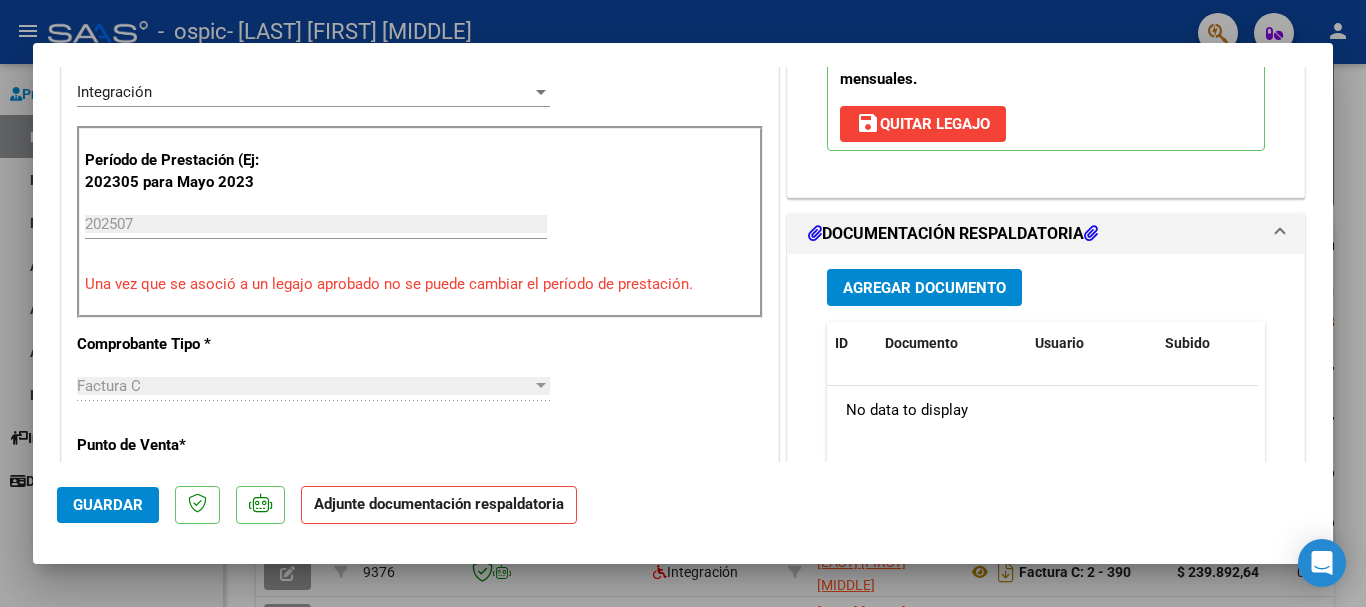 scroll, scrollTop: 0, scrollLeft: 0, axis: both 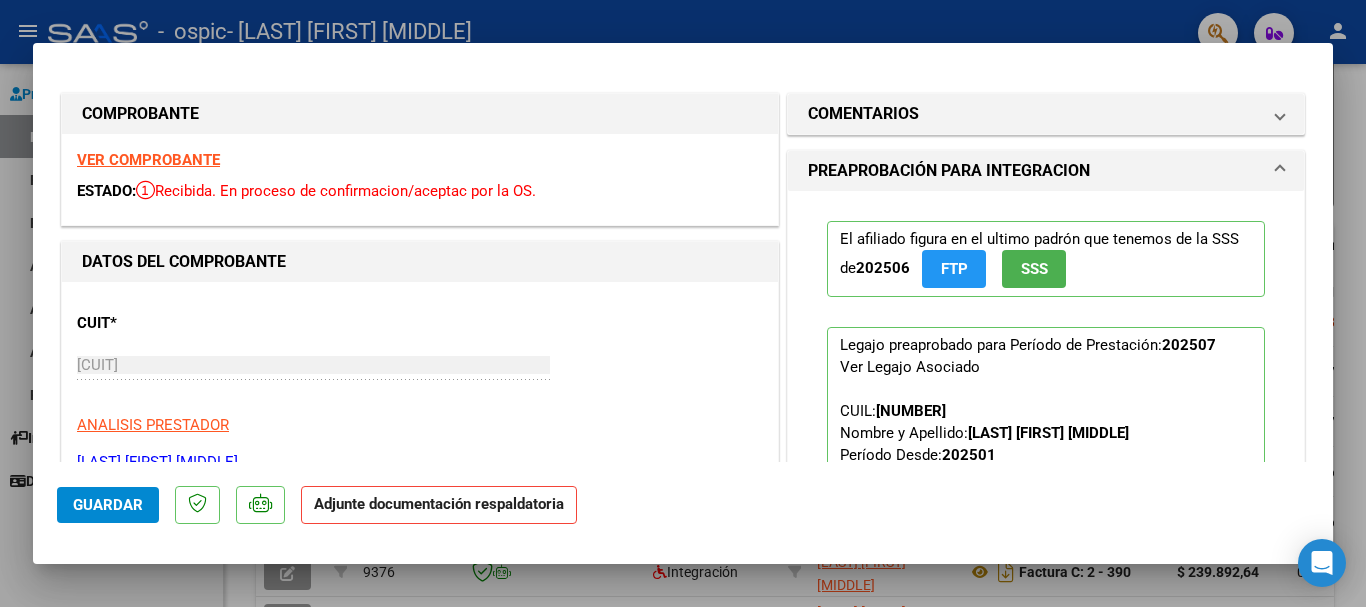 click at bounding box center (683, 303) 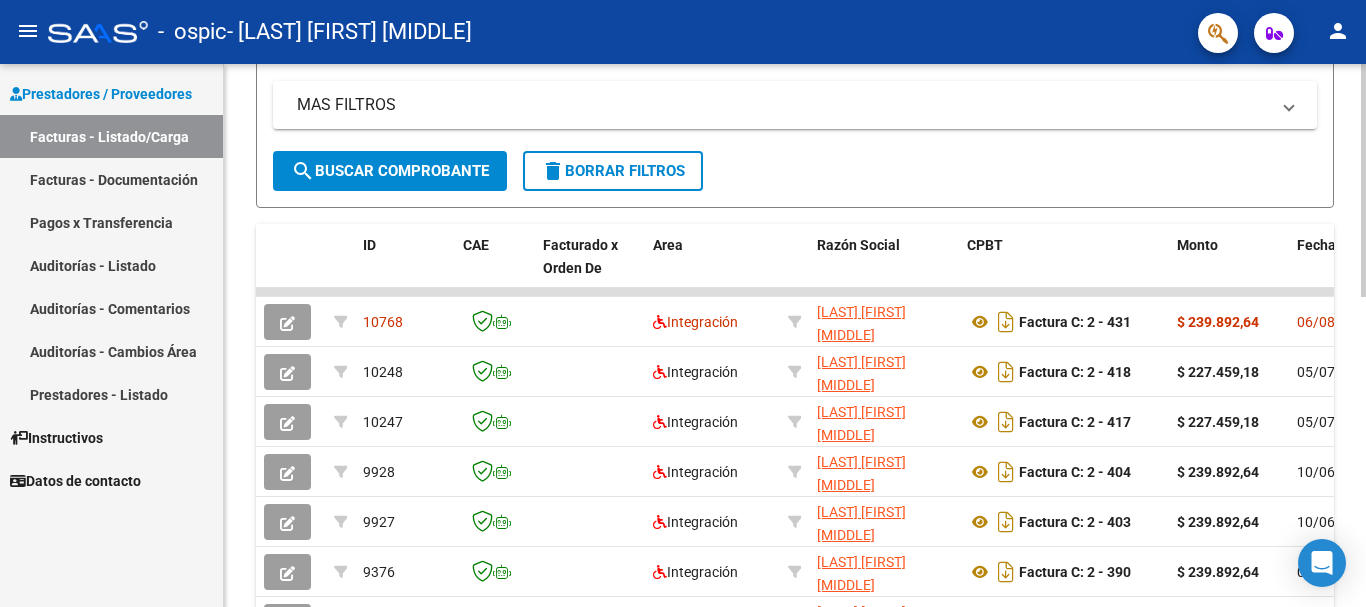 drag, startPoint x: 1249, startPoint y: 291, endPoint x: 1307, endPoint y: 280, distance: 59.03389 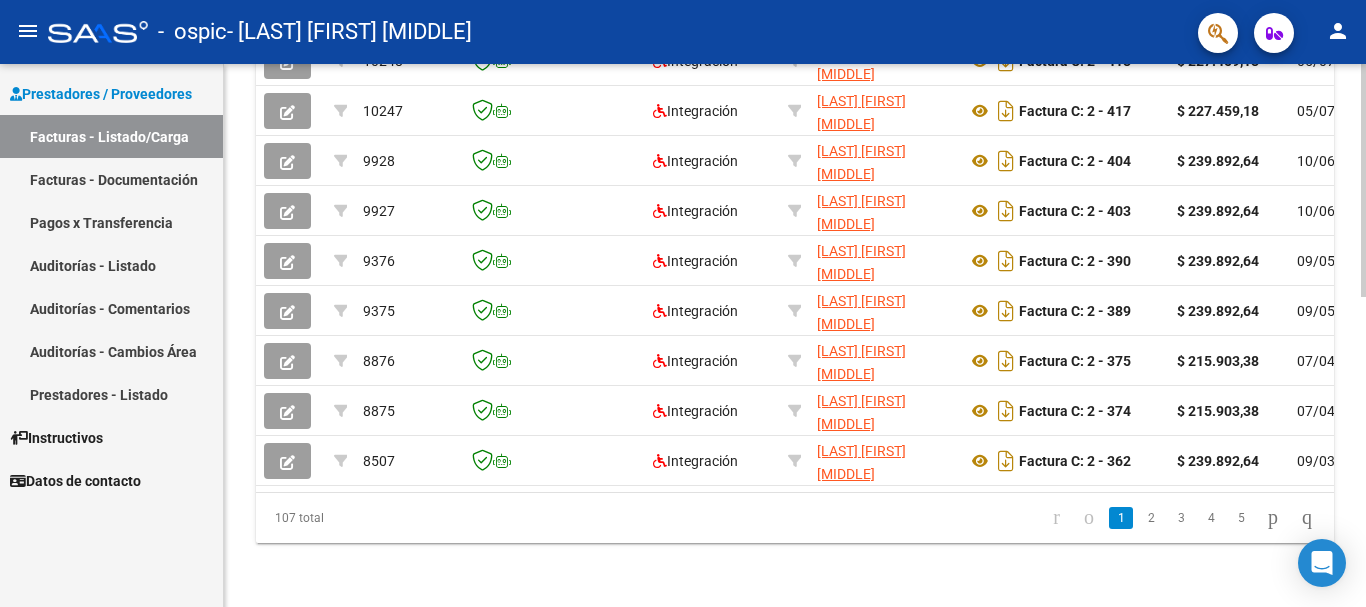 scroll, scrollTop: 725, scrollLeft: 0, axis: vertical 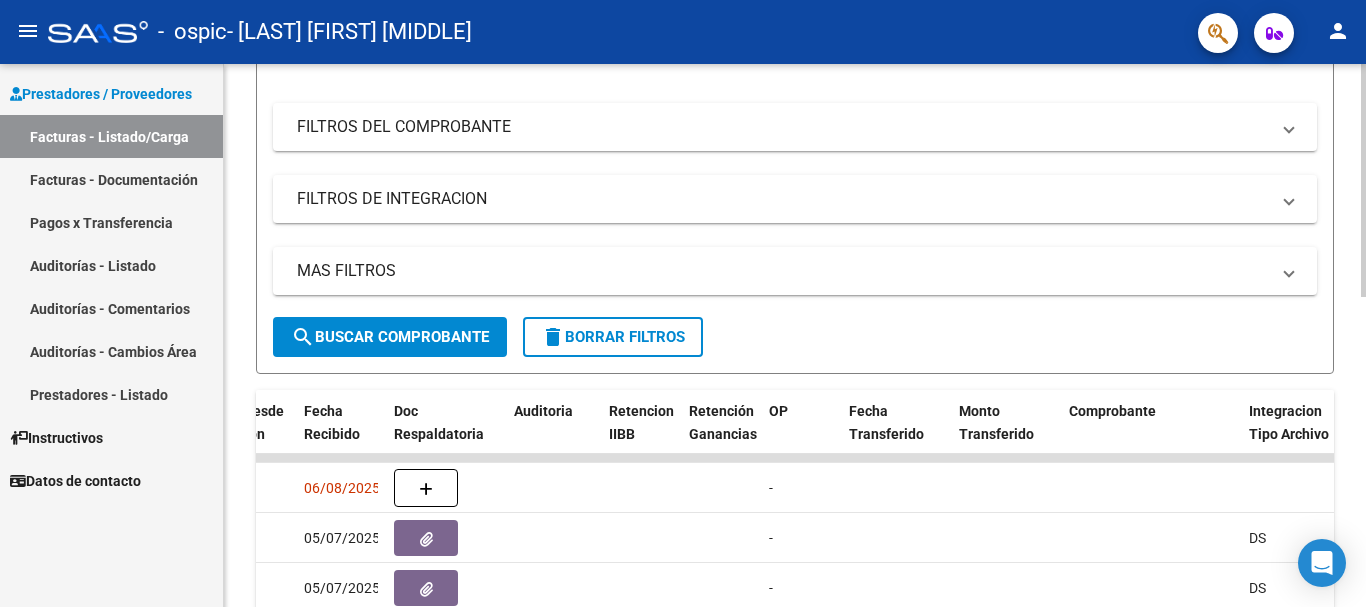 click 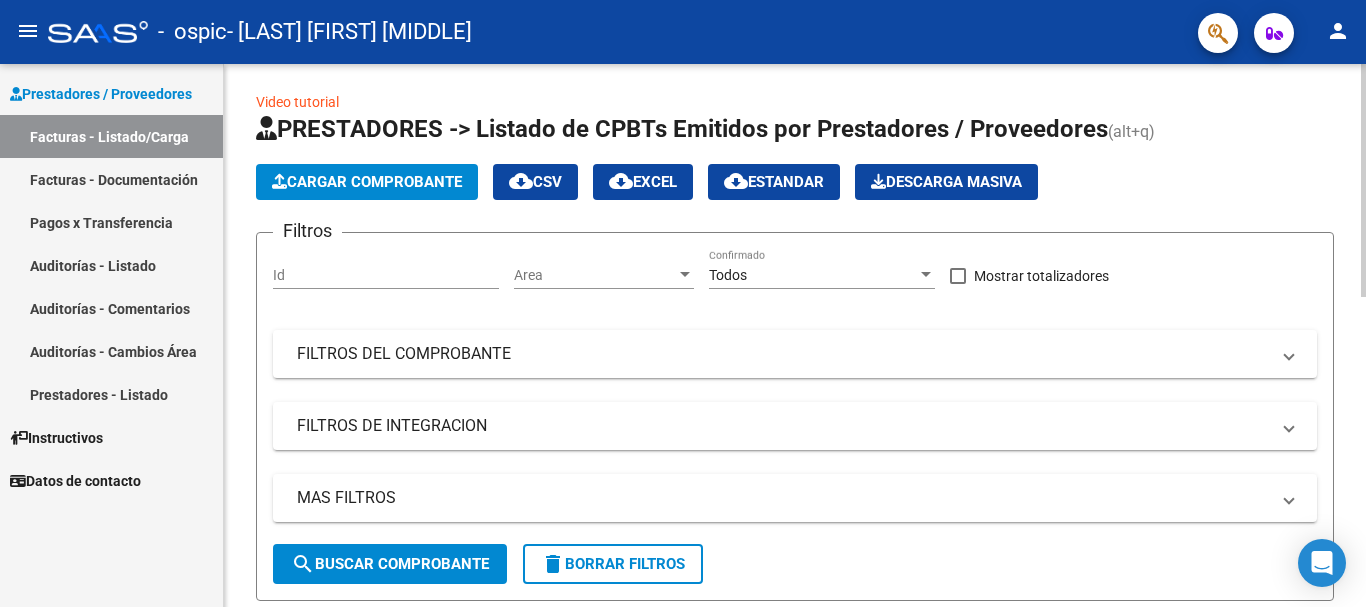 scroll, scrollTop: 0, scrollLeft: 0, axis: both 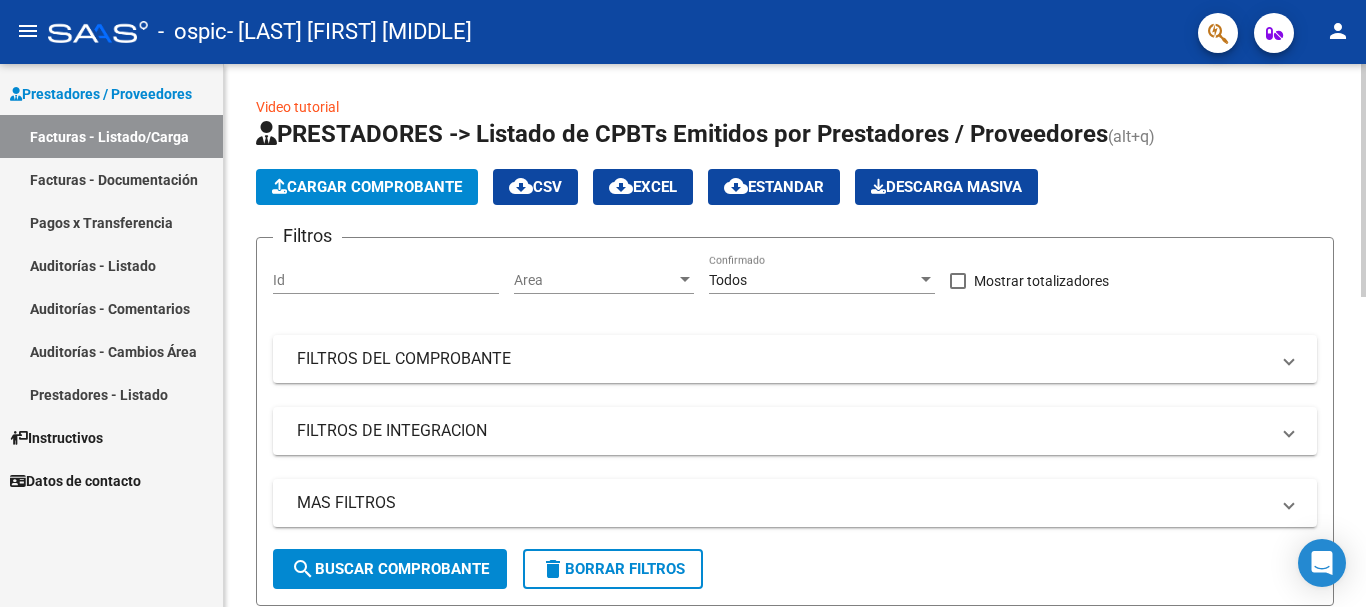 click on "menu -   ospic   - [LAST] [FIRST] [MIDDLE] person    Prestadores / Proveedores Facturas - Listado/Carga Facturas - Documentación Pagos x Transferencia Auditorías - Listado Auditorías - Comentarios Auditorías - Cambios Área Prestadores - Listado    Instructivos    Datos de contacto  Video tutorial   PRESTADORES -> Listado de CPBTs Emitidos por Prestadores / Proveedores (alt+q)   Cargar Comprobante
cloud_download  CSV  cloud_download  EXCEL  cloud_download  Estandar   Descarga Masiva
Filtros Id Area Area Todos Confirmado   Mostrar totalizadores   FILTROS DEL COMPROBANTE  Comprobante Tipo Comprobante Tipo Start date – End date Fec. Comprobante Desde / Hasta Días Emisión Desde(cant. días) Días Emisión Hasta(cant. días) CUIT / Razón Social Pto. Venta Nro. Comprobante Código SSS CAE Válido CAE Válido Todos Cargado Módulo Hosp. Todos Tiene facturacion Apócrifa Hospital Refes  FILTROS DE INTEGRACION  Período De Prestación Campos del Archivo de Rendición Devuelto x SSS (dr_envio) Todos 0" 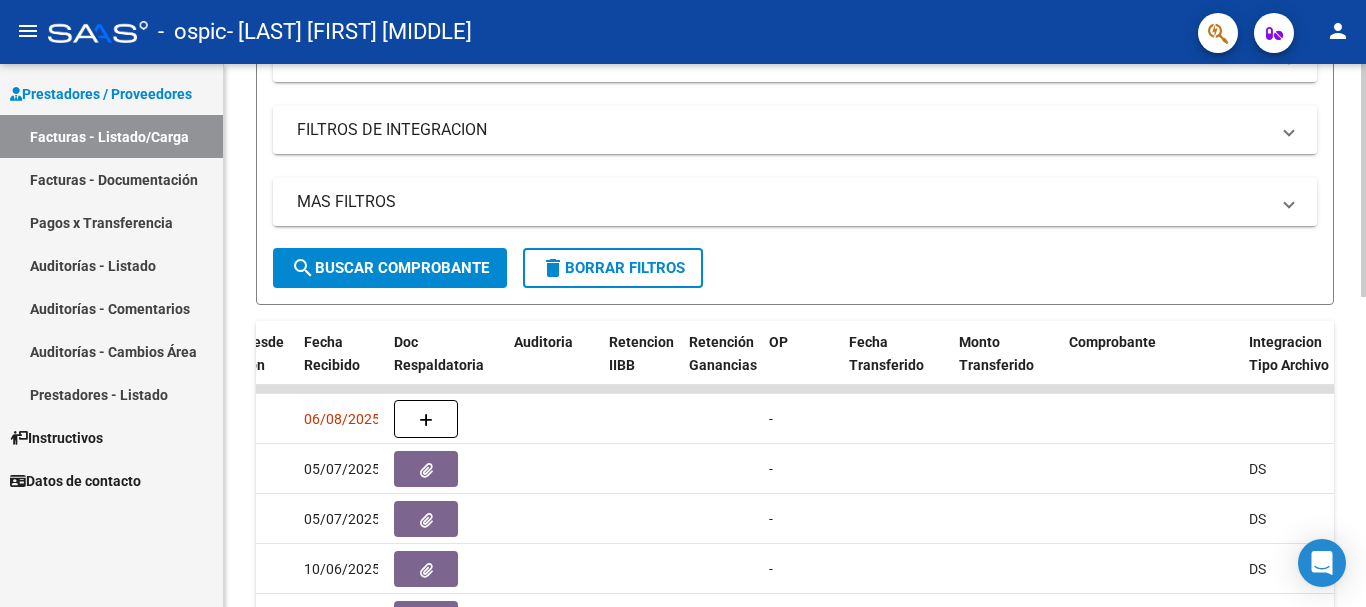 scroll, scrollTop: 329, scrollLeft: 0, axis: vertical 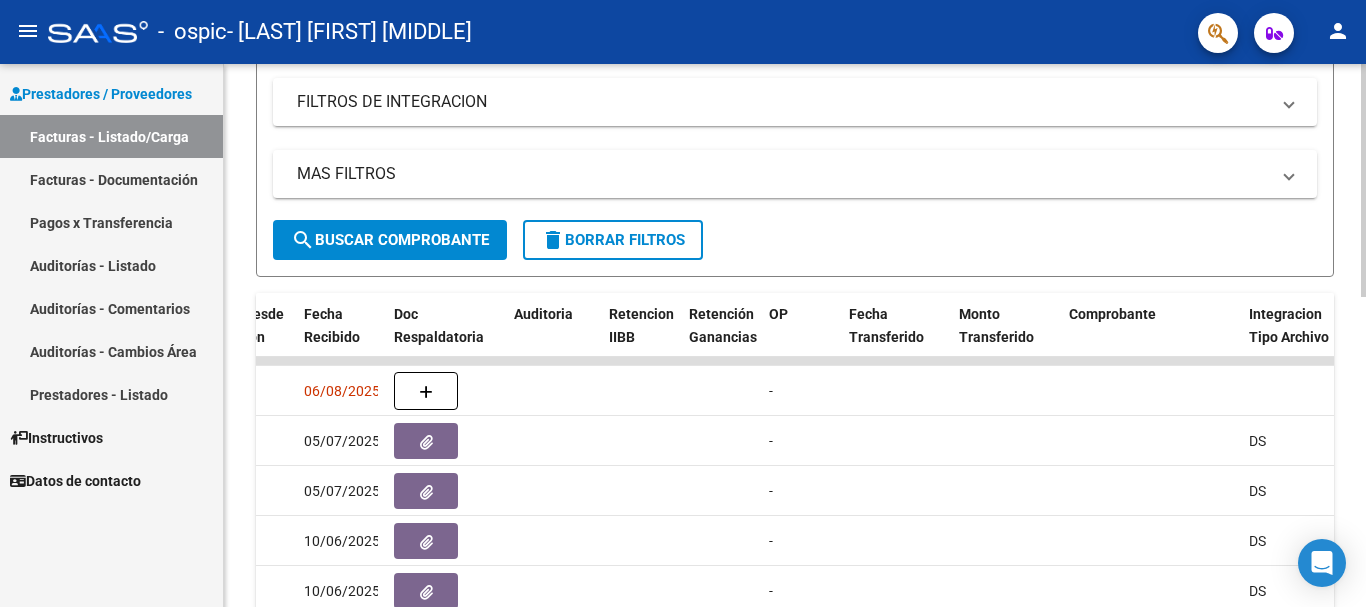 click 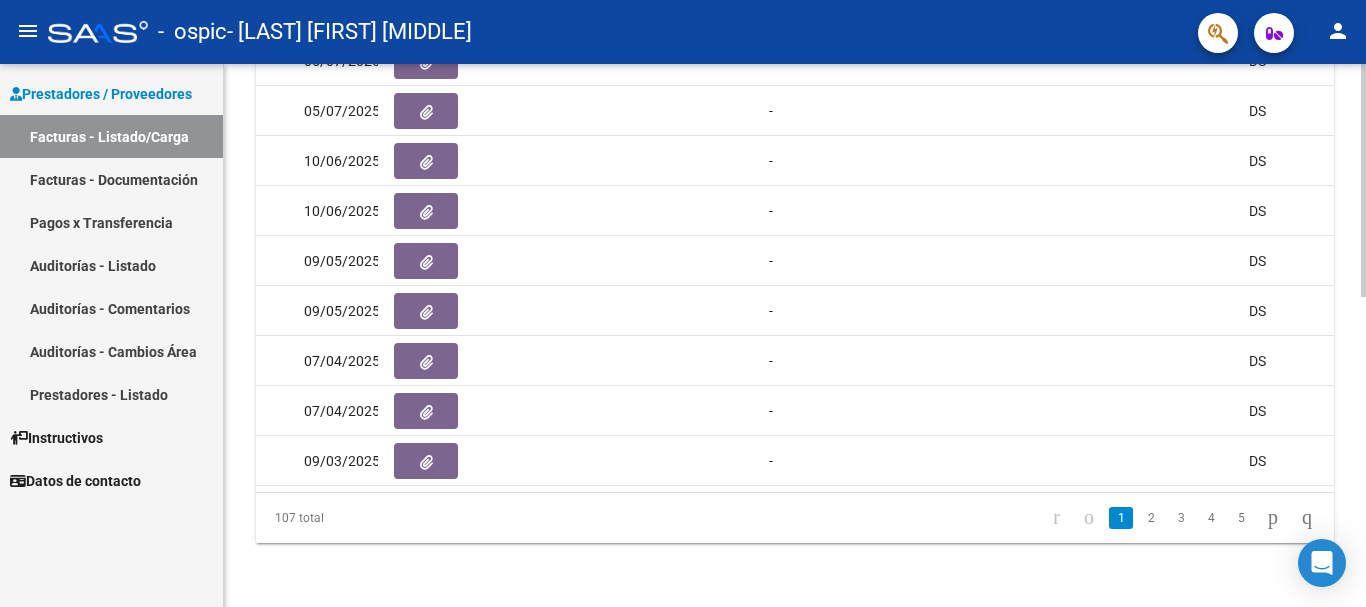 click 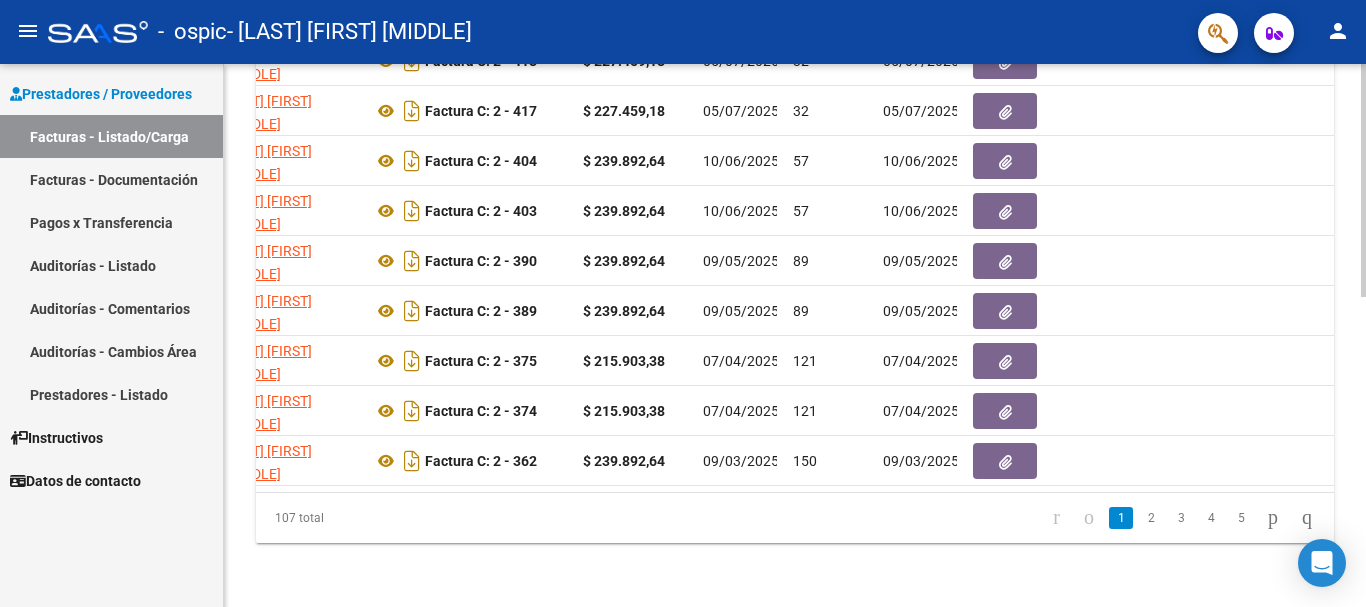 scroll, scrollTop: 0, scrollLeft: 0, axis: both 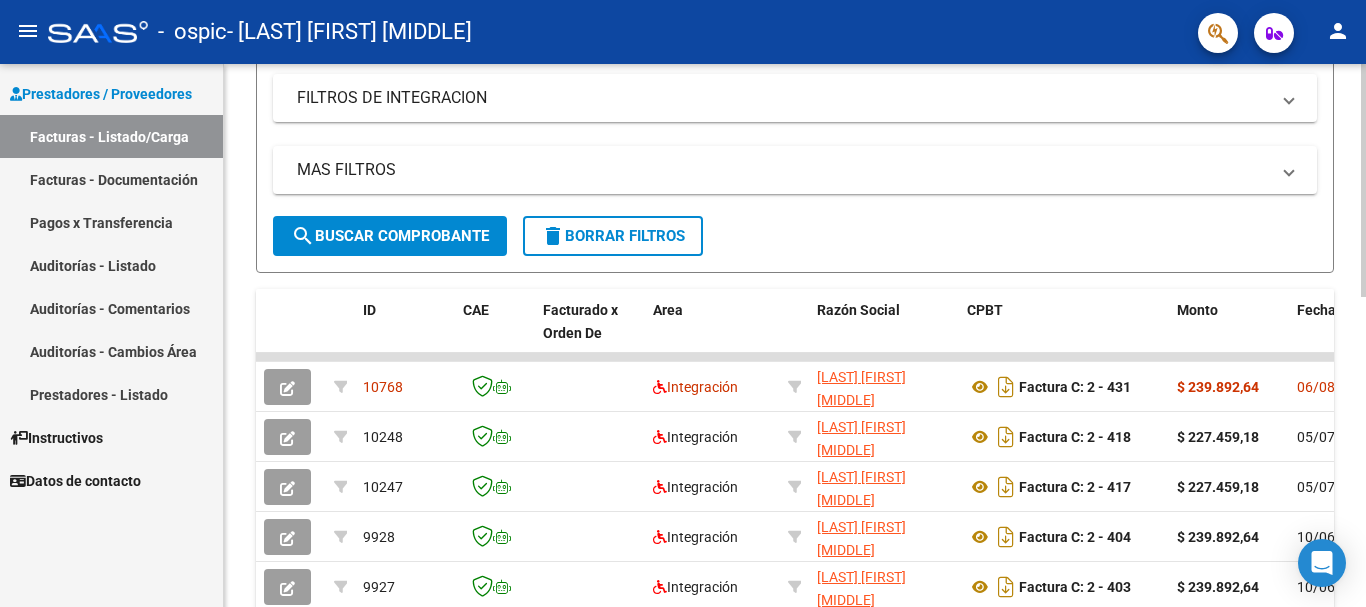 click on "Video tutorial   PRESTADORES -> Listado de CPBTs Emitidos por Prestadores / Proveedores (alt+q)   Cargar Comprobante
cloud_download  CSV  cloud_download  EXCEL  cloud_download  Estandar   Descarga Masiva
Filtros Id Area Area Todos Confirmado   Mostrar totalizadores   FILTROS DEL COMPROBANTE  Comprobante Tipo Comprobante Tipo Start date – End date Fec. Comprobante Desde / Hasta Días Emisión Desde(cant. días) Días Emisión Hasta(cant. días) CUIT / Razón Social Pto. Venta Nro. Comprobante Código SSS CAE Válido CAE Válido Todos Cargado Módulo Hosp. Todos Tiene facturacion Apócrifa Hospital Refes  FILTROS DE INTEGRACION  Período De Prestación Campos del Archivo de Rendición Devuelto x SSS (dr_envio) Todos Rendido x SSS (dr_envio) Tipo de Registro Tipo de Registro Período Presentación Período Presentación Campos del Legajo Asociado (preaprobación) Afiliado Legajo (cuil/nombre) Todos Solo facturas preaprobadas  MAS FILTROS  Todos Con Doc. Respaldatoria Todos Con Trazabilidad Todos – – 0" 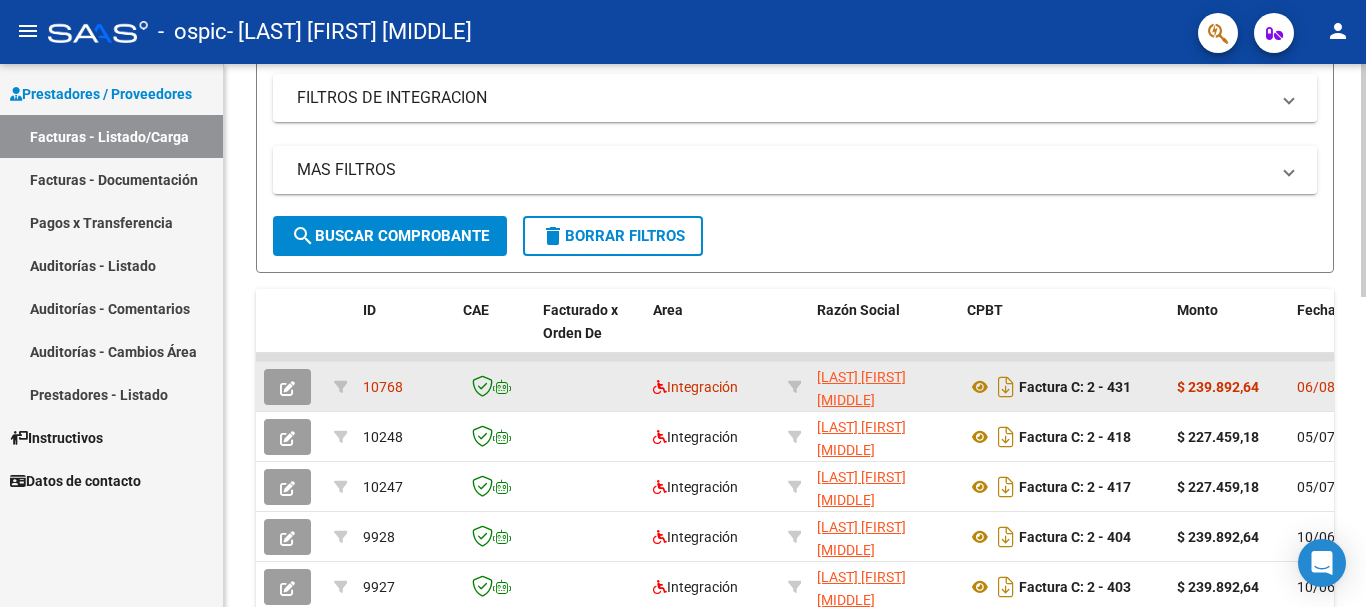 click on "10768" 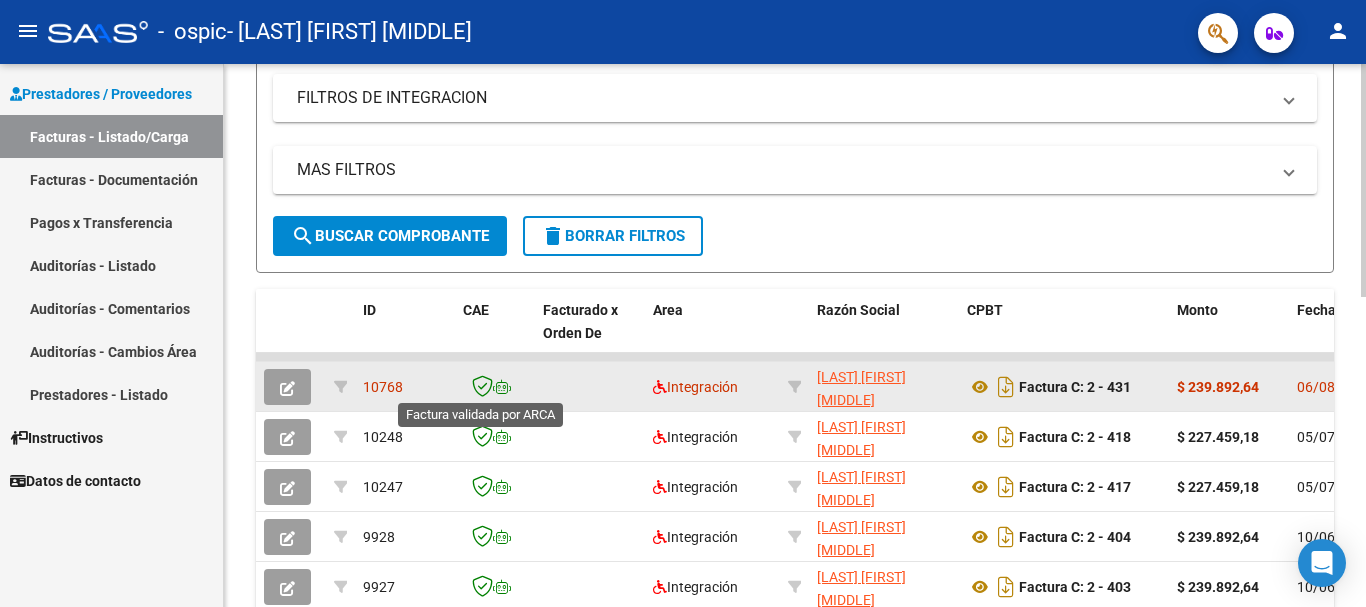 click 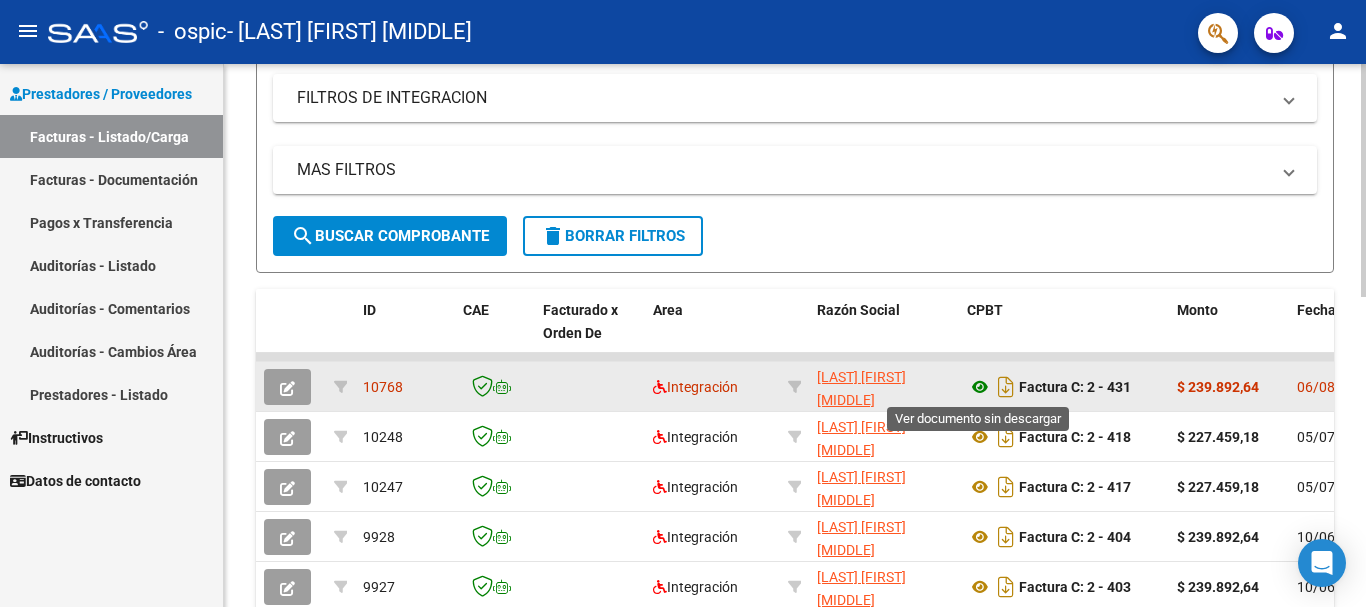 click 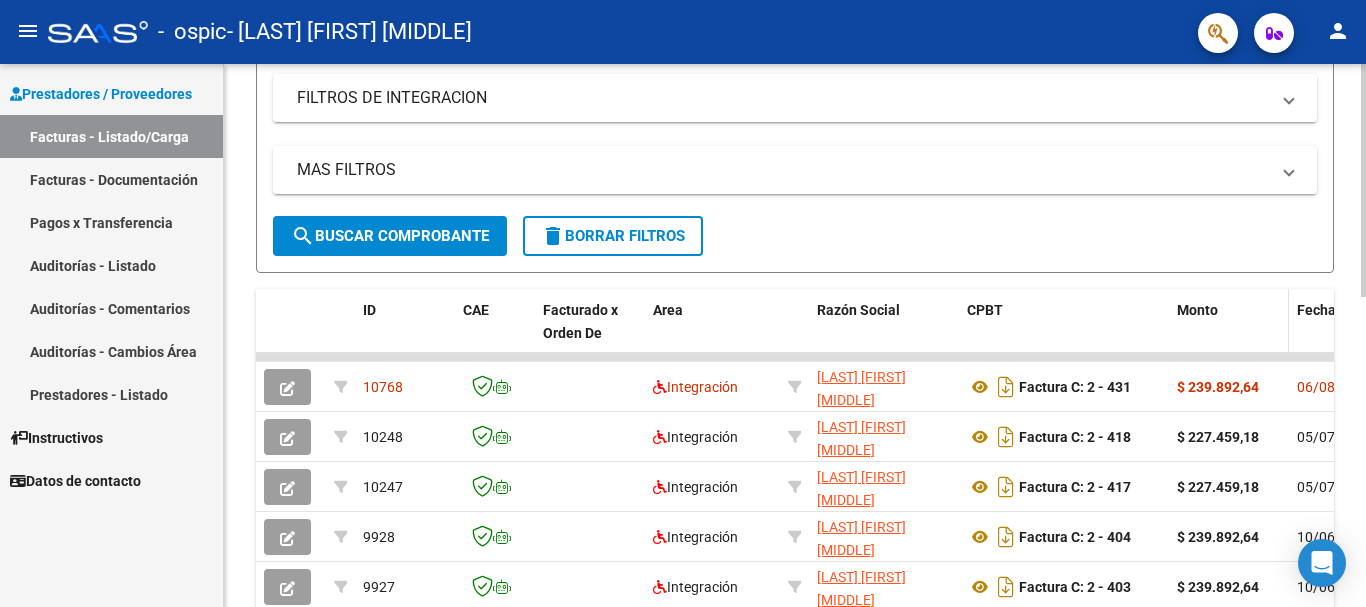 drag, startPoint x: 1180, startPoint y: 354, endPoint x: 1271, endPoint y: 344, distance: 91.5478 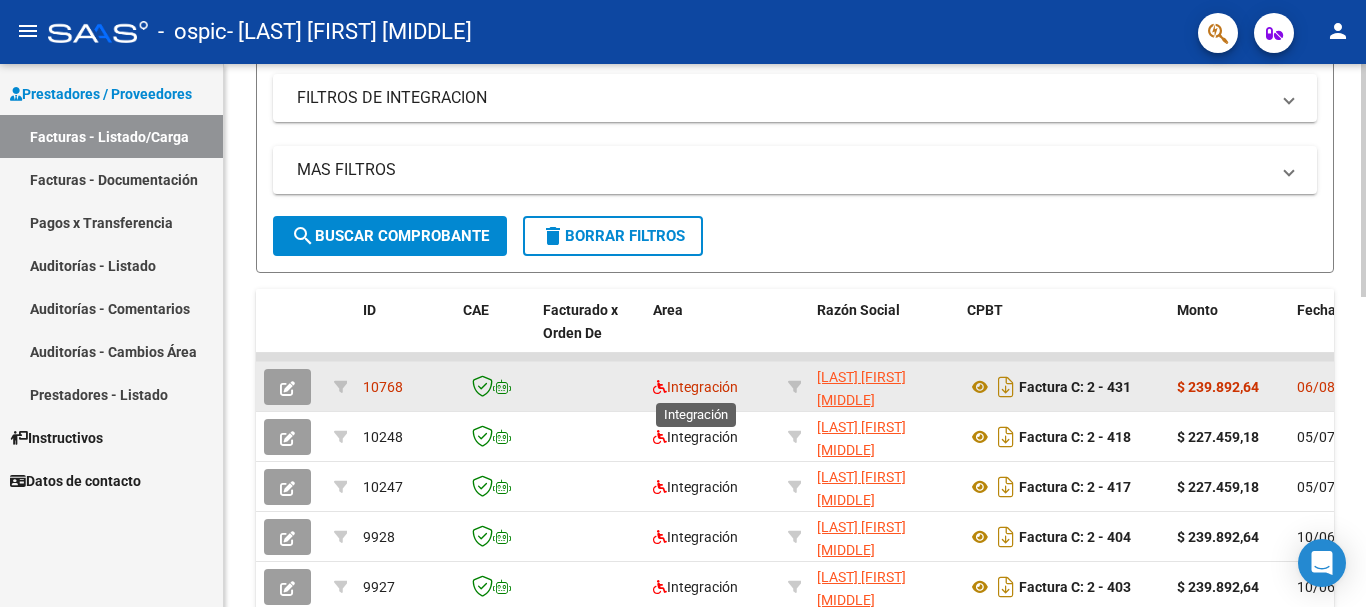 click on "Integración" 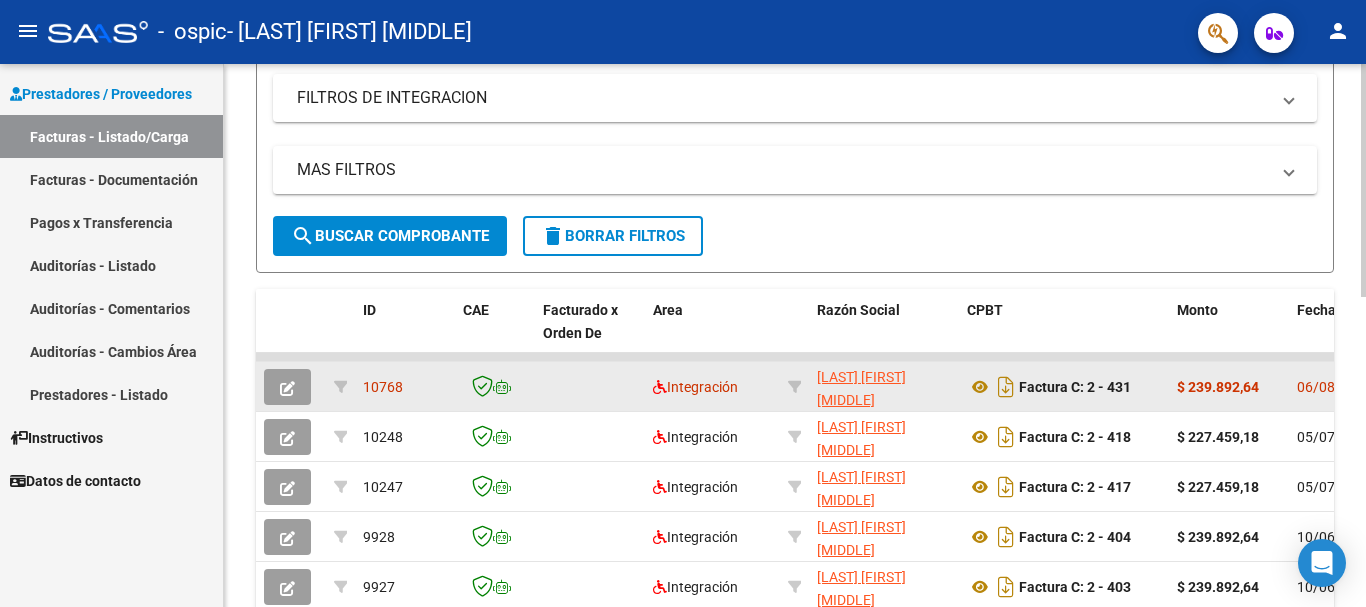 click on "Integración" 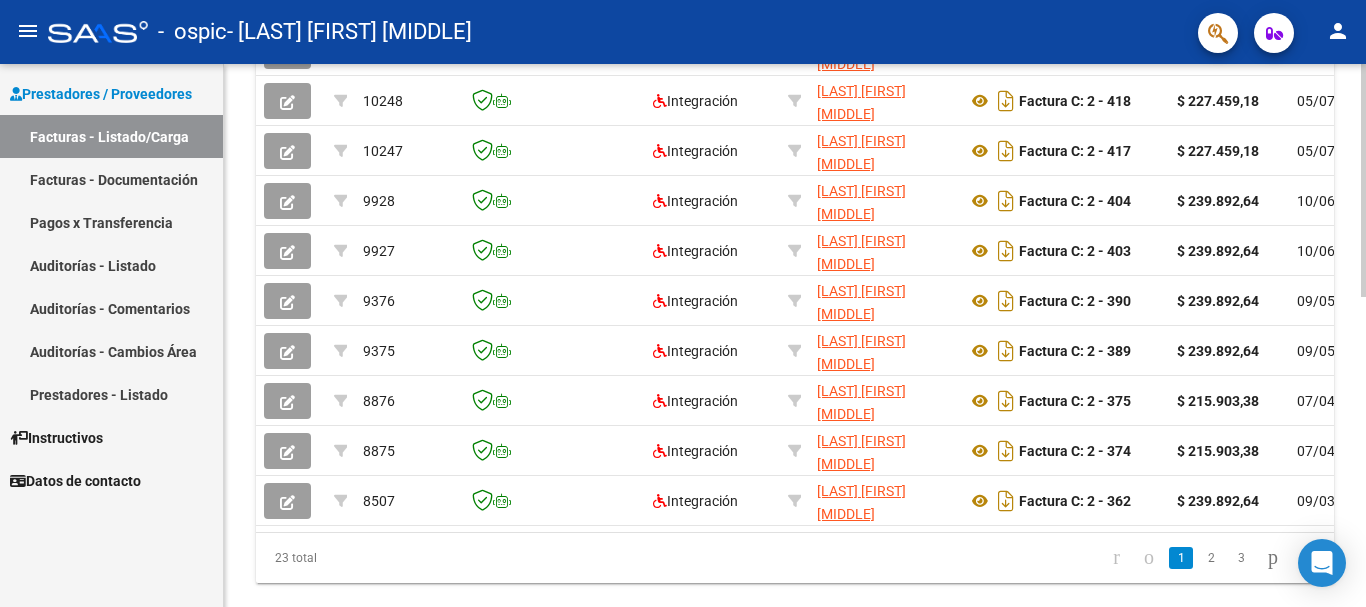 scroll, scrollTop: 725, scrollLeft: 0, axis: vertical 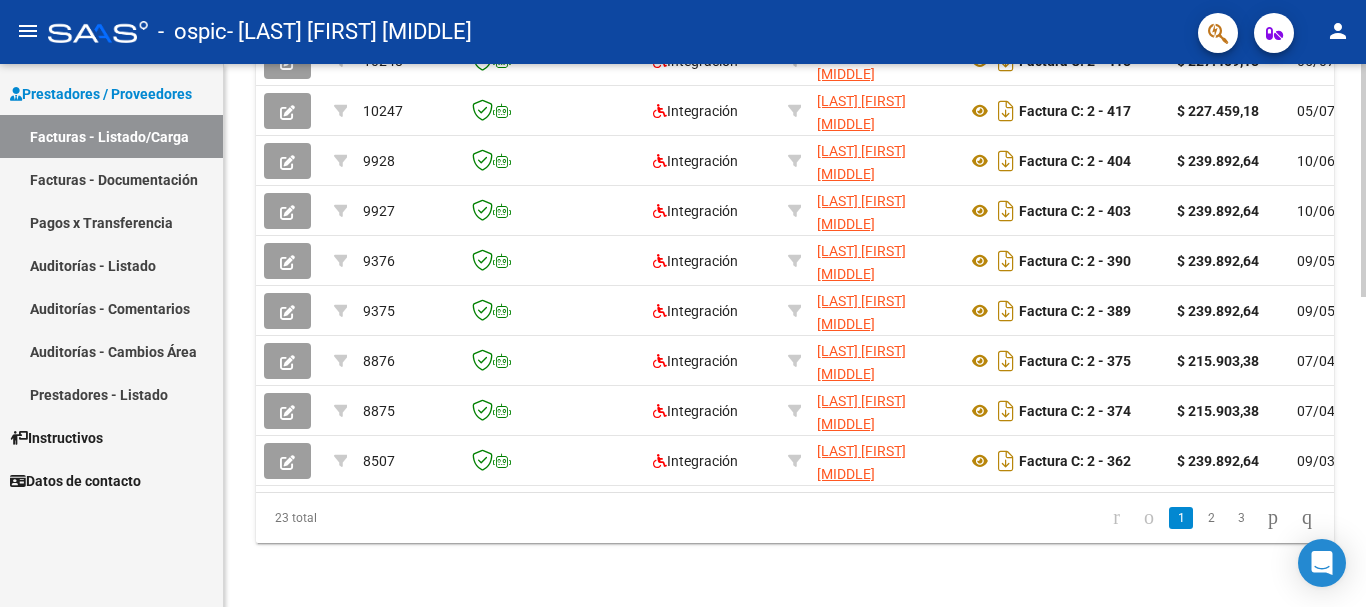 click 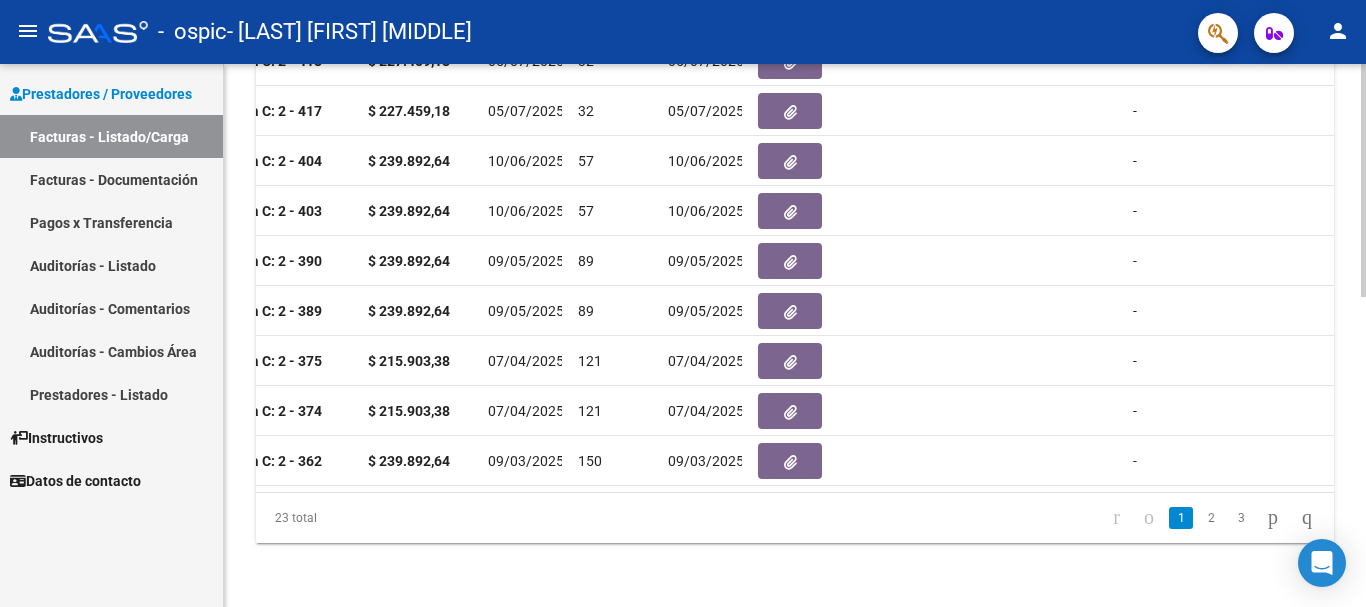 scroll, scrollTop: 0, scrollLeft: 1072, axis: horizontal 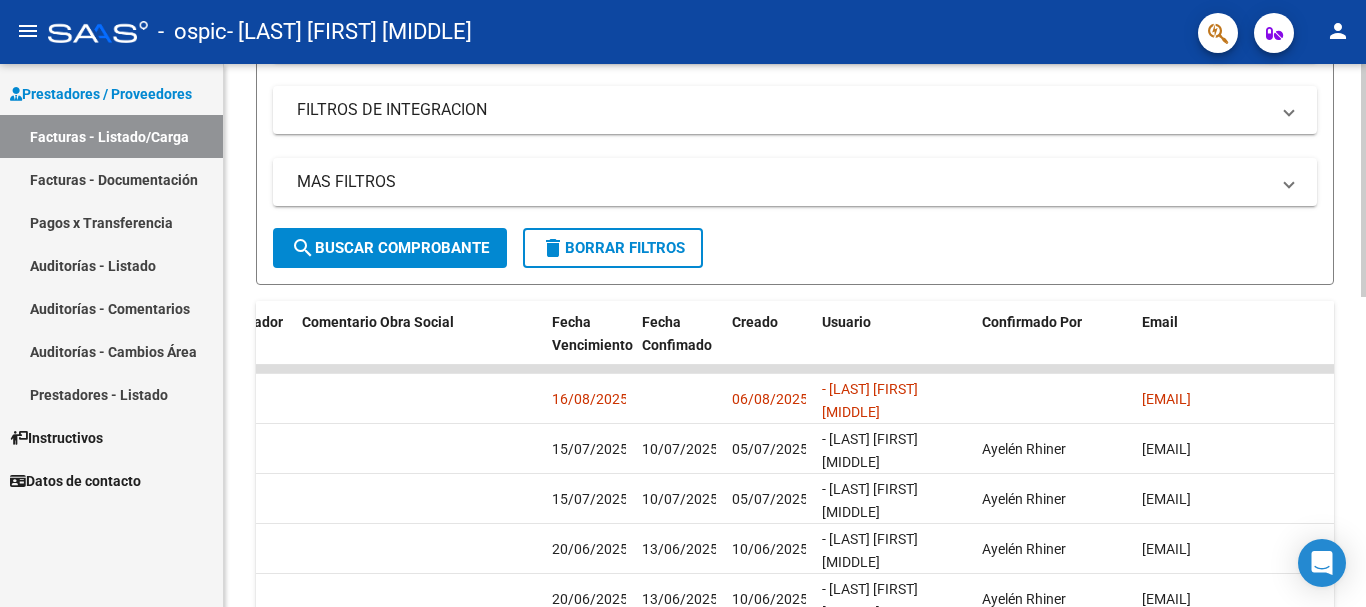 click on "Video tutorial   PRESTADORES -> Listado de CPBTs Emitidos por Prestadores / Proveedores (alt+q)   Cargar Comprobante
cloud_download  CSV  cloud_download  EXCEL  cloud_download  Estandar   Descarga Masiva
Filtros Id Area Area Todos Confirmado   Mostrar totalizadores   FILTROS DEL COMPROBANTE  Comprobante Tipo Comprobante Tipo Start date – End date Fec. Comprobante Desde / Hasta Días Emisión Desde(cant. días) Días Emisión Hasta(cant. días) CUIT / Razón Social Pto. Venta Nro. Comprobante Código SSS CAE Válido CAE Válido Todos Cargado Módulo Hosp. Todos Tiene facturacion Apócrifa Hospital Refes  FILTROS DE INTEGRACION  Período De Prestación Campos del Archivo de Rendición Devuelto x SSS (dr_envio) Todos Rendido x SSS (dr_envio) Tipo de Registro Tipo de Registro Período Presentación Período Presentación Campos del Legajo Asociado (preaprobación) Afiliado Legajo (cuil/nombre) Todos Solo facturas preaprobadas  MAS FILTROS  Todos Con Doc. Respaldatoria Todos Con Trazabilidad Todos – – 0" 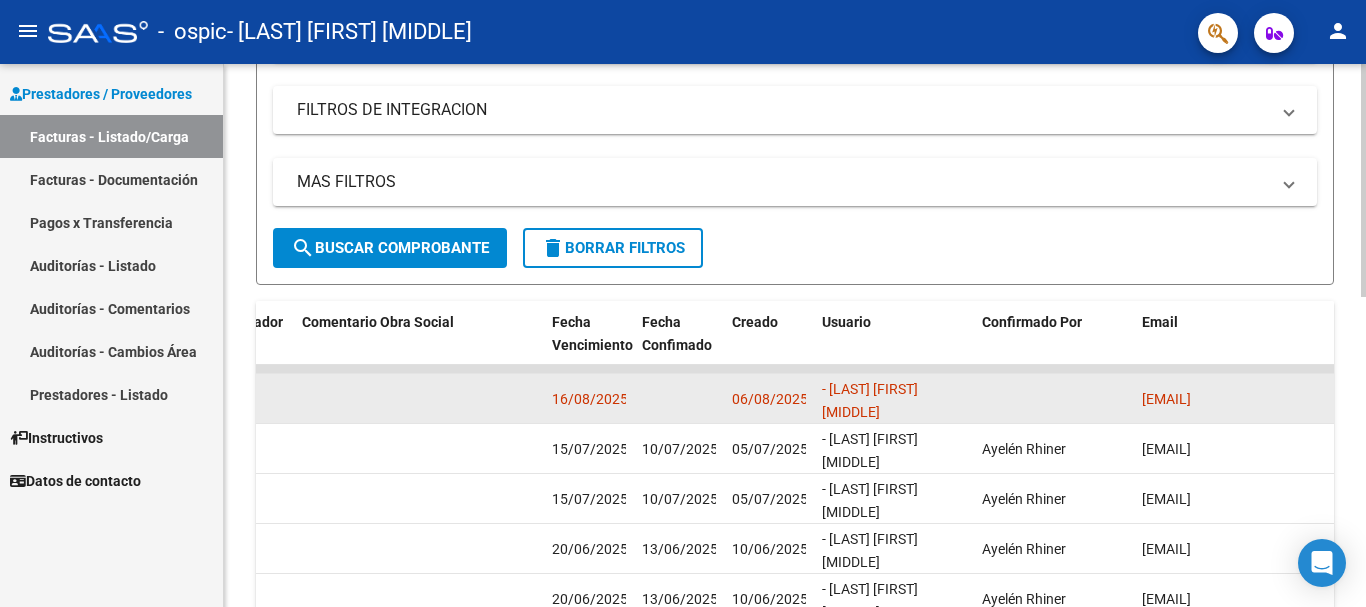 click on "16/08/2025" 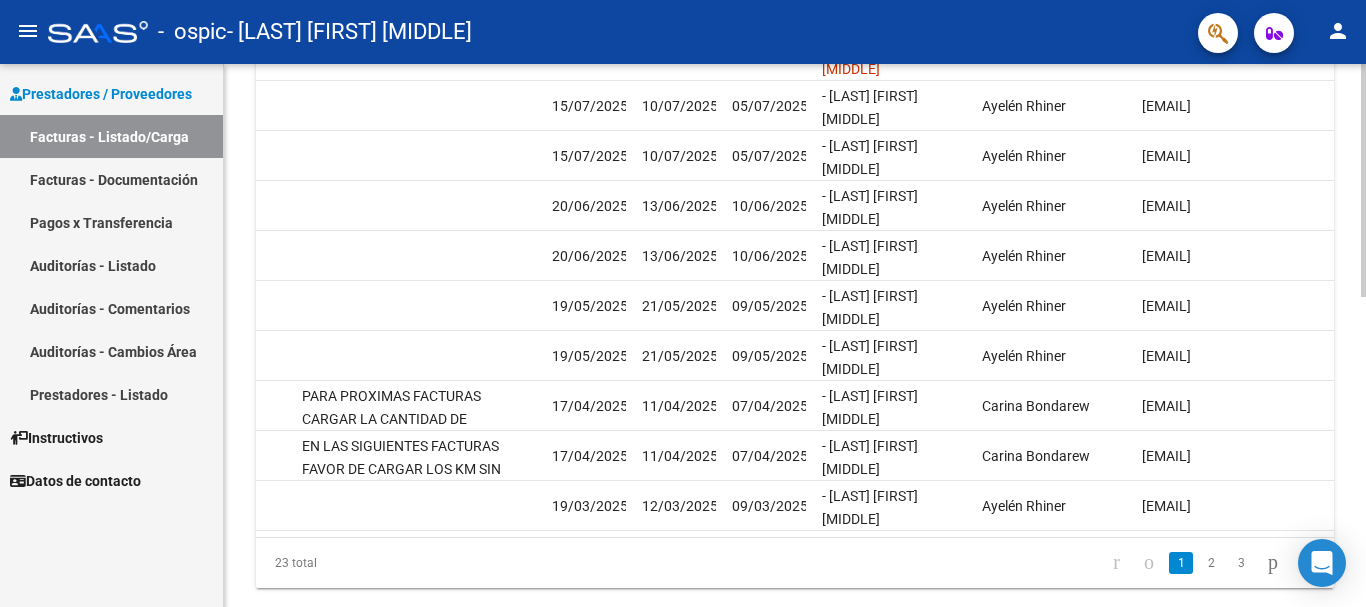 scroll, scrollTop: 725, scrollLeft: 0, axis: vertical 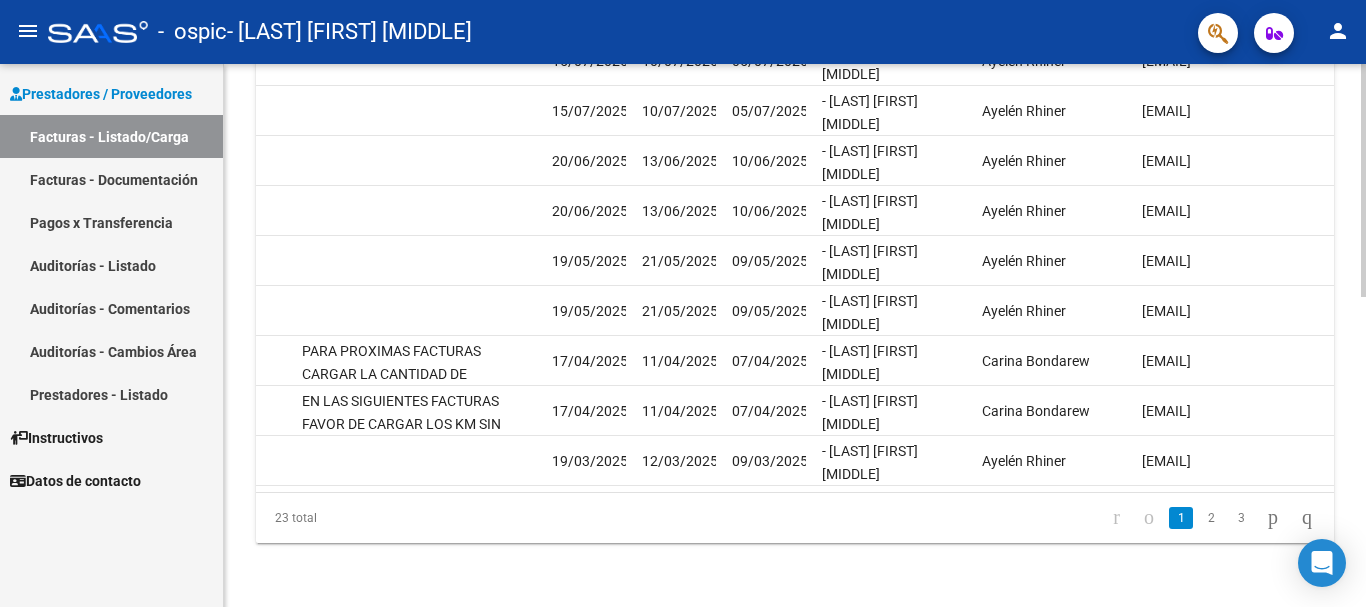 click 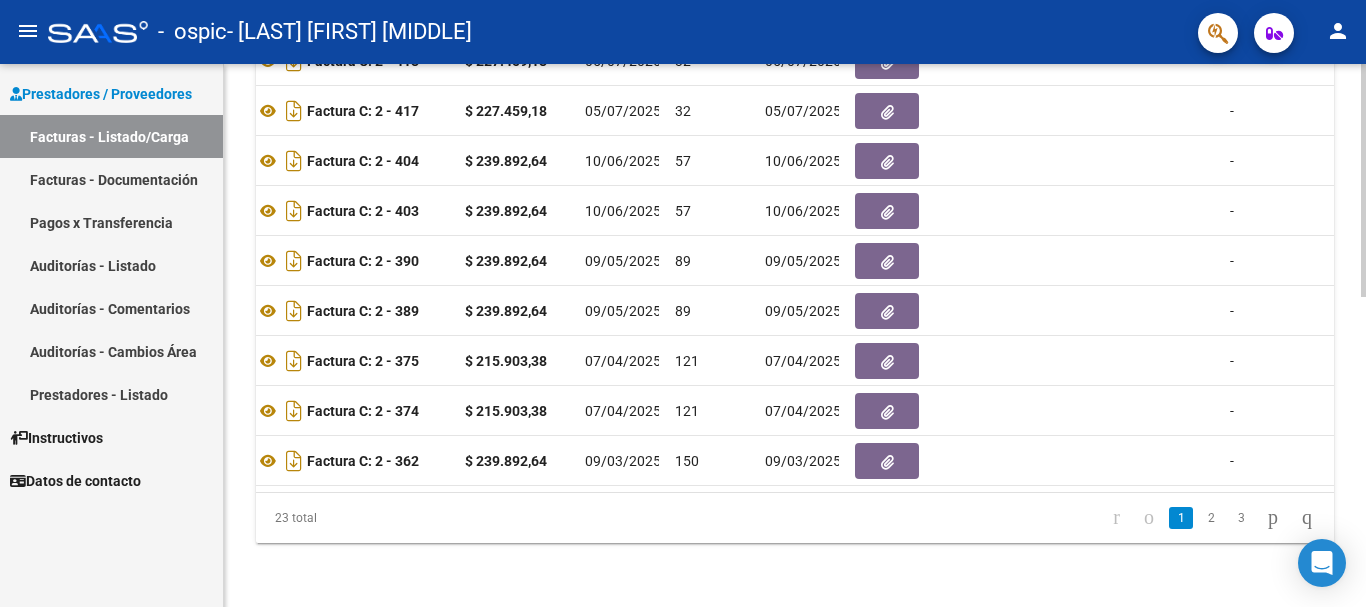 scroll, scrollTop: 0, scrollLeft: 154, axis: horizontal 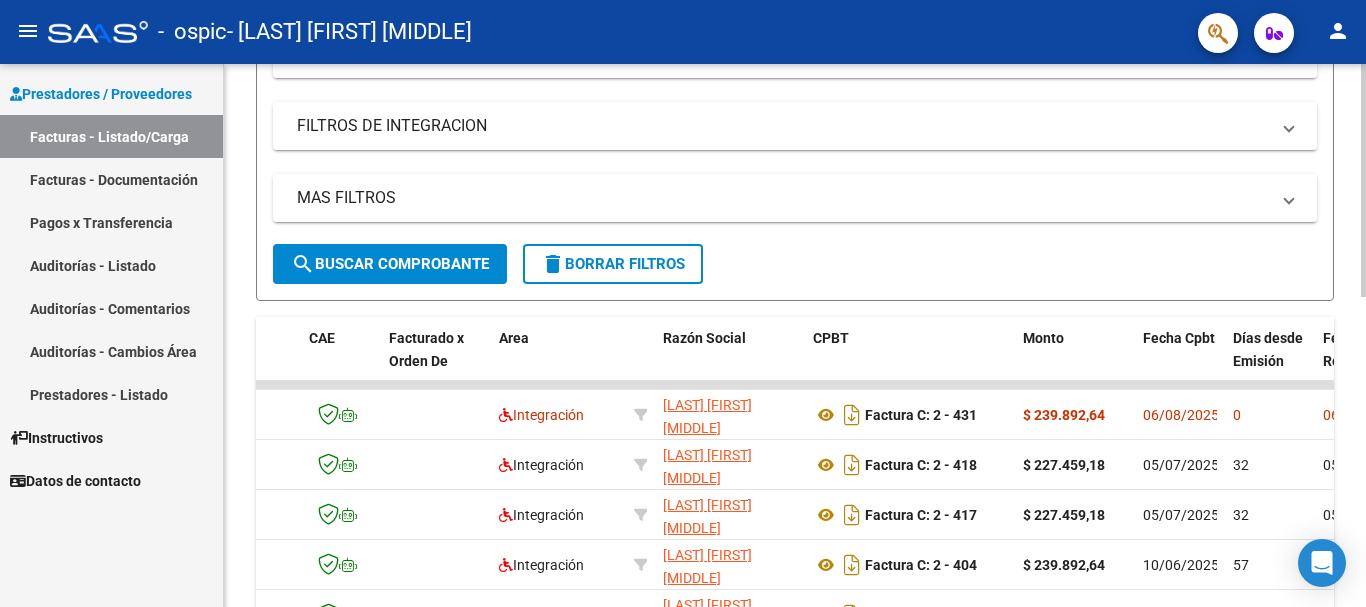 click 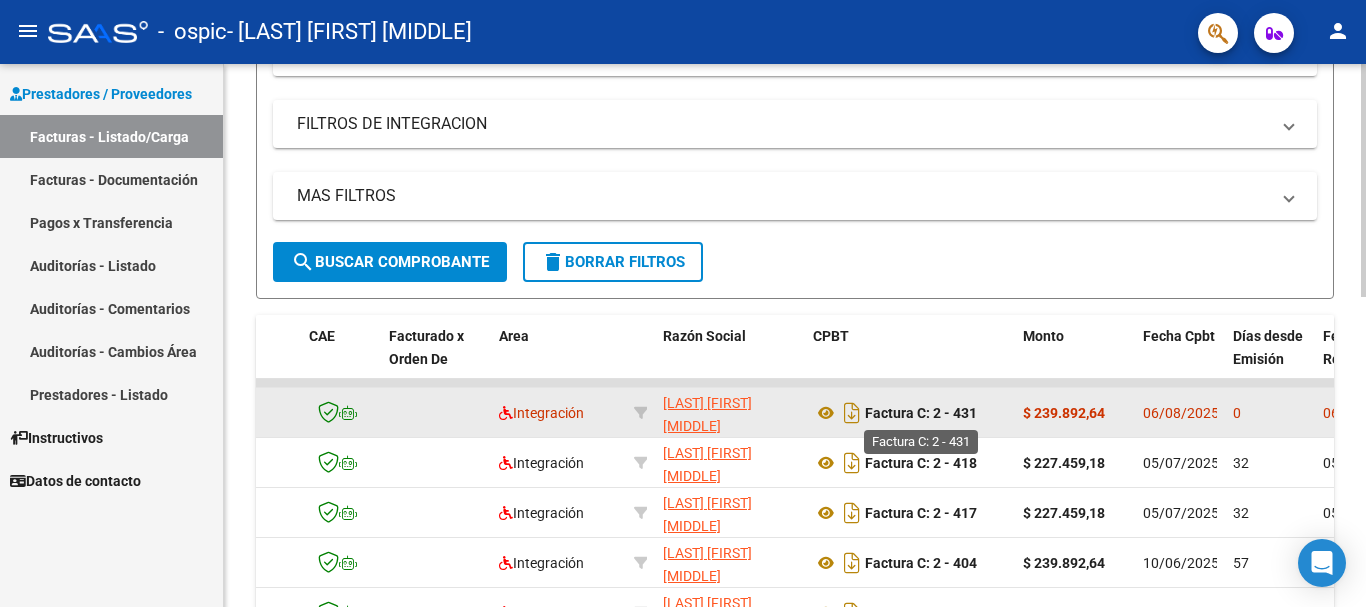 click on "Factura C: 2 - 431" 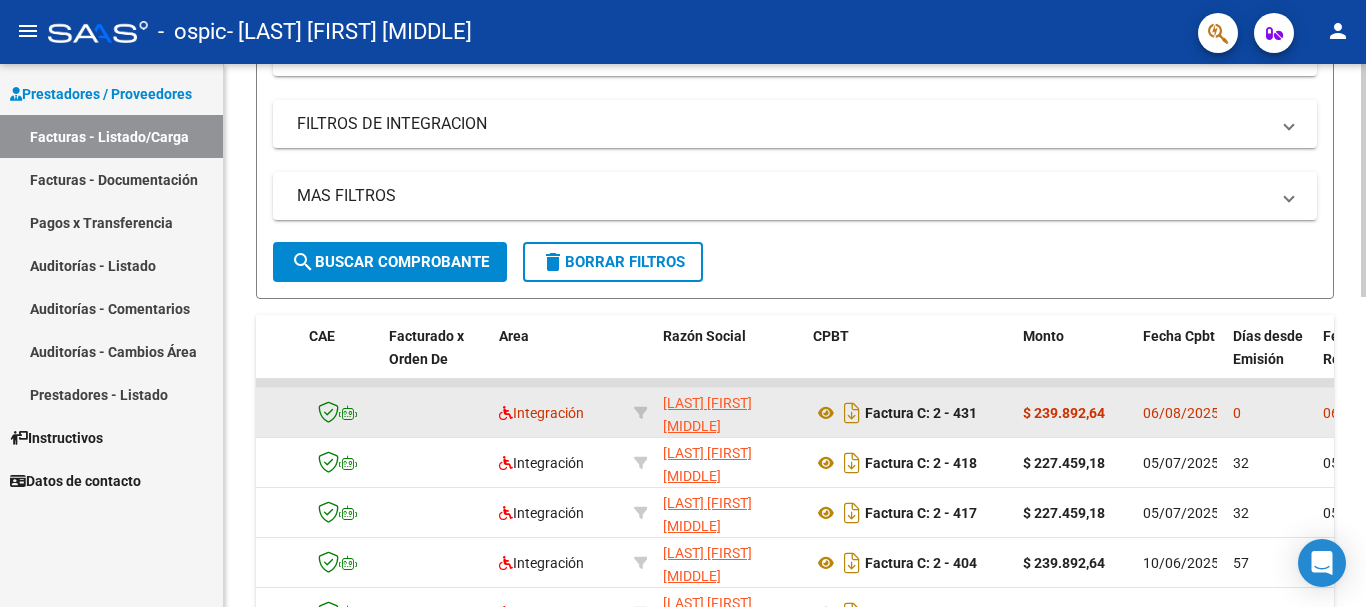 click on "Factura C: 2 - 431" 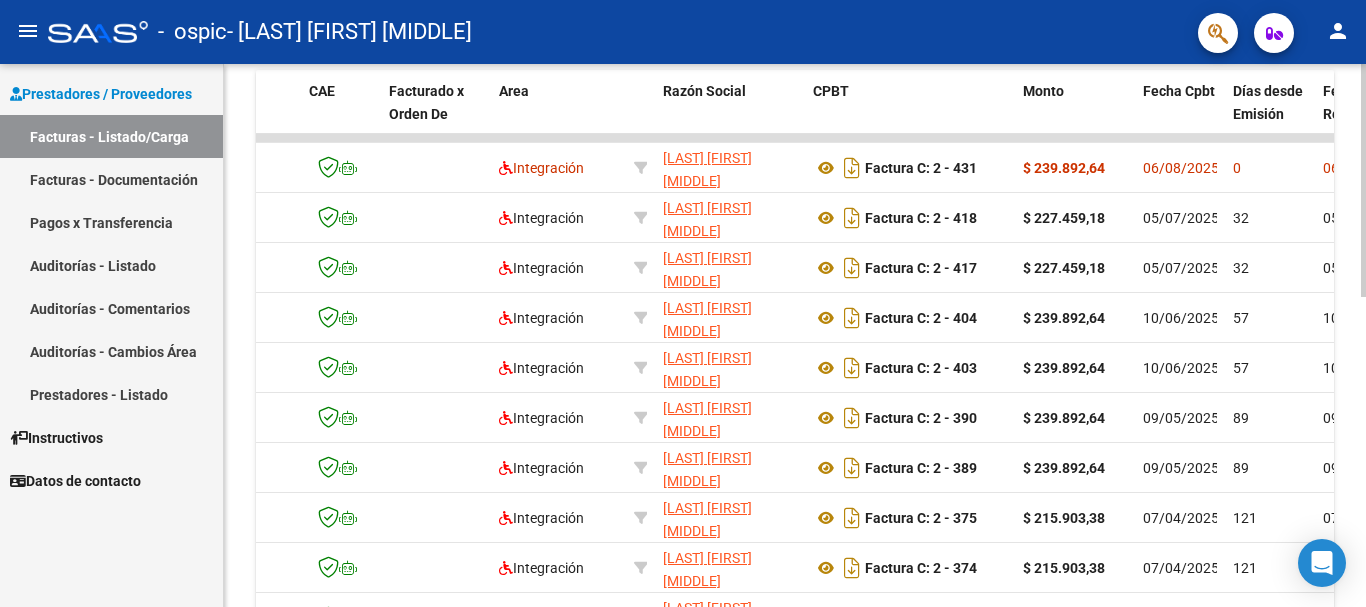 scroll, scrollTop: 597, scrollLeft: 0, axis: vertical 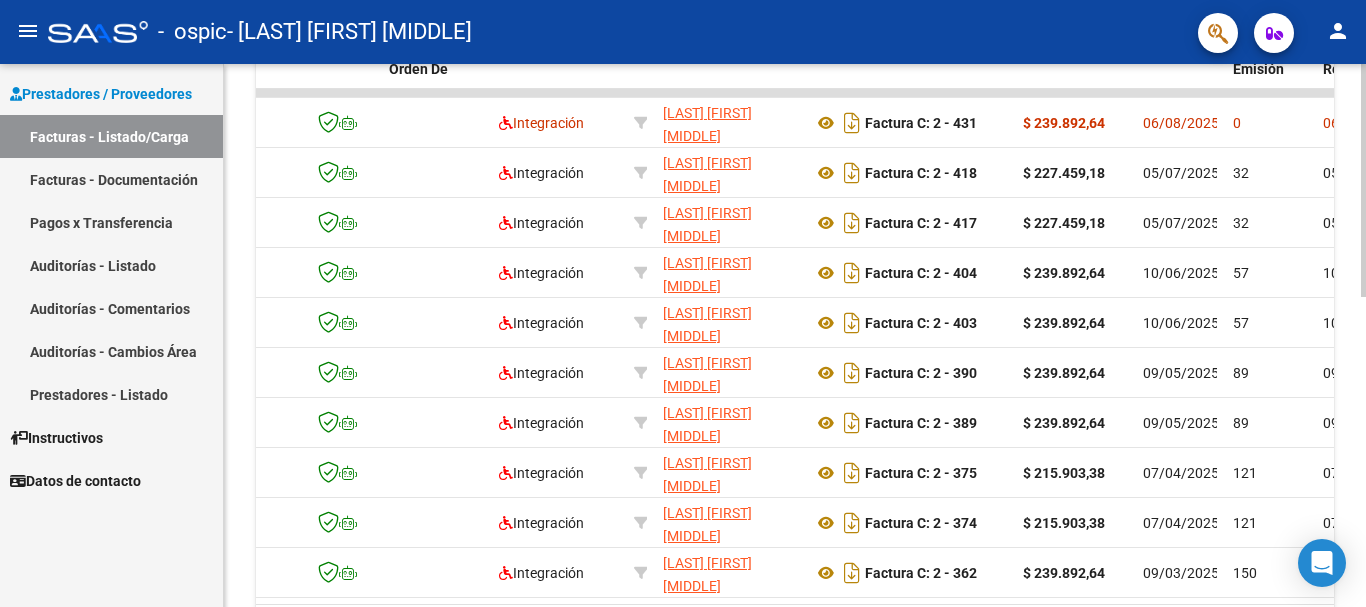 click 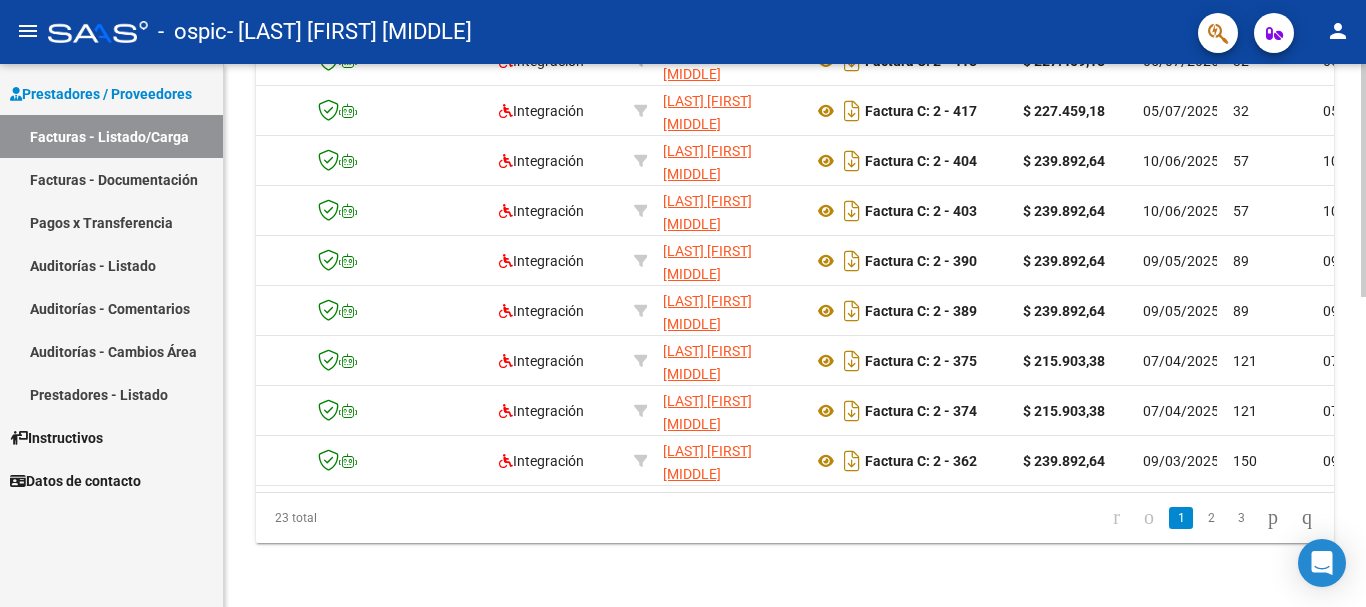 click 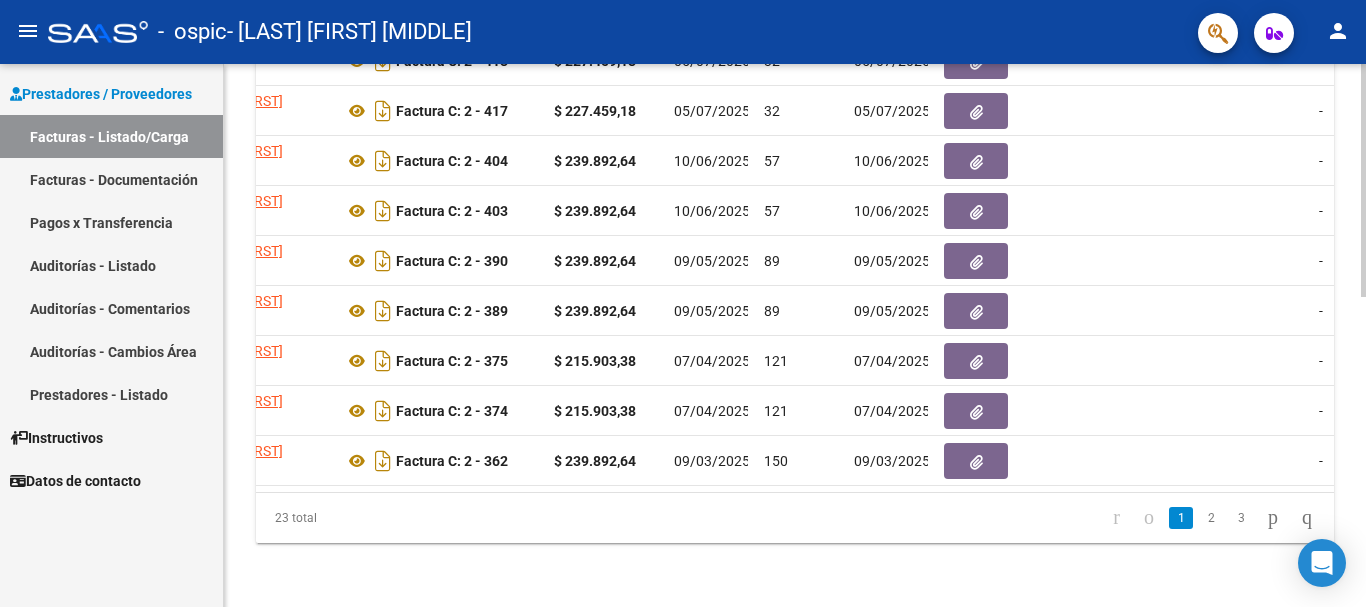 scroll, scrollTop: 0, scrollLeft: 780, axis: horizontal 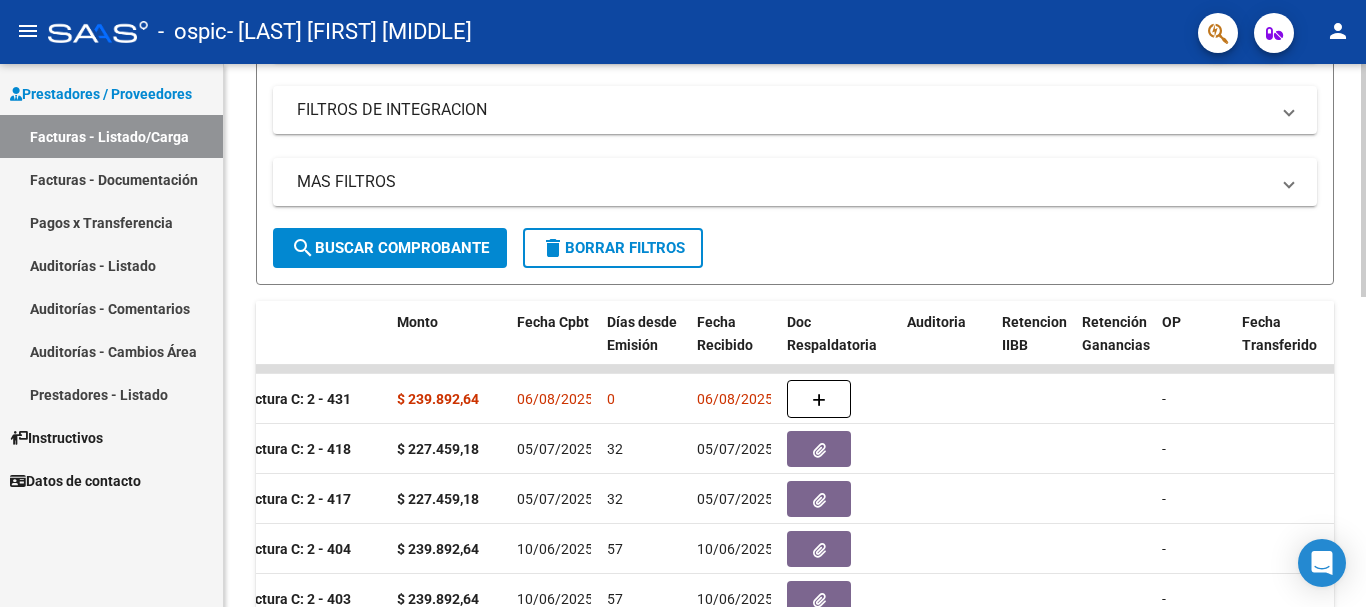 click on "Video tutorial   PRESTADORES -> Listado de CPBTs Emitidos por Prestadores / Proveedores (alt+q)   Cargar Comprobante
cloud_download  CSV  cloud_download  EXCEL  cloud_download  Estandar   Descarga Masiva
Filtros Id Area Area Todos Confirmado   Mostrar totalizadores   FILTROS DEL COMPROBANTE  Comprobante Tipo Comprobante Tipo Start date – End date Fec. Comprobante Desde / Hasta Días Emisión Desde(cant. días) Días Emisión Hasta(cant. días) CUIT / Razón Social Pto. Venta Nro. Comprobante Código SSS CAE Válido CAE Válido Todos Cargado Módulo Hosp. Todos Tiene facturacion Apócrifa Hospital Refes  FILTROS DE INTEGRACION  Período De Prestación Campos del Archivo de Rendición Devuelto x SSS (dr_envio) Todos Rendido x SSS (dr_envio) Tipo de Registro Tipo de Registro Período Presentación Período Presentación Campos del Legajo Asociado (preaprobación) Afiliado Legajo (cuil/nombre) Todos Solo facturas preaprobadas  MAS FILTROS  Todos Con Doc. Respaldatoria Todos Con Trazabilidad Todos – – 0" 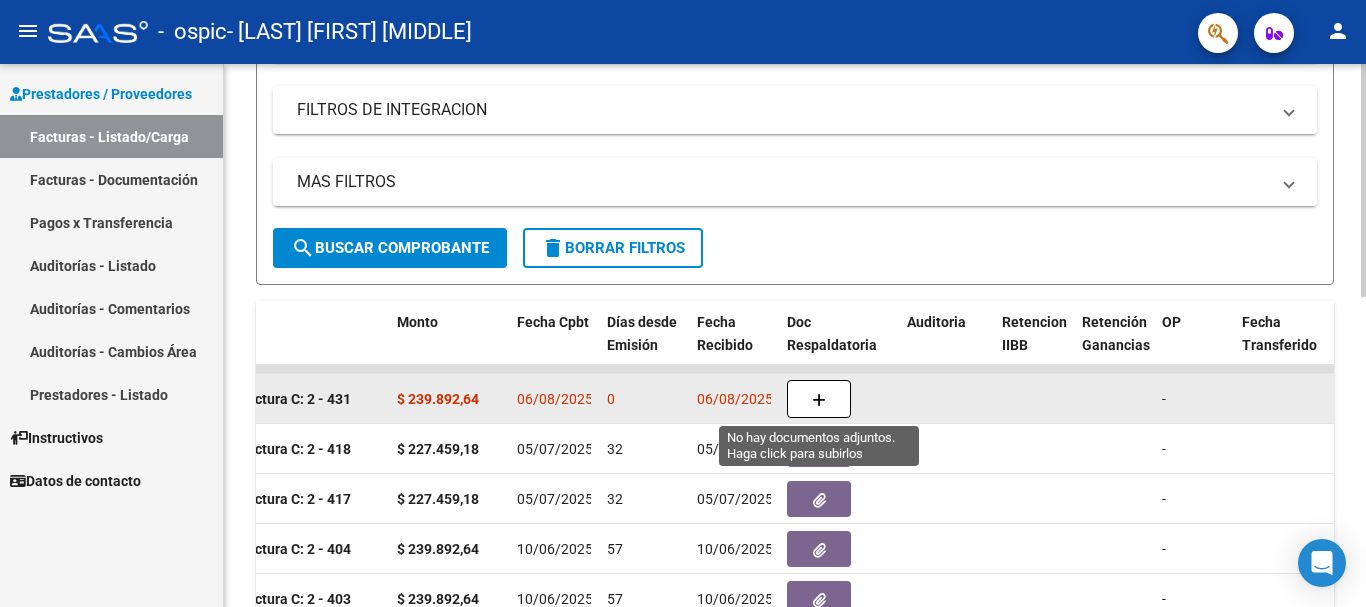 click 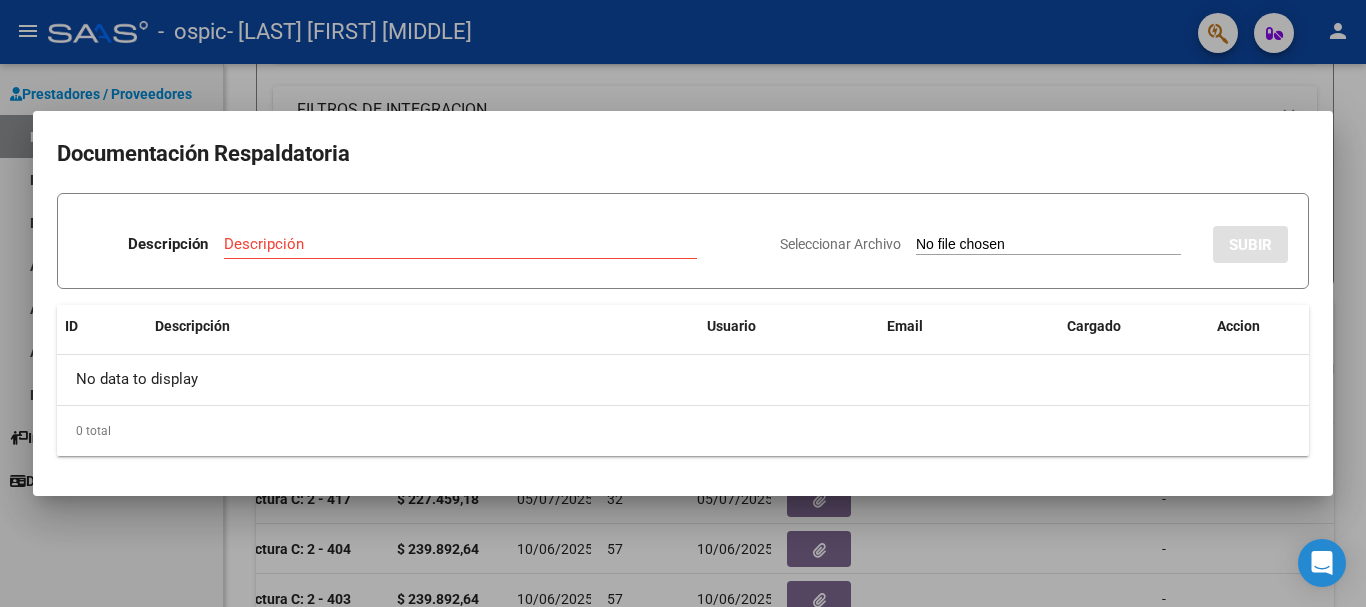 click at bounding box center [683, 303] 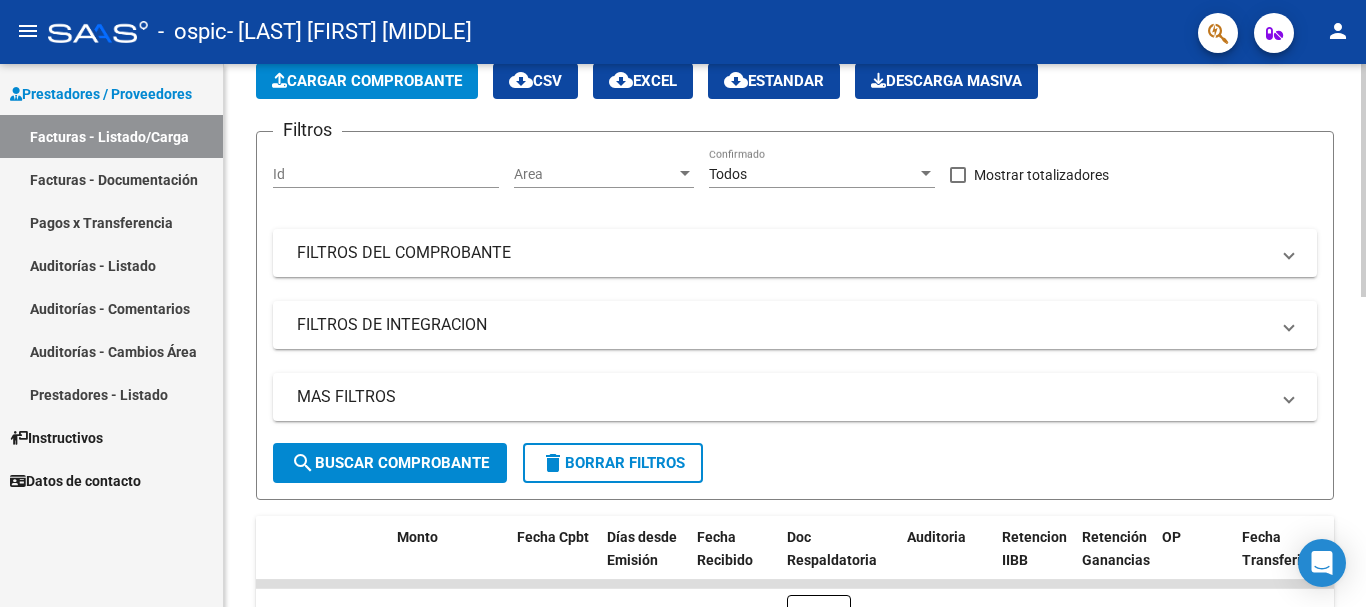 scroll, scrollTop: 0, scrollLeft: 0, axis: both 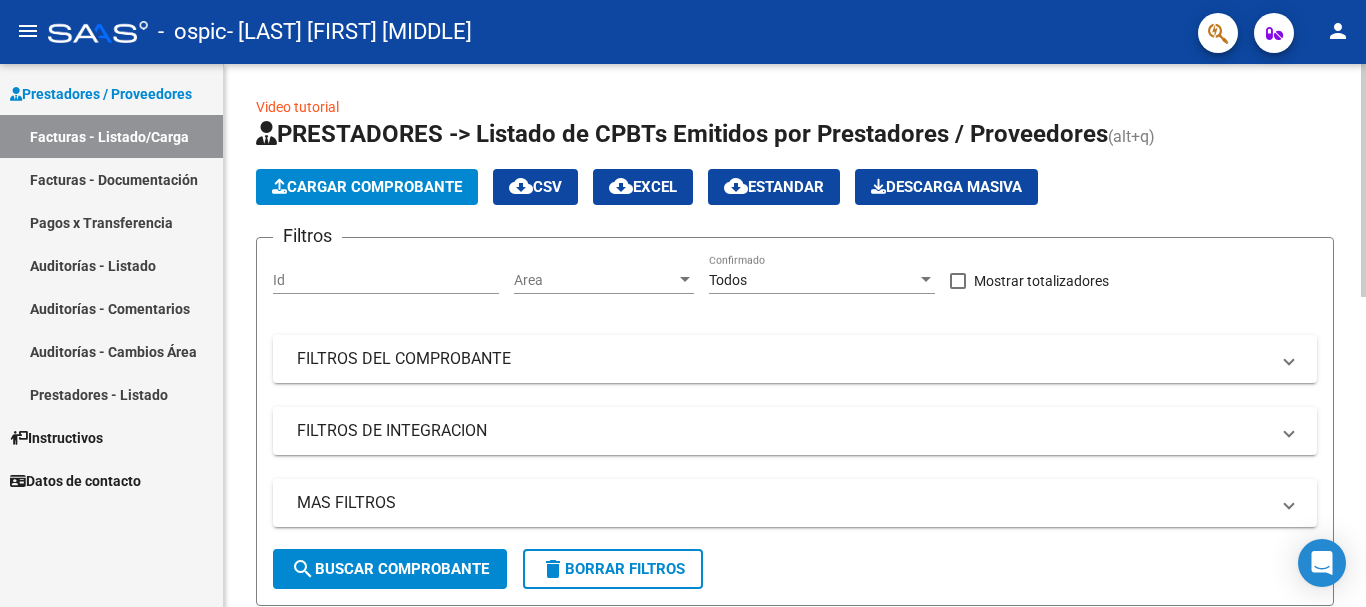 click 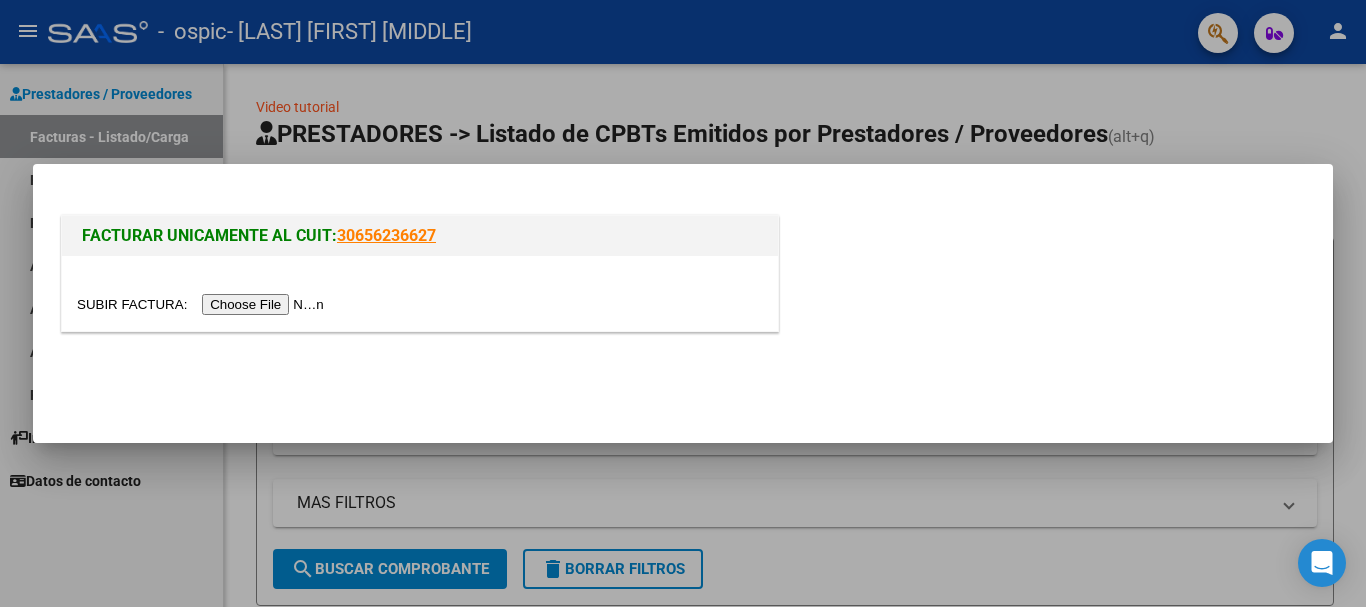 click at bounding box center (203, 304) 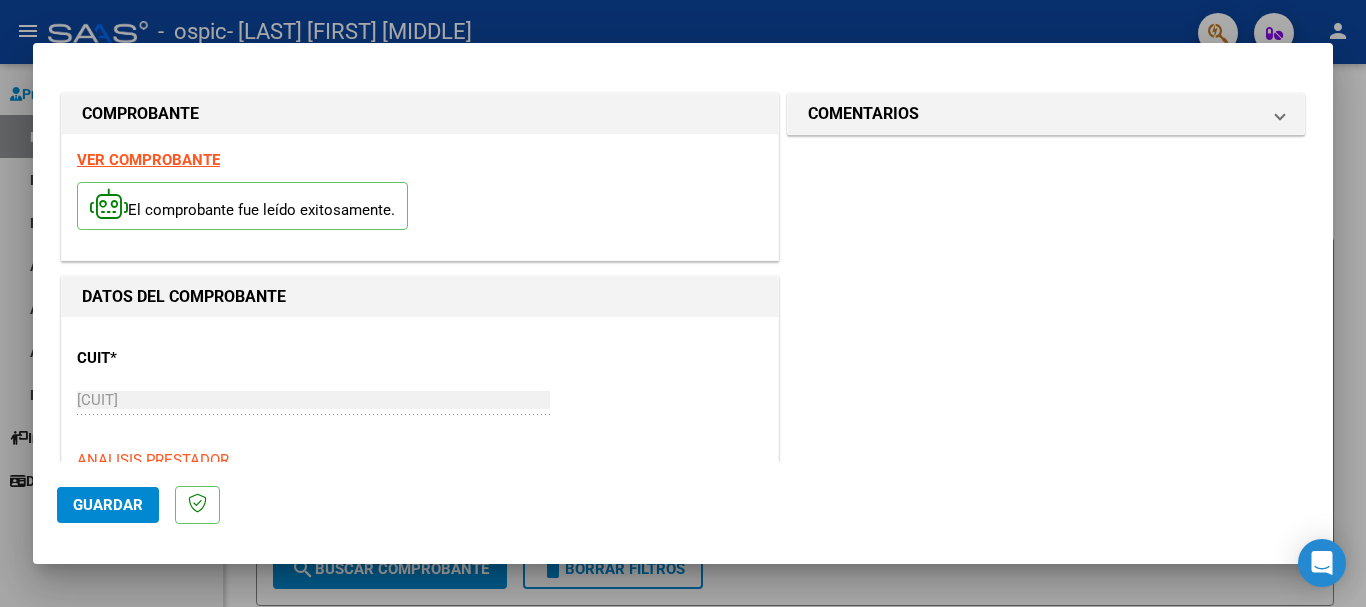 click on "Guardar" 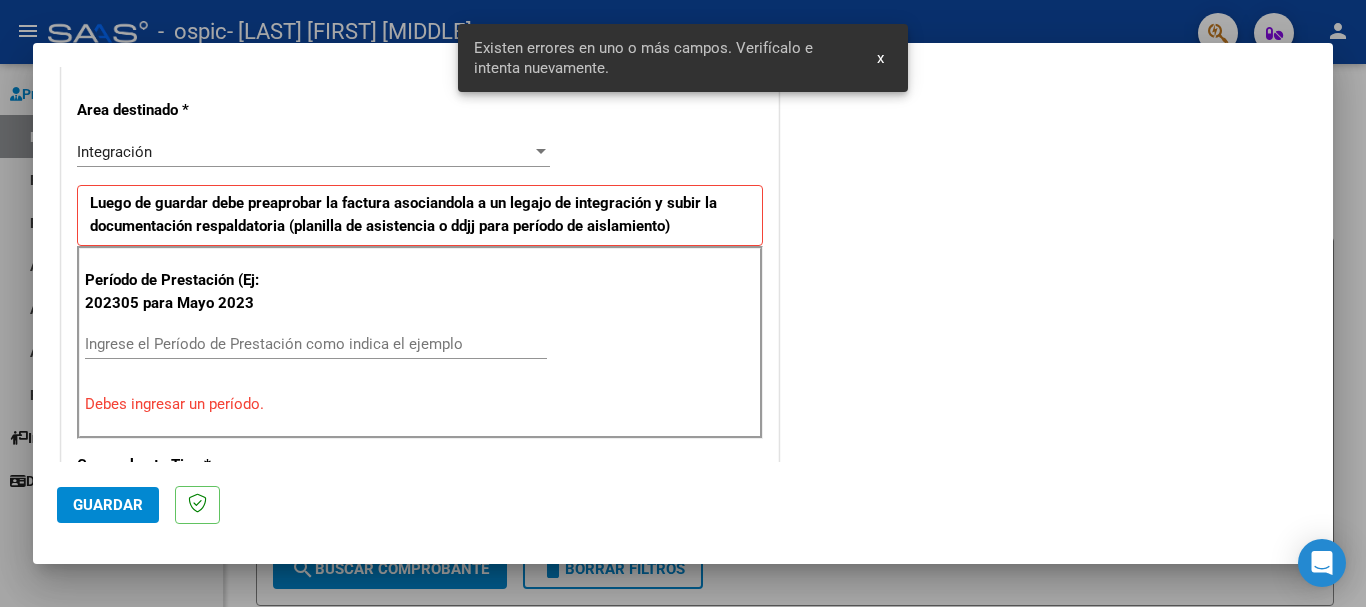 scroll, scrollTop: 462, scrollLeft: 0, axis: vertical 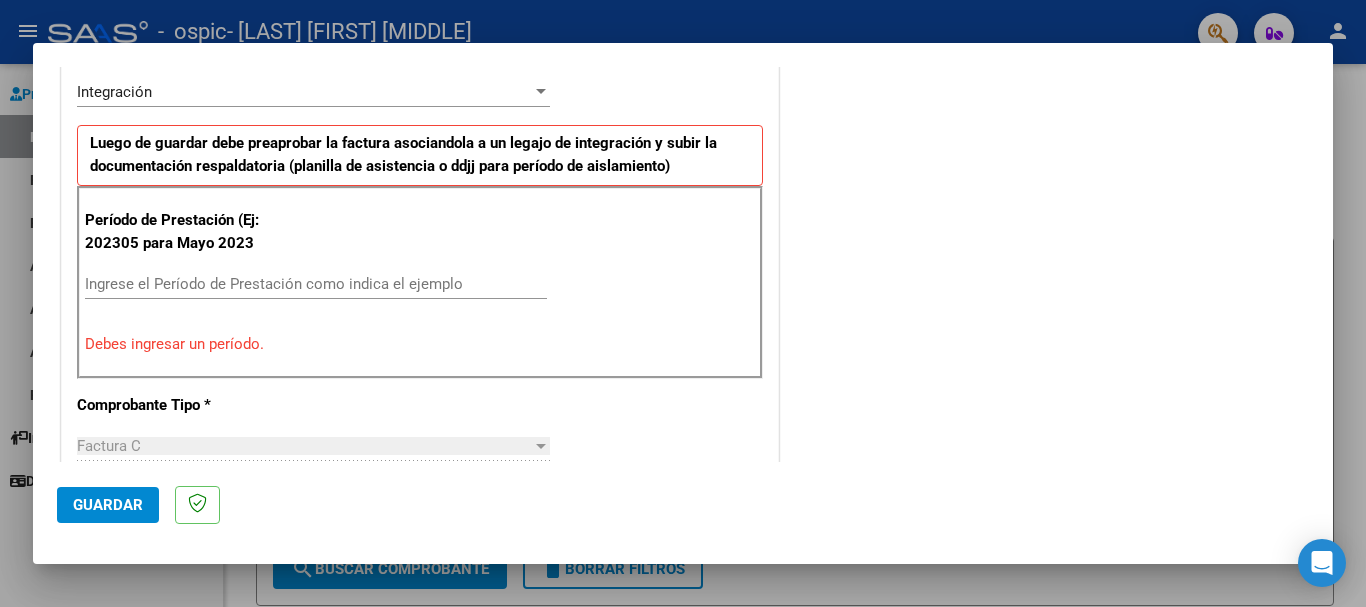 click on "Período de Prestación (Ej: 202305 para Mayo 2023    Ingrese el Período de Prestación como indica el ejemplo   Debes ingresar un período." at bounding box center [420, 282] 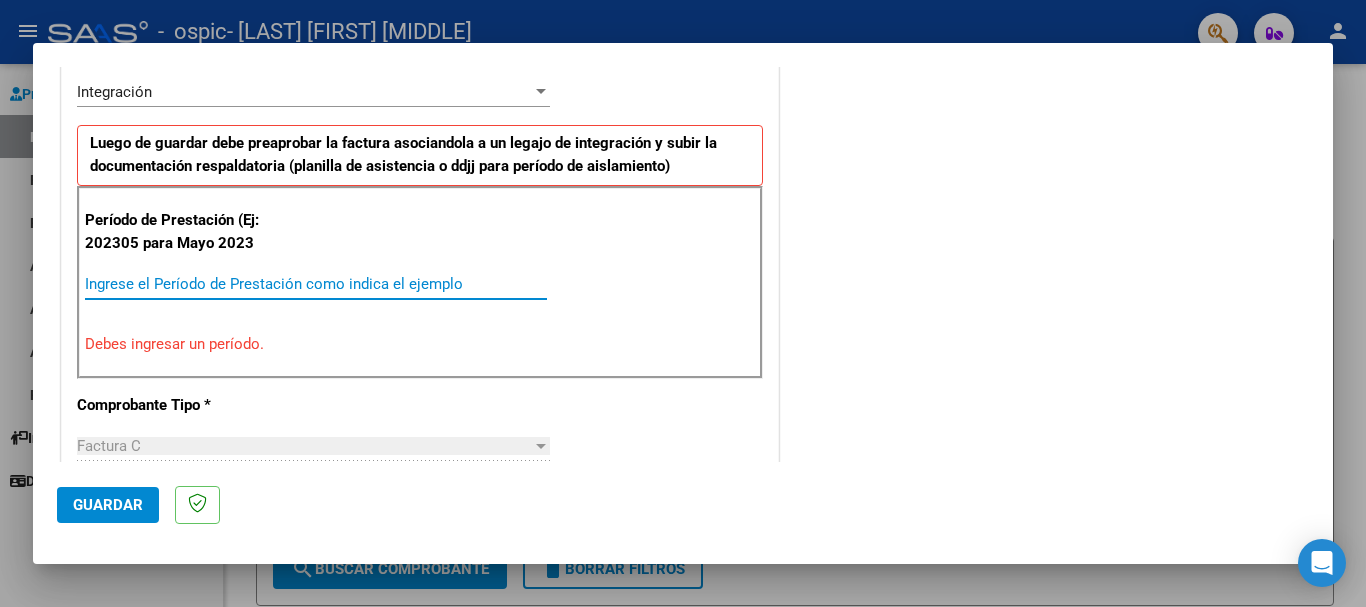click on "Ingrese el Período de Prestación como indica el ejemplo" at bounding box center [316, 284] 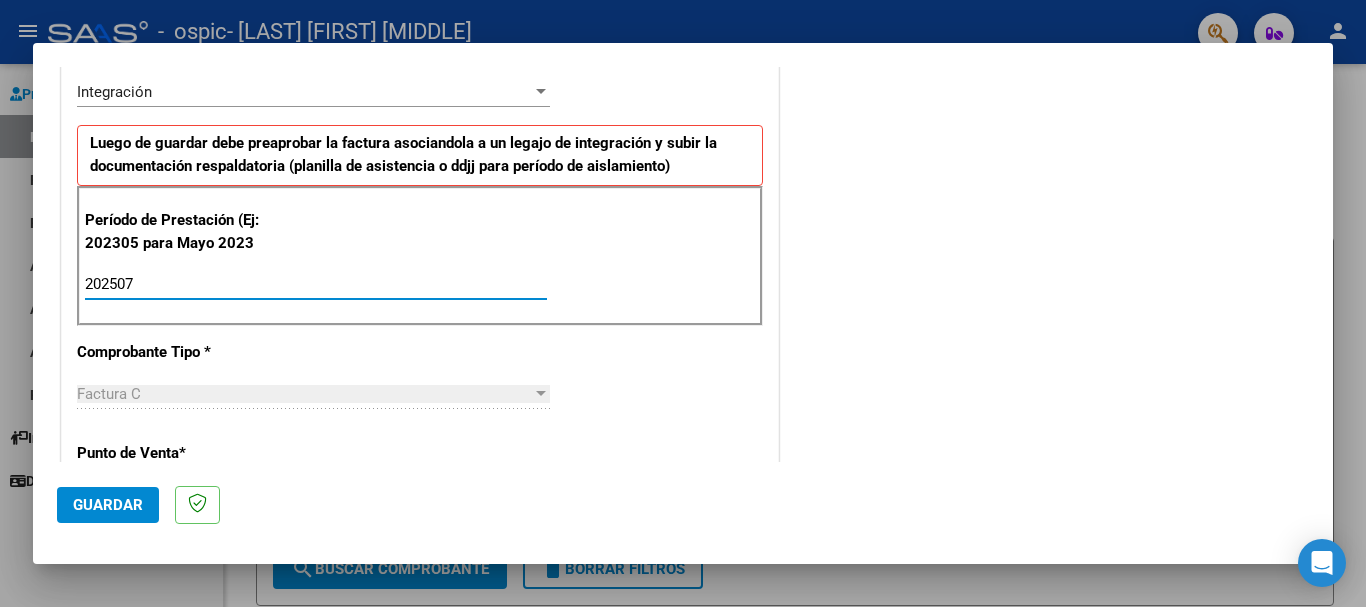type on "202507" 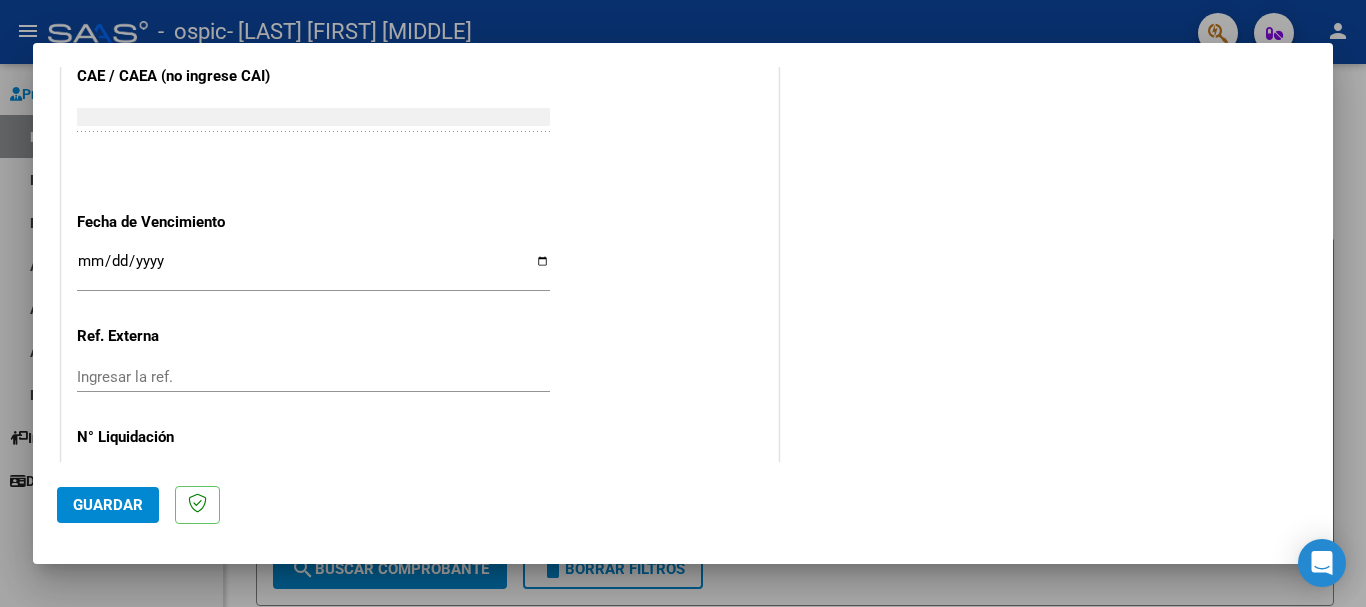 scroll, scrollTop: 1267, scrollLeft: 0, axis: vertical 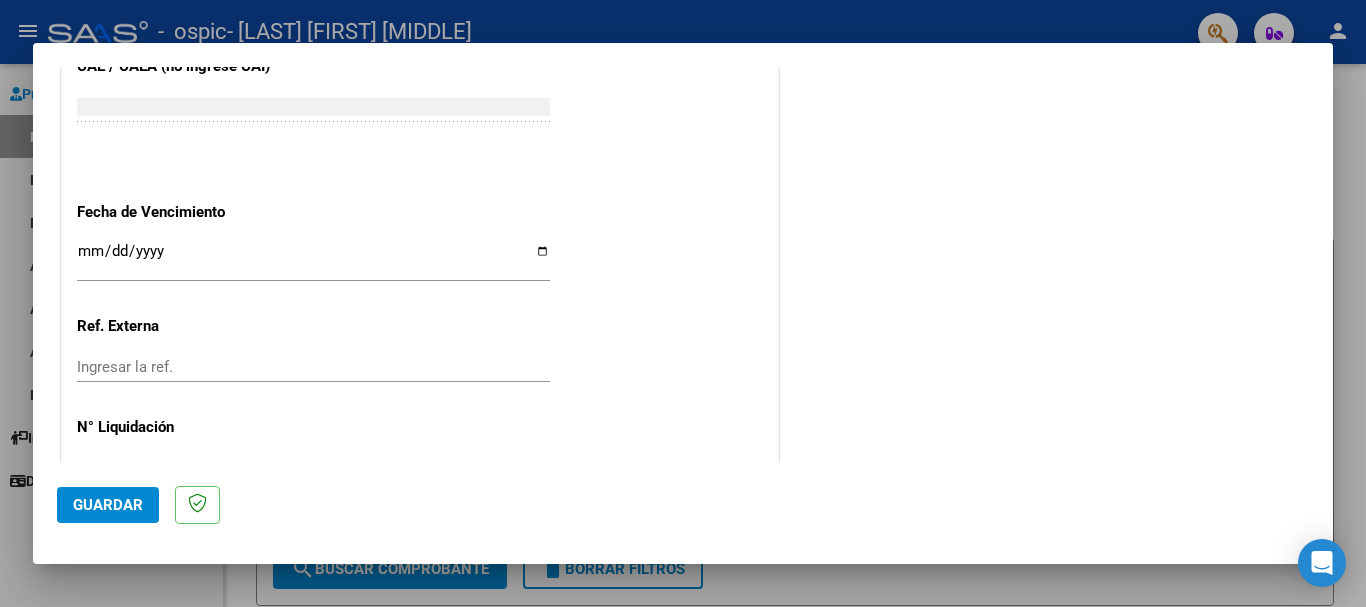click on "Ingresar la fecha" at bounding box center (313, 259) 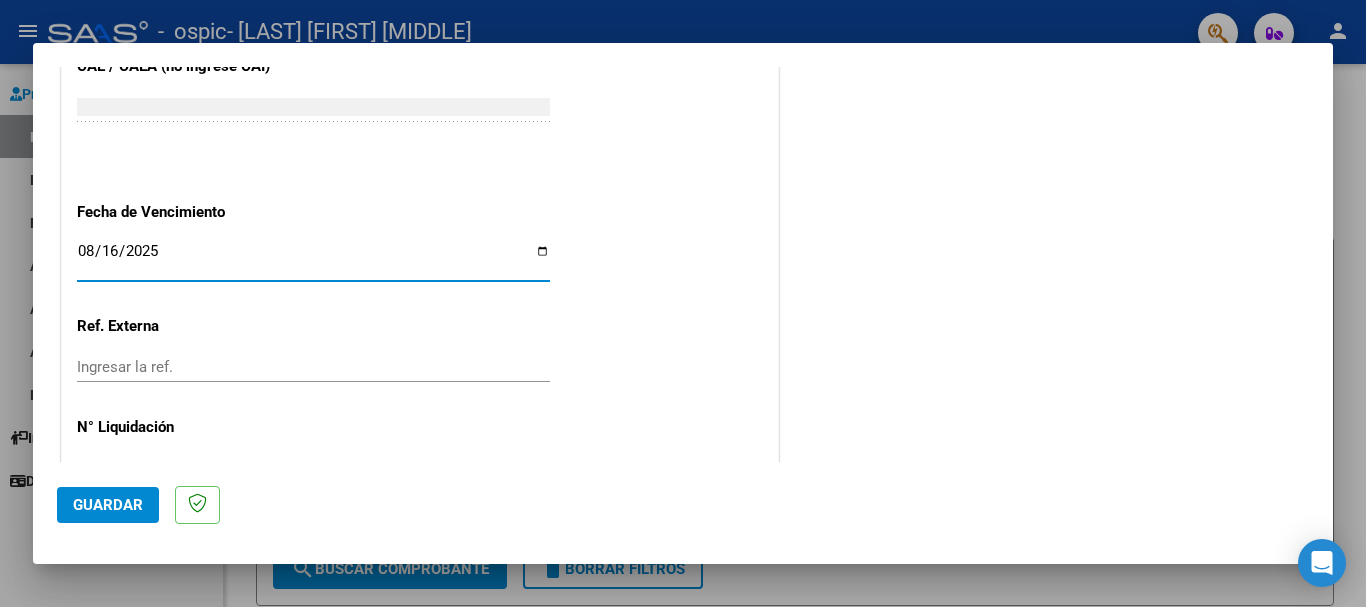 type on "2025-08-16" 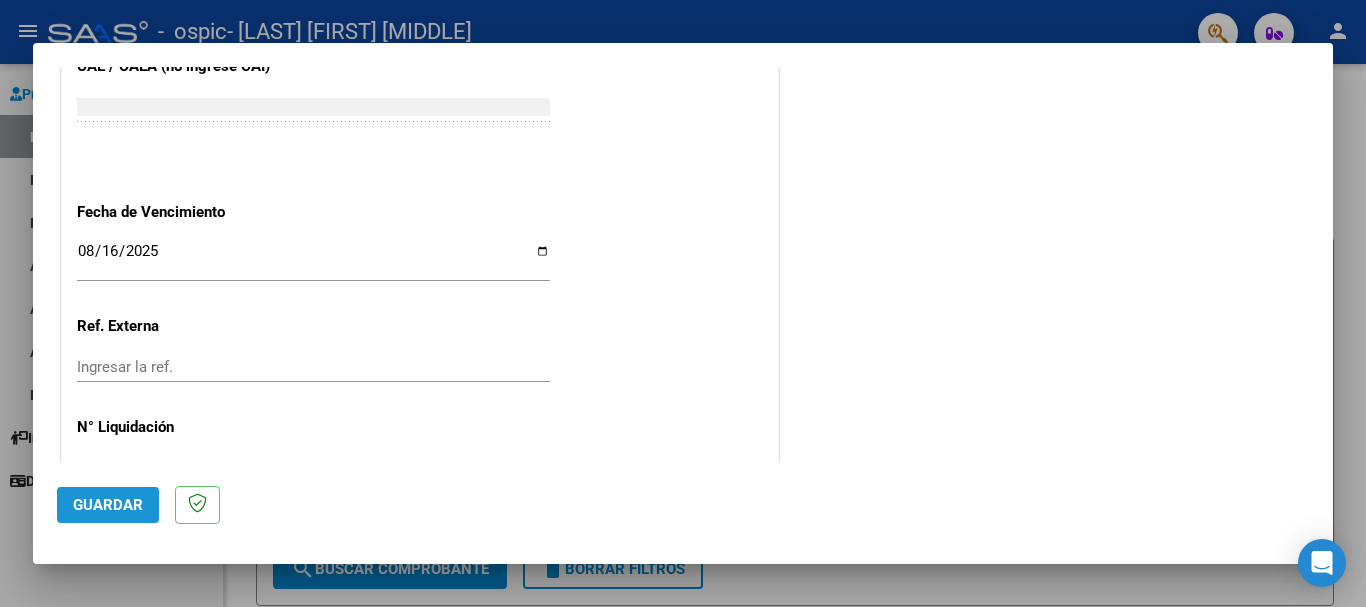 click on "Guardar" 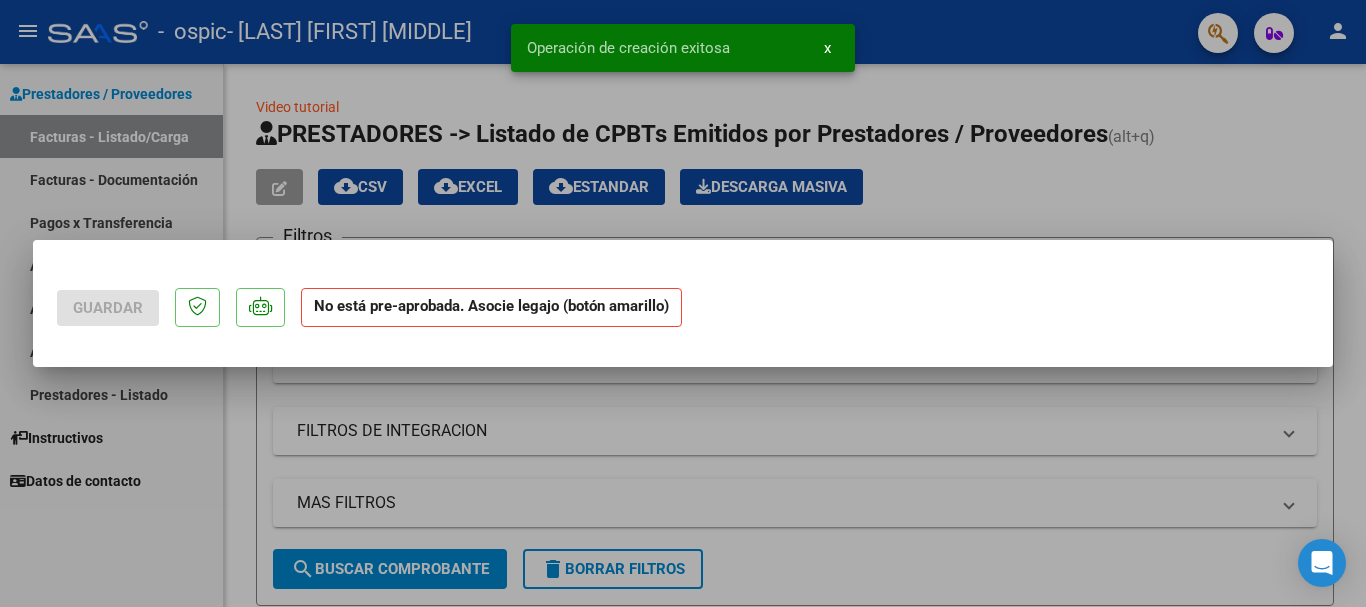 scroll, scrollTop: 0, scrollLeft: 0, axis: both 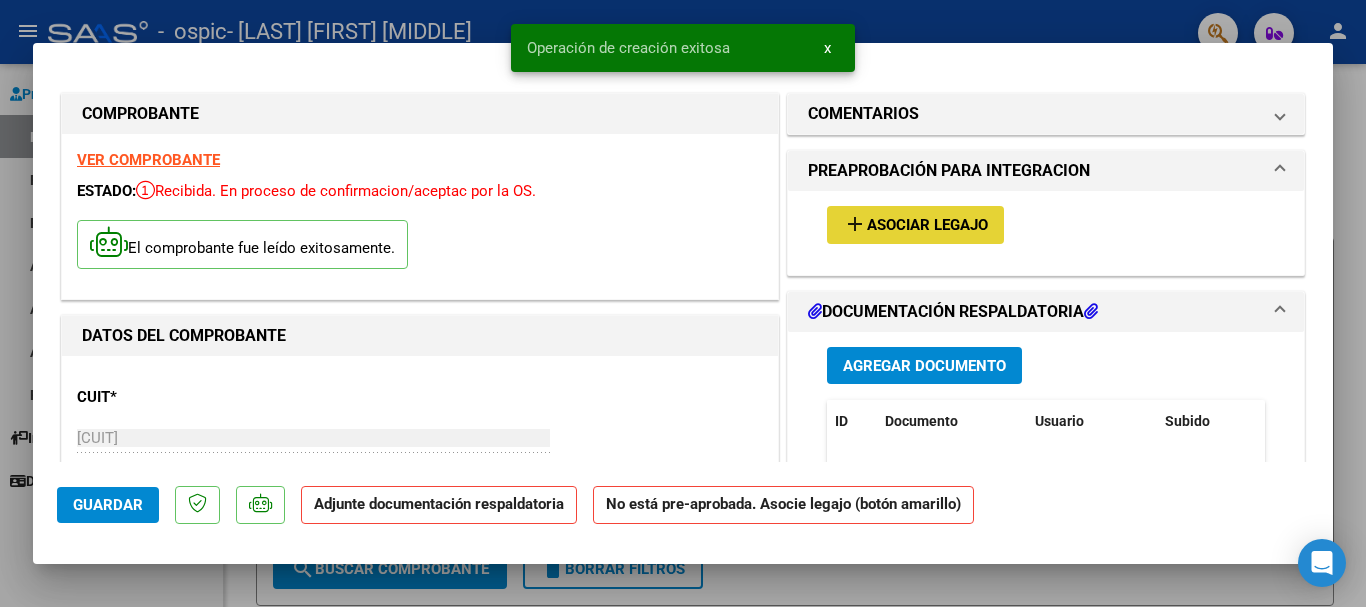 click on "add Asociar Legajo" at bounding box center [915, 224] 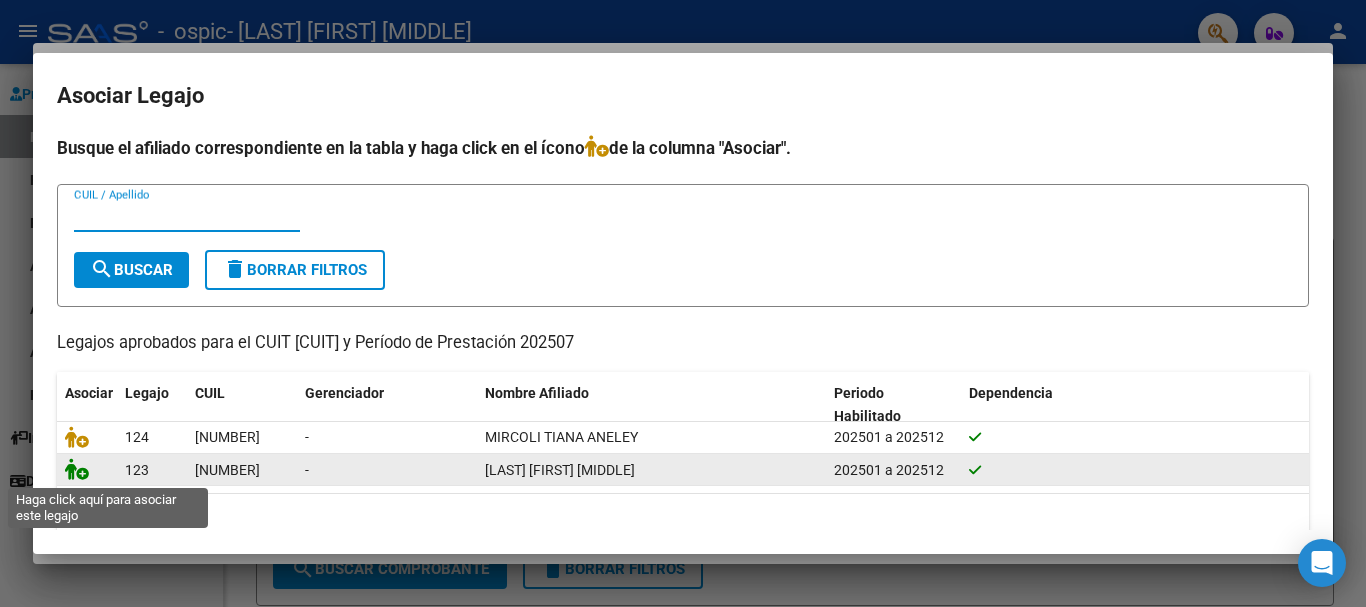 click 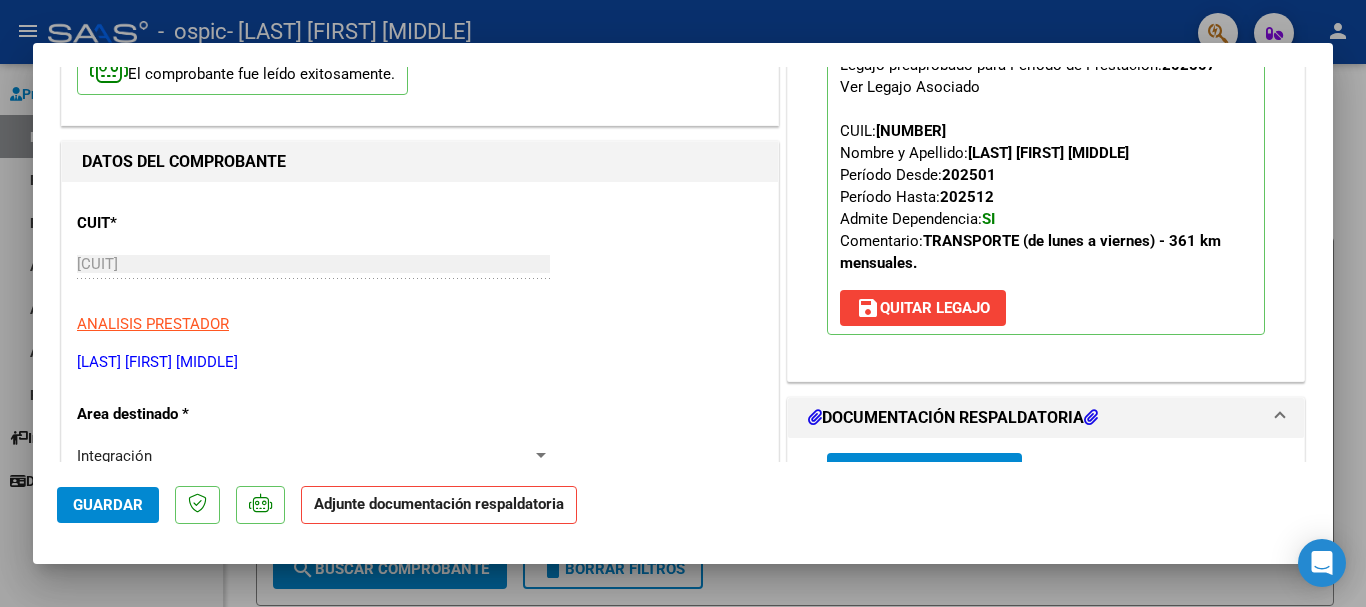 scroll, scrollTop: 309, scrollLeft: 0, axis: vertical 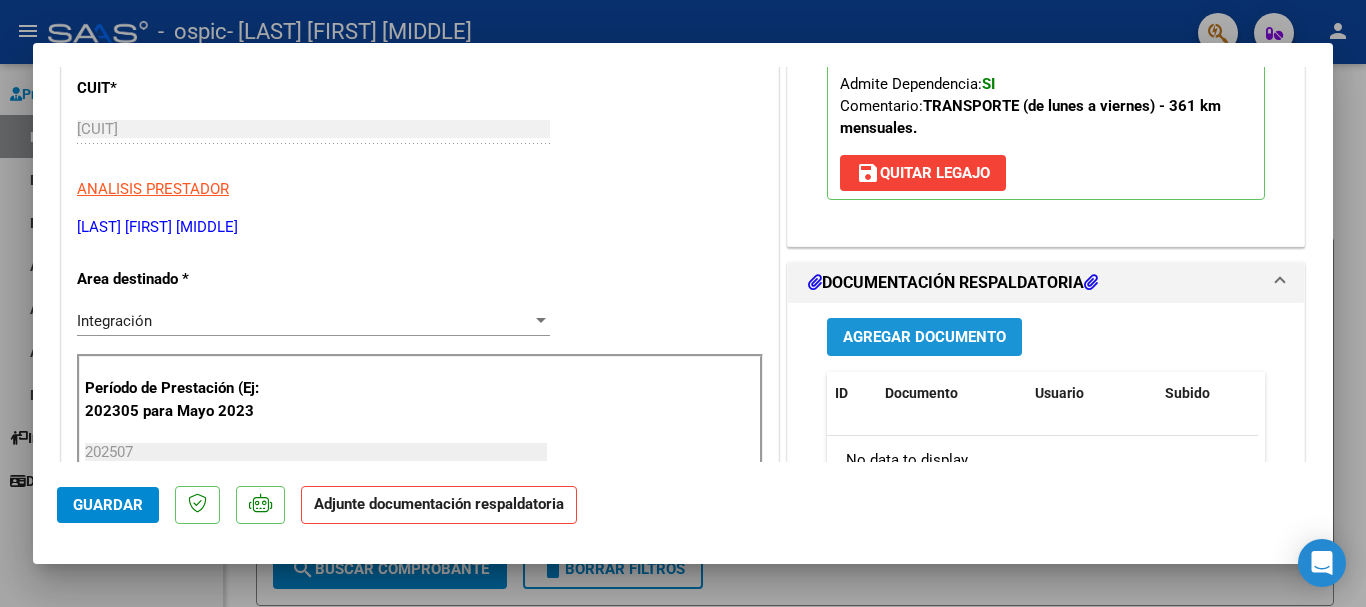 click on "Agregar Documento" at bounding box center [924, 338] 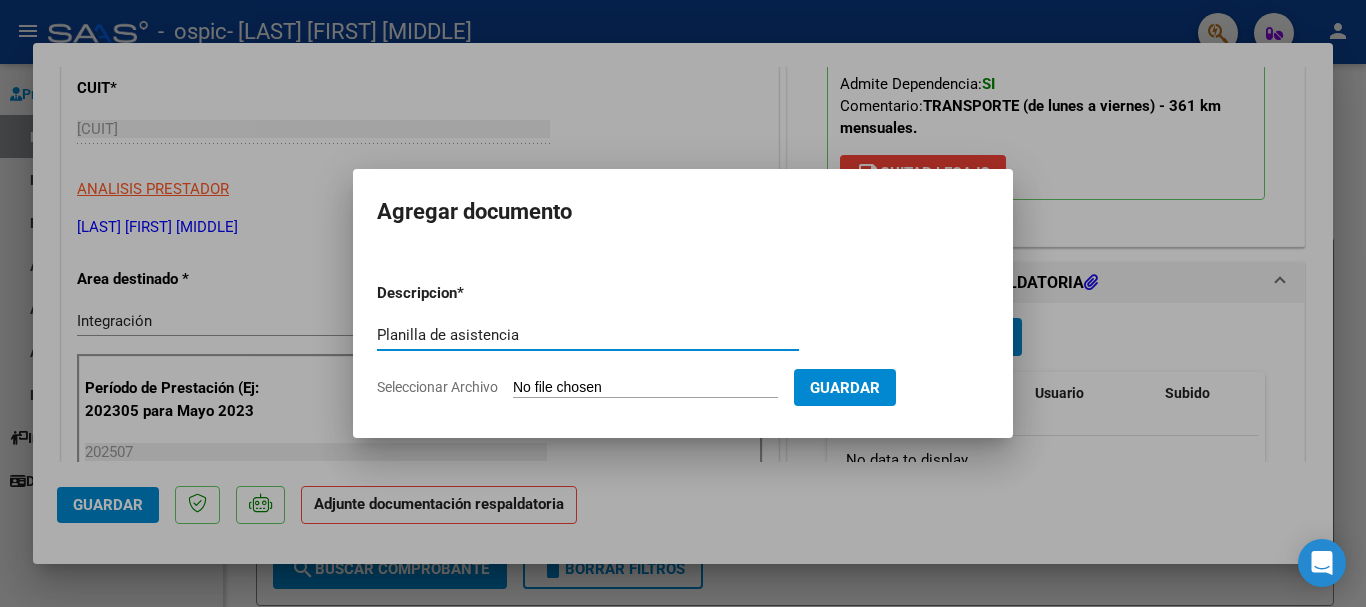 type on "Planilla de asistencia" 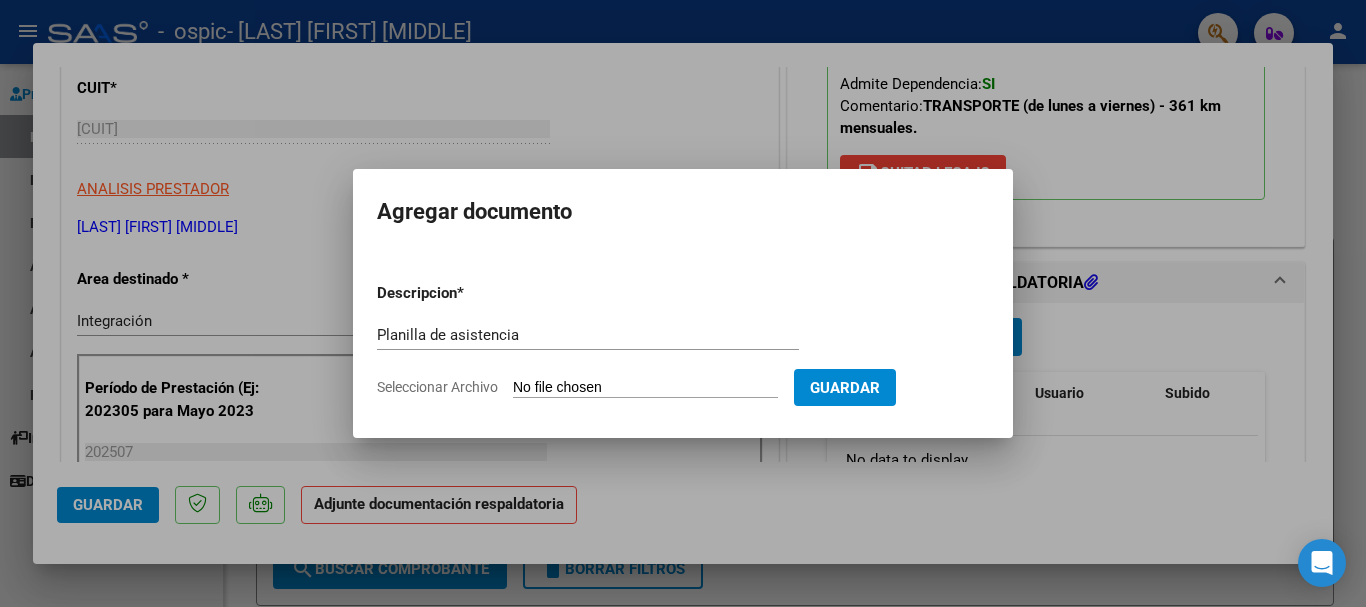 type on "C:\fakepath\[LAST] [FIRST]_[DOCUMENT]_[MONTH]-[YEAR].pdf" 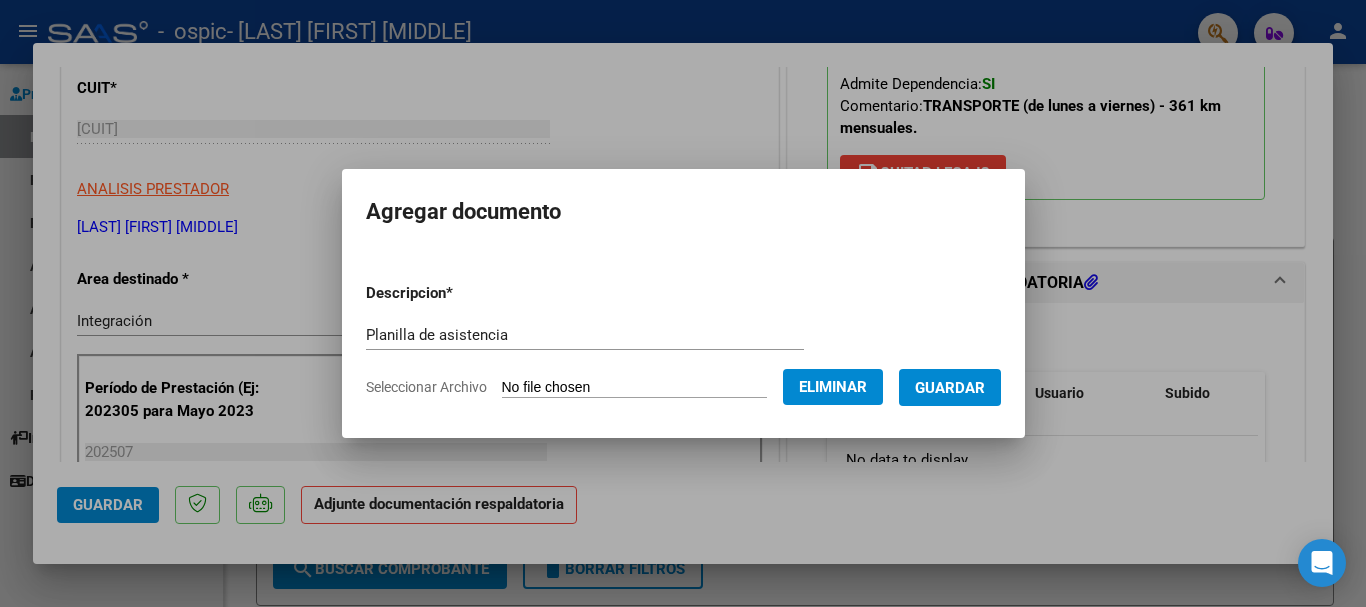 click on "Eliminar" 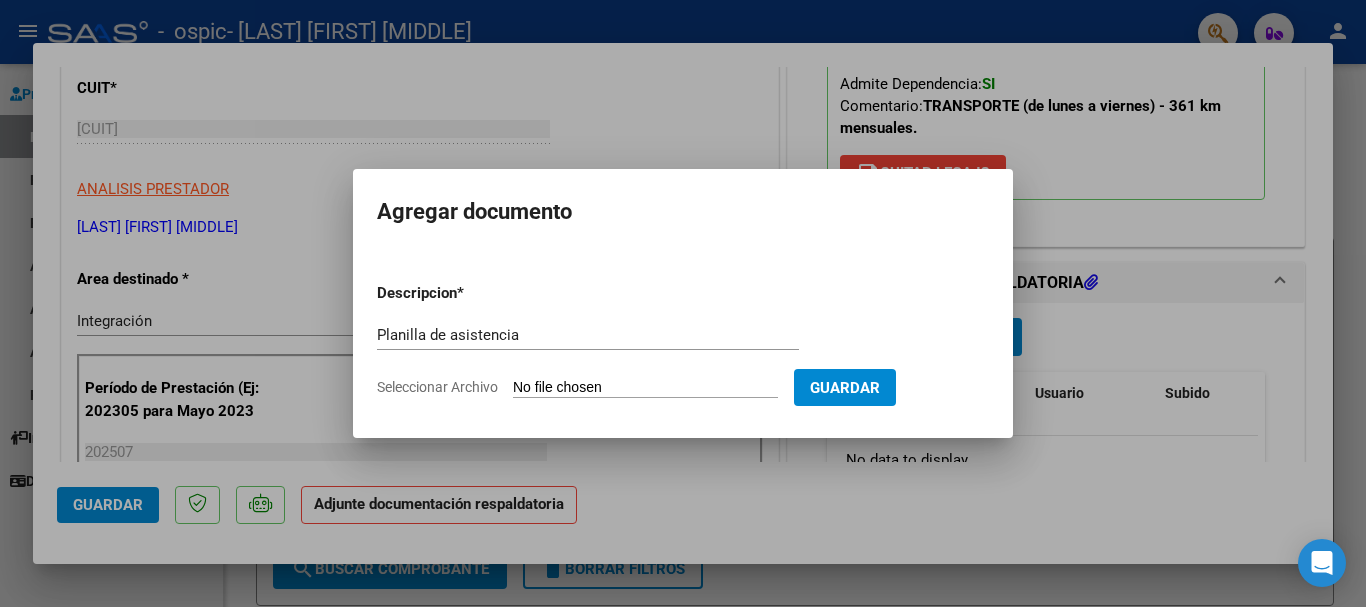 click at bounding box center (683, 303) 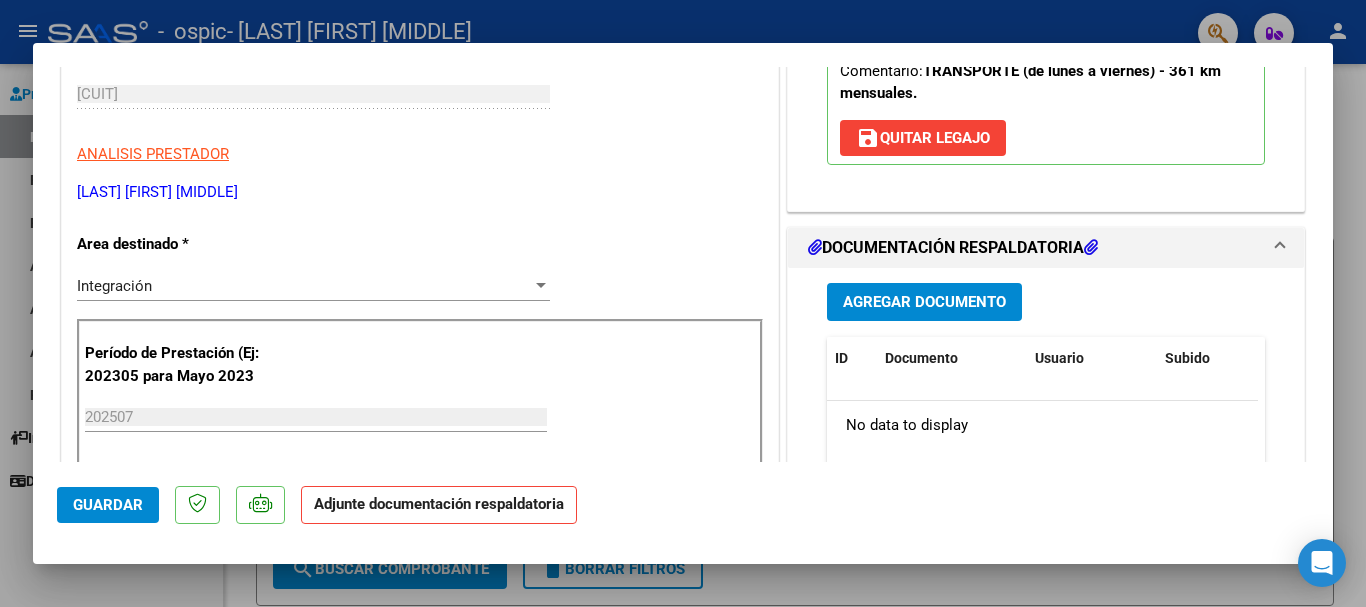 scroll, scrollTop: 0, scrollLeft: 0, axis: both 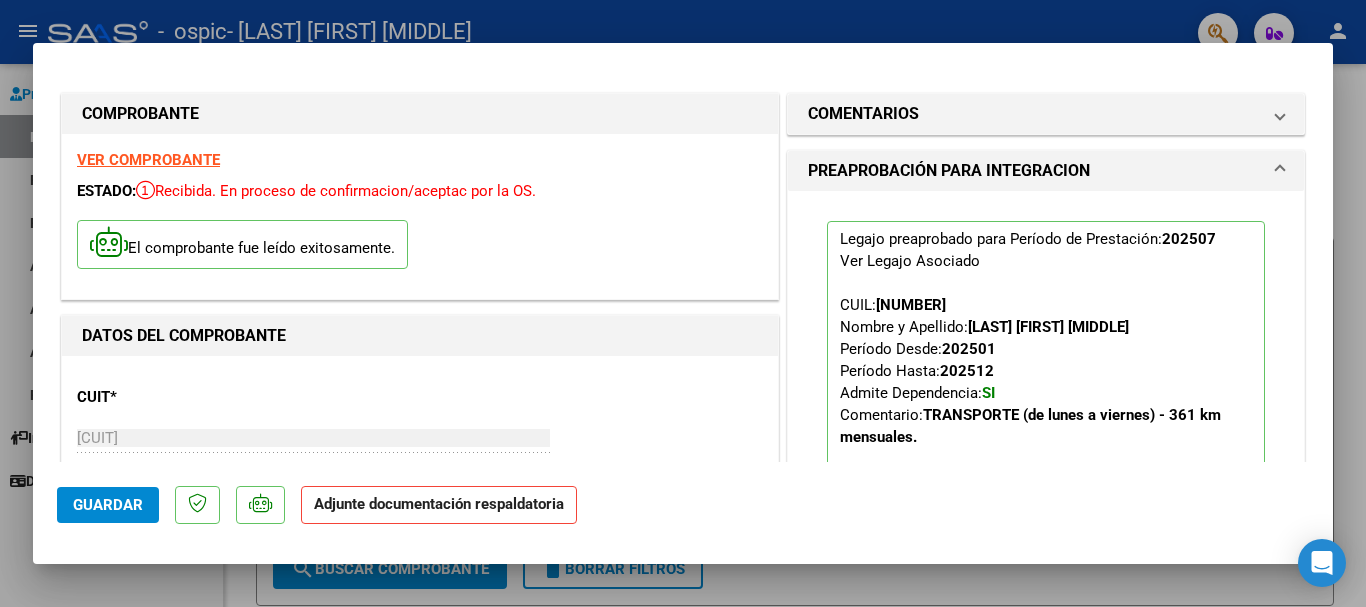 click at bounding box center (683, 303) 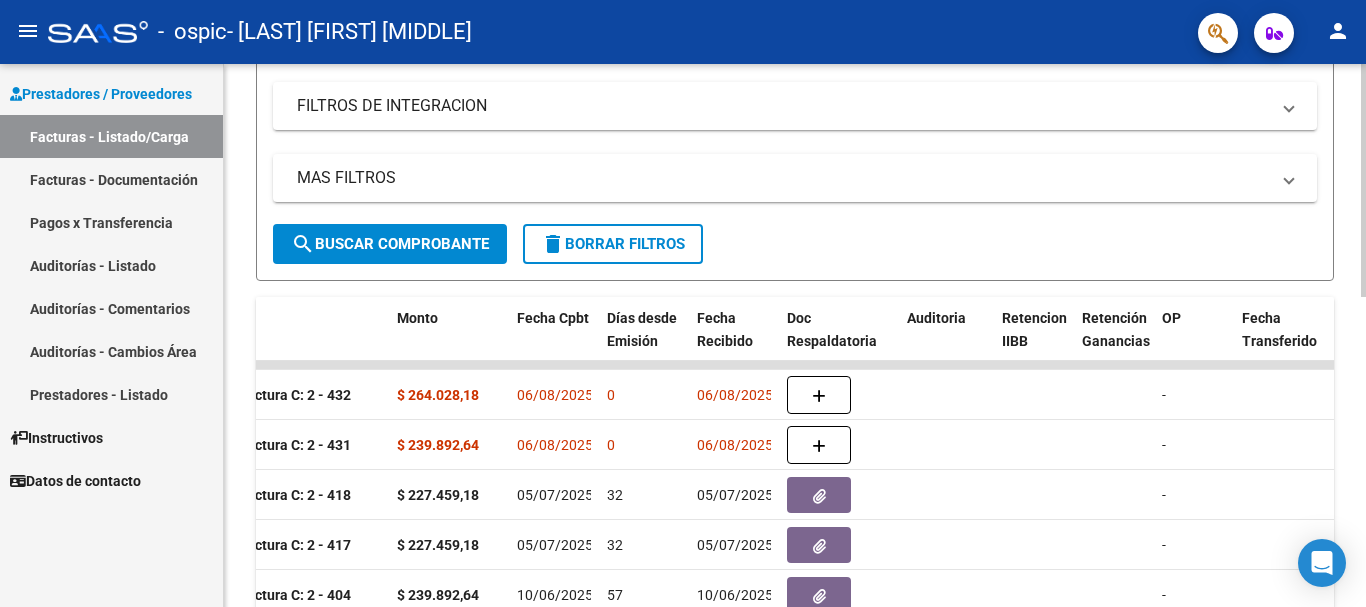 scroll, scrollTop: 357, scrollLeft: 0, axis: vertical 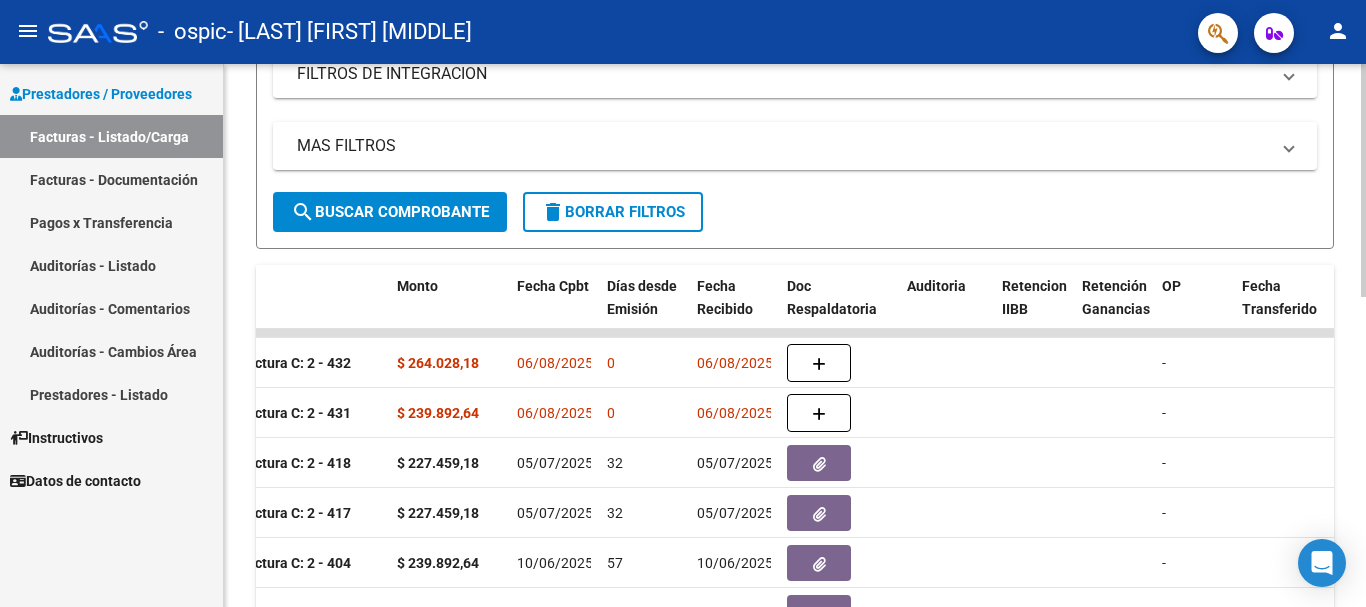 click 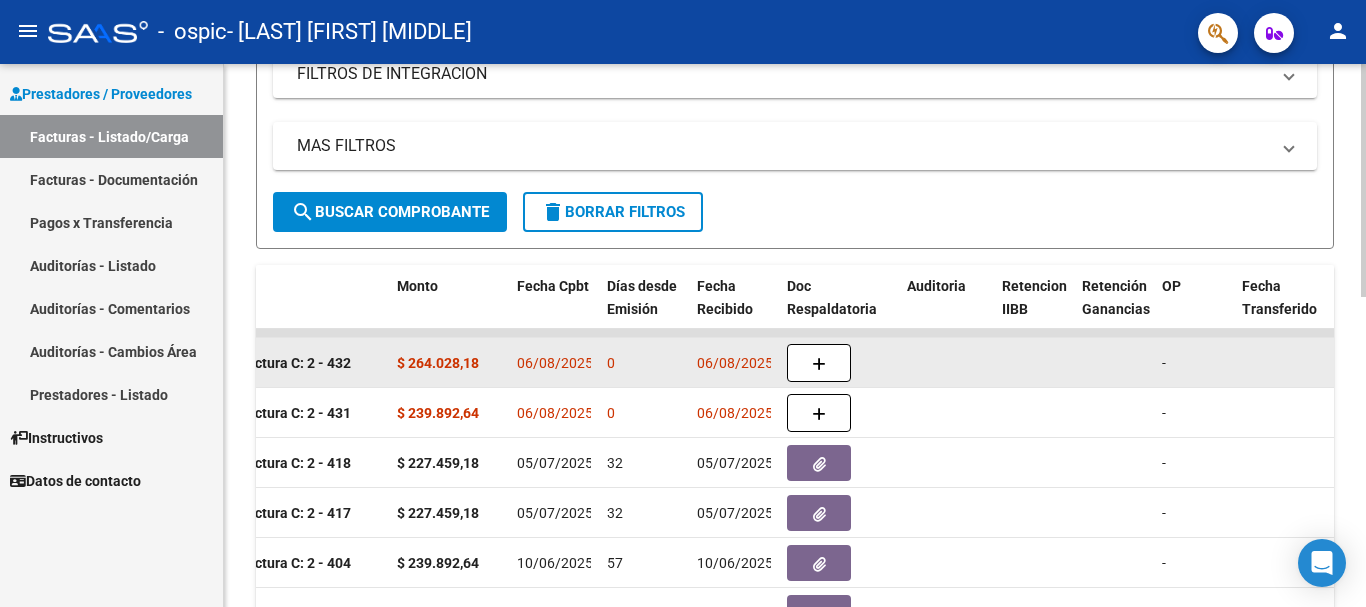 click on "$ 264.028,18" 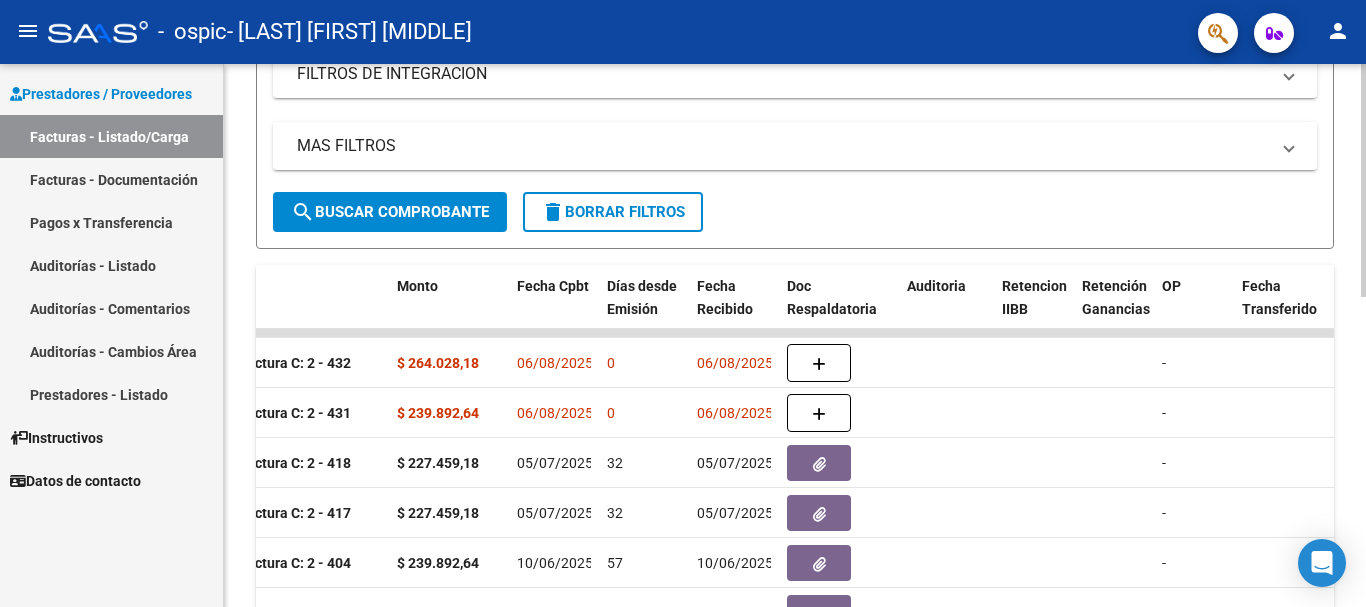 click on "search  Buscar Comprobante" 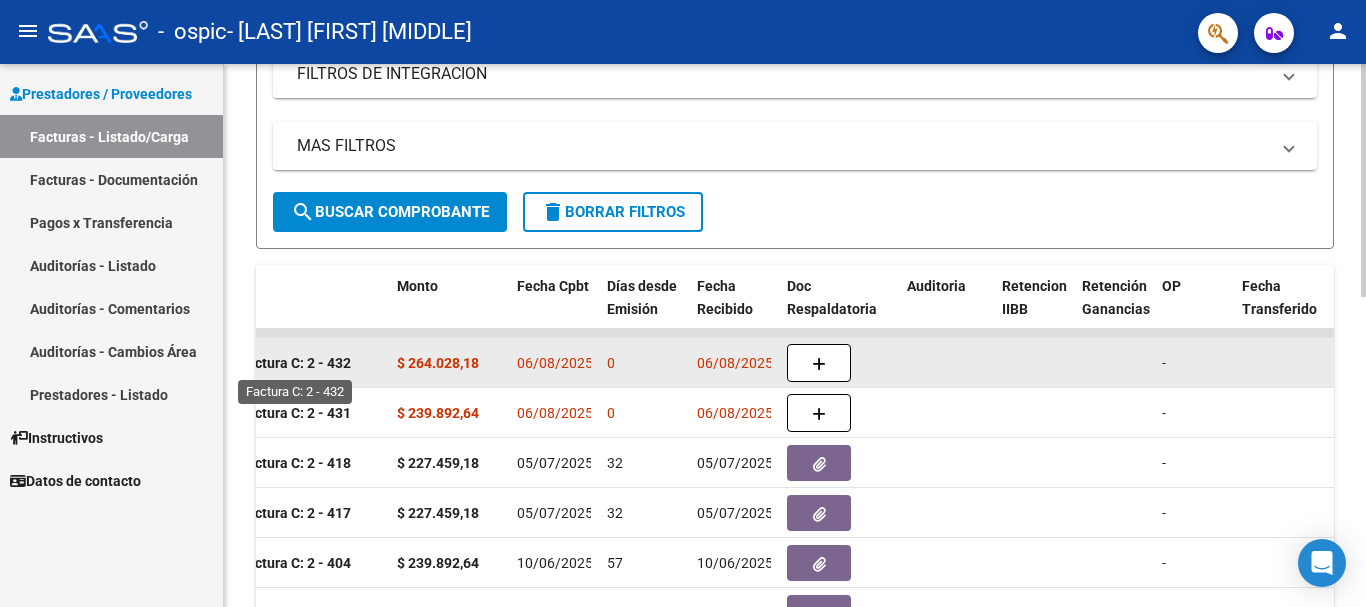 click on "Factura C: 2 - 432" 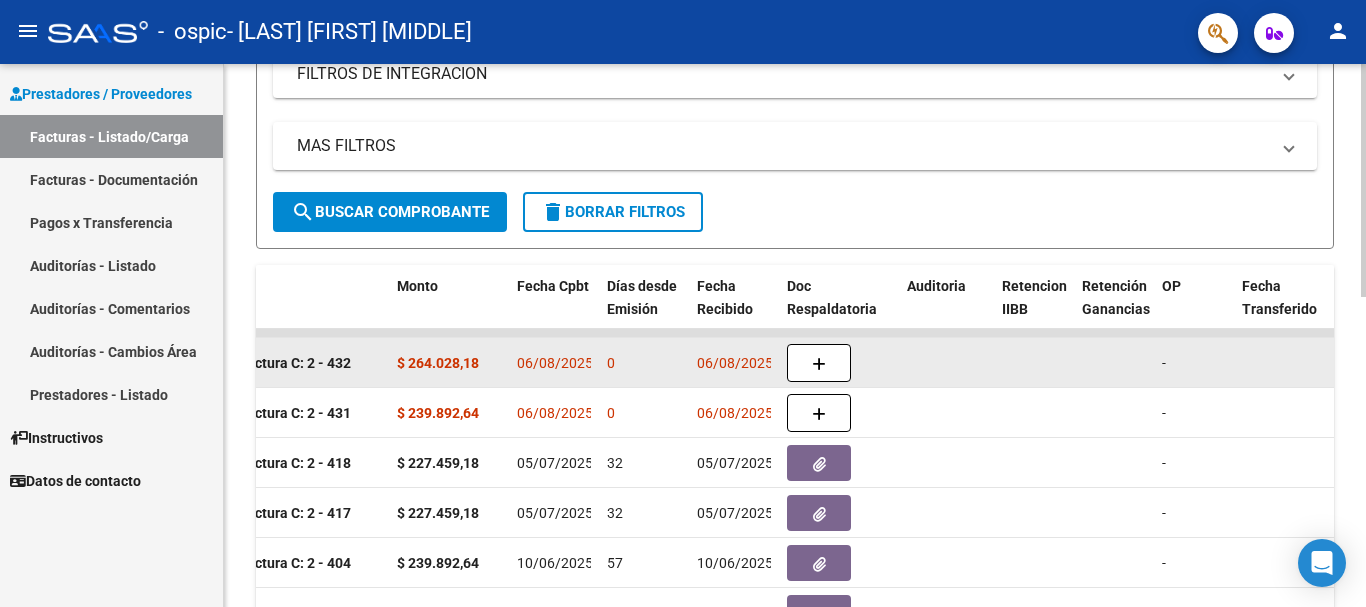 click on "Factura C: 2 - 432" 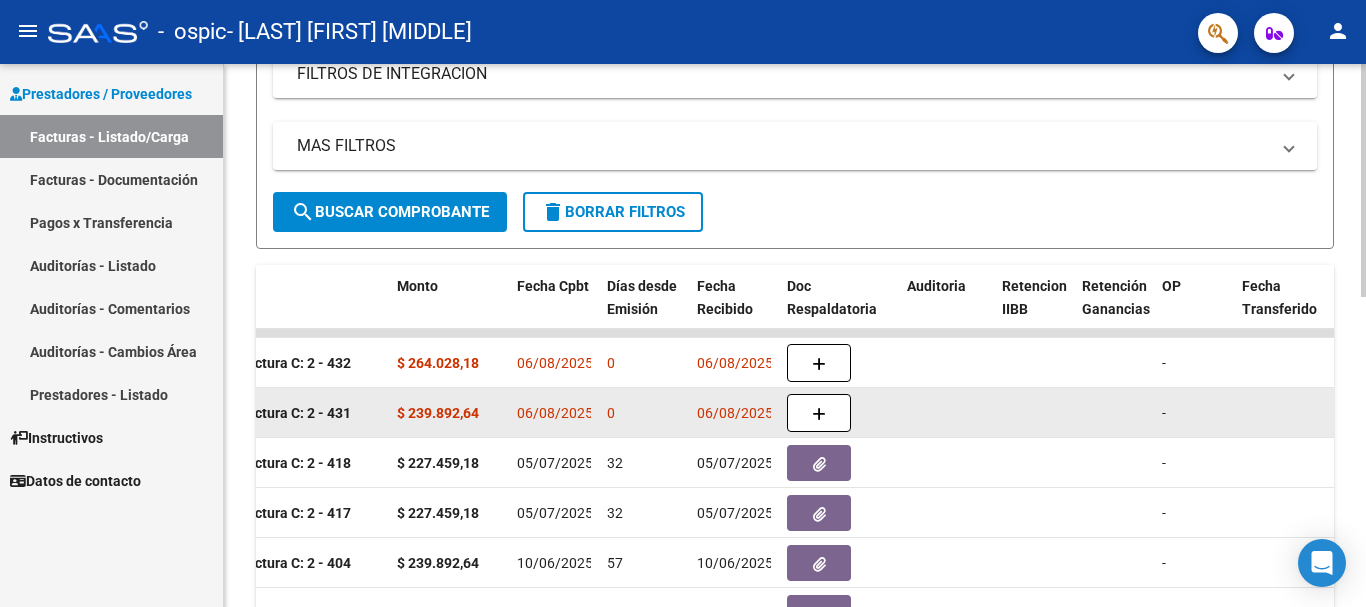 click on "$ 239.892,64" 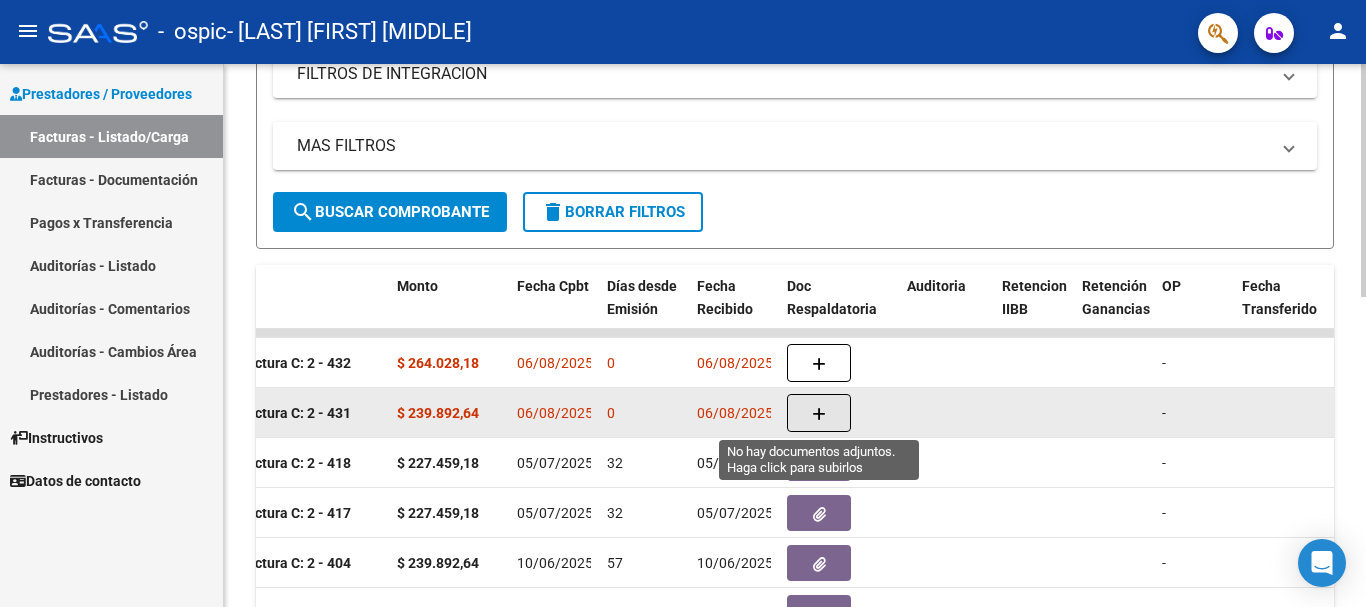 click 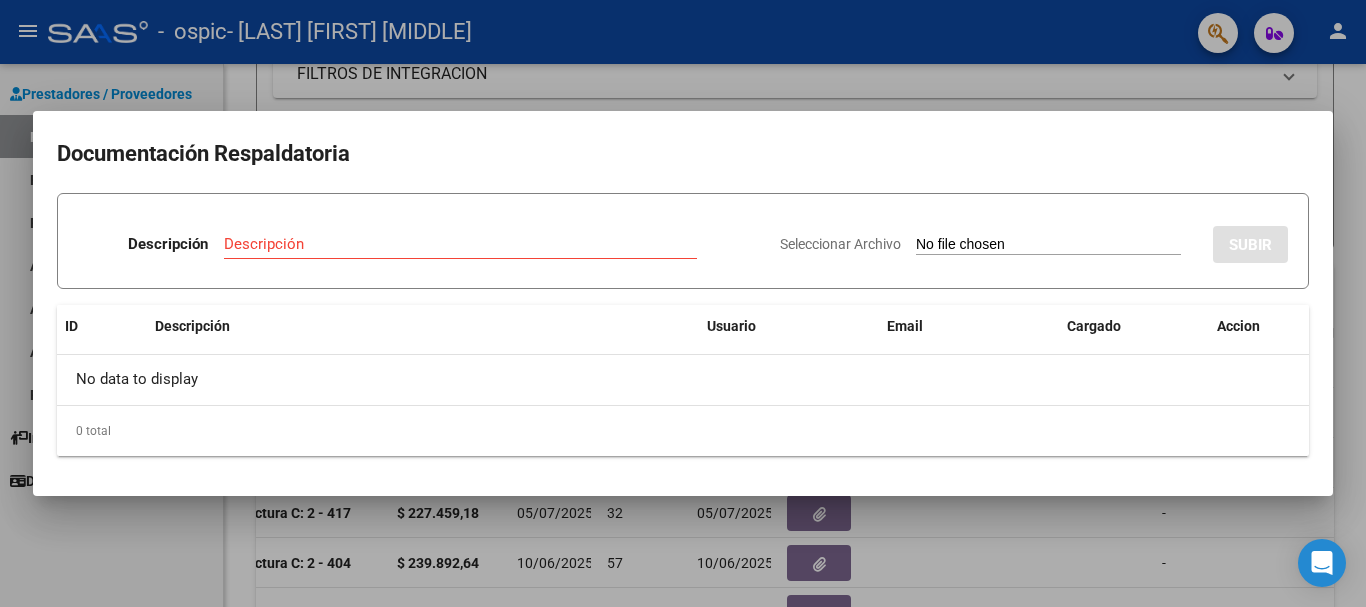 click at bounding box center [683, 303] 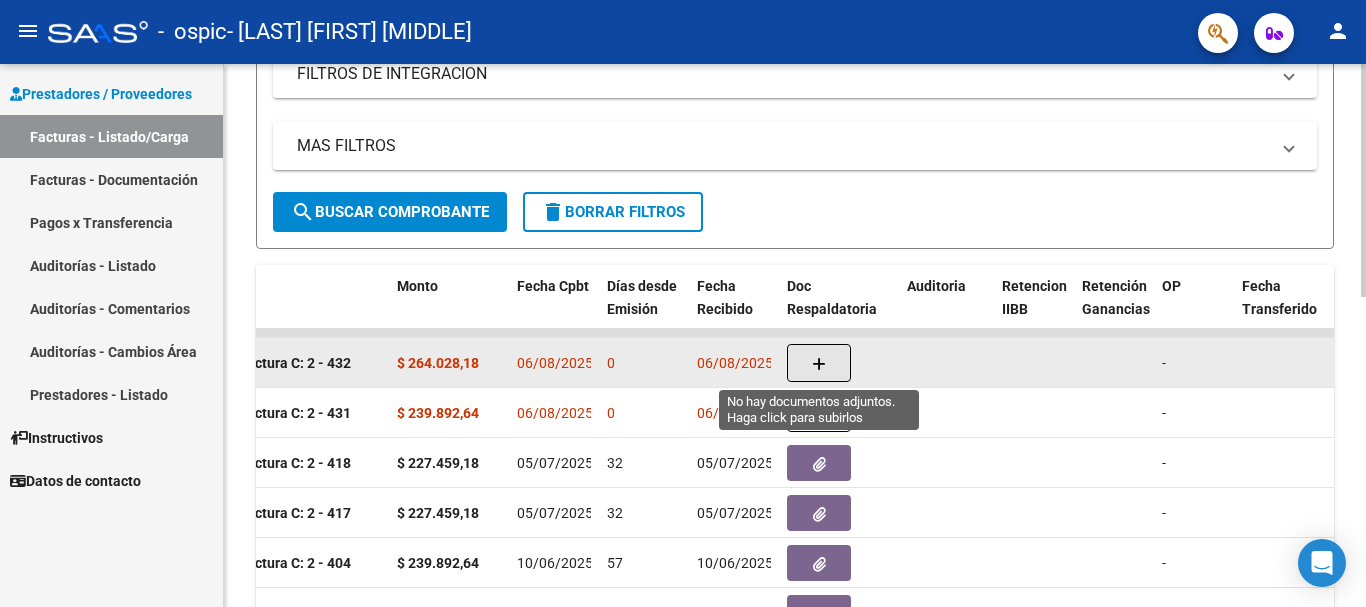 click 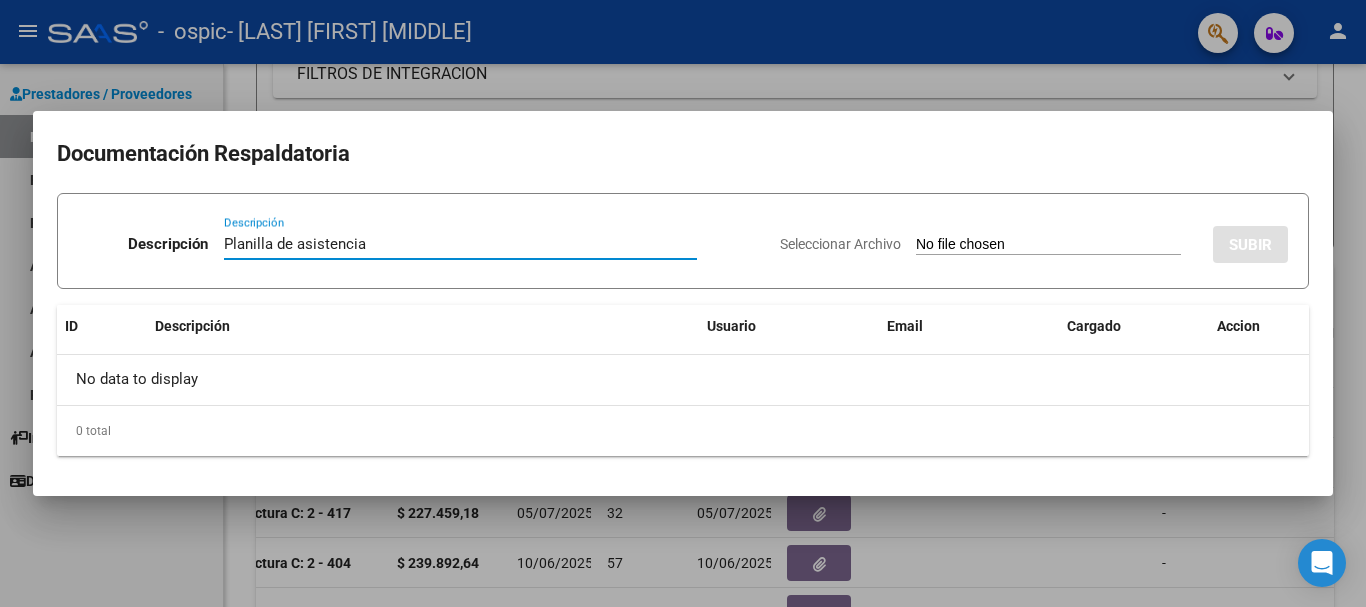 type on "Planilla de asistencia" 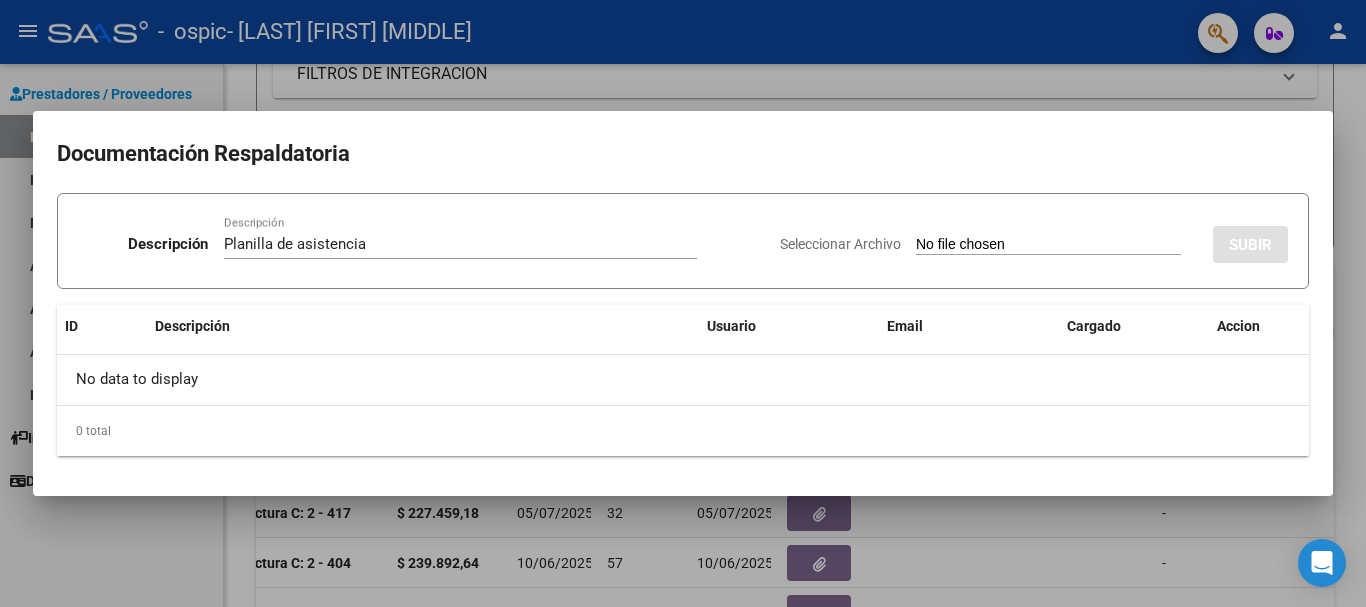 click on "Seleccionar Archivo" at bounding box center (840, 244) 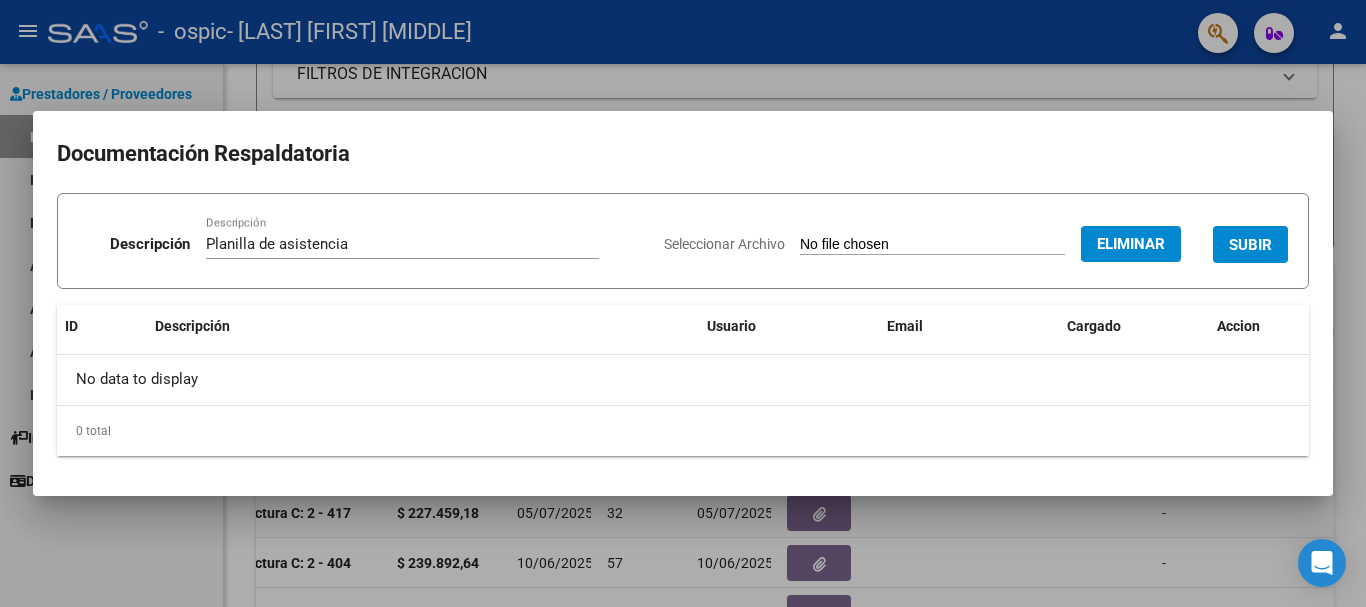 click on "SUBIR" at bounding box center [1250, 245] 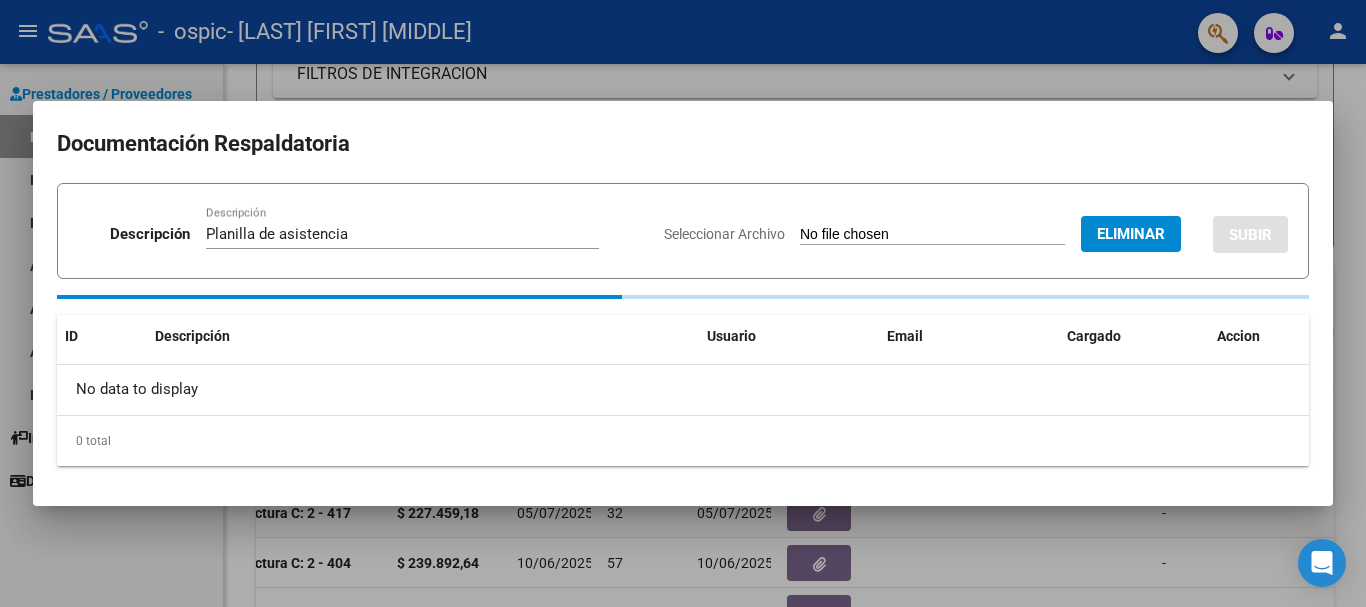 type 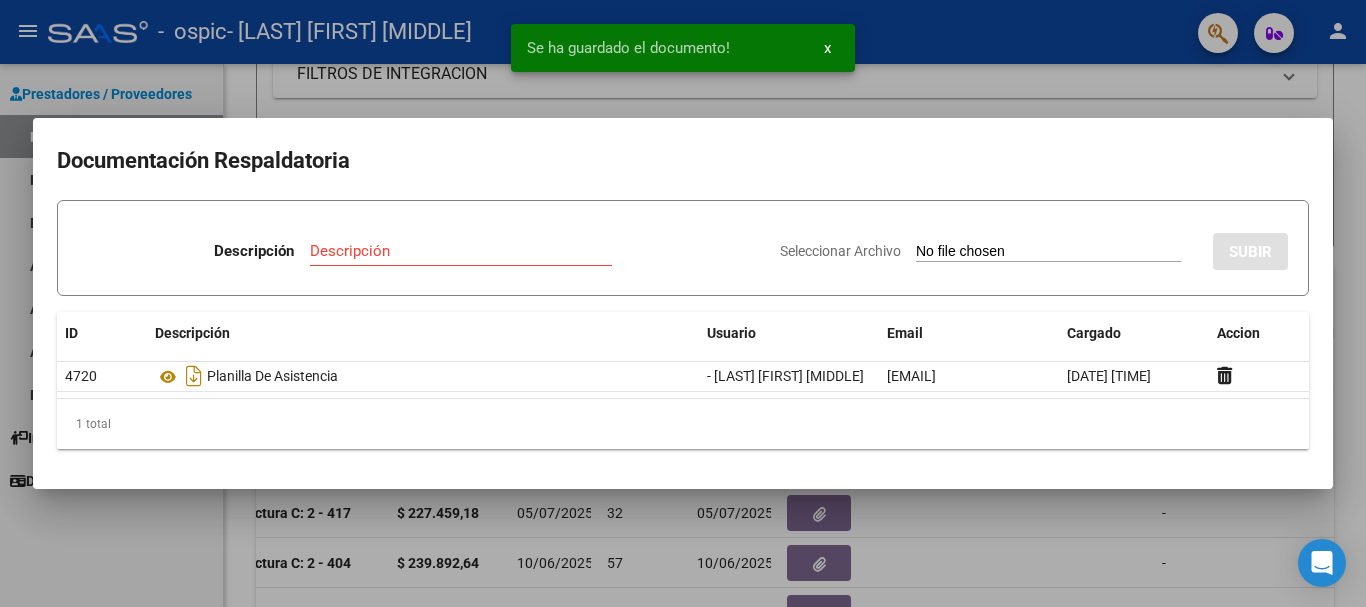 click on "x" at bounding box center [827, 48] 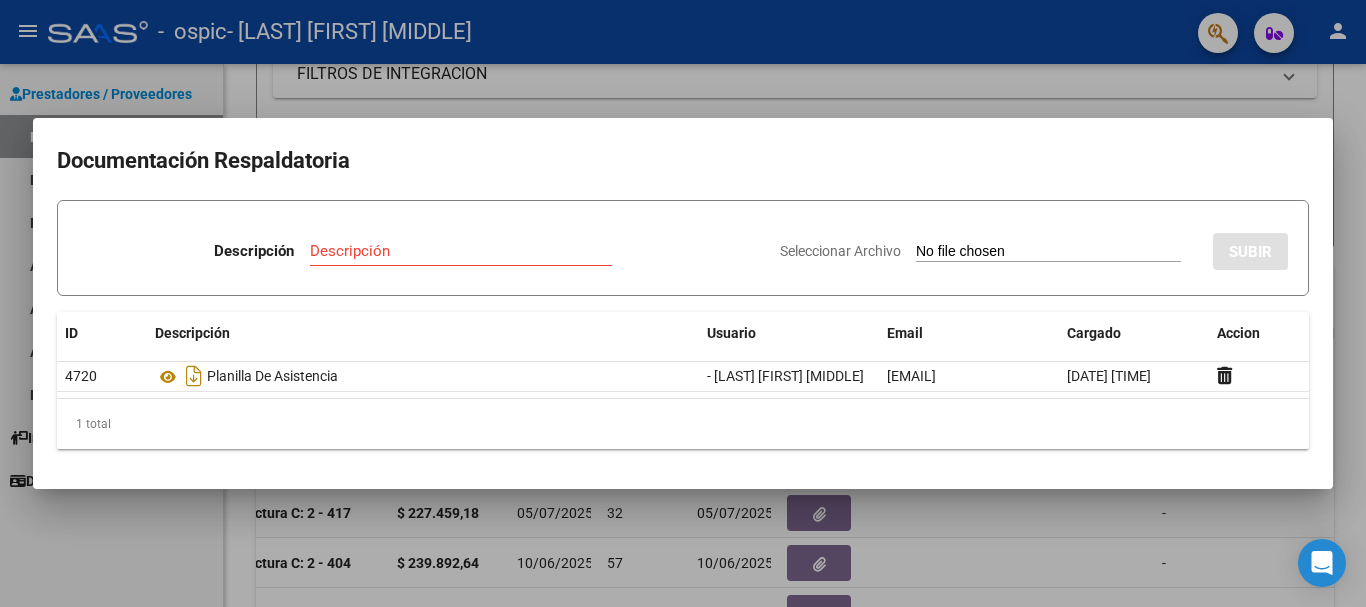 click at bounding box center (683, 303) 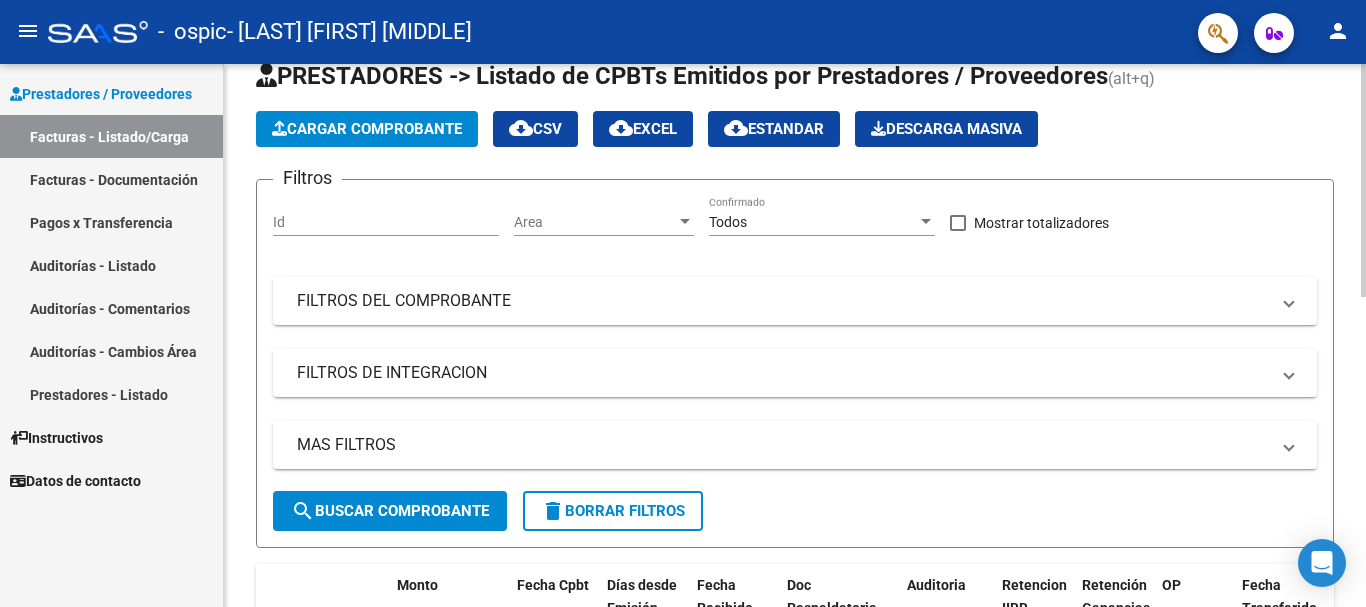 scroll, scrollTop: 0, scrollLeft: 0, axis: both 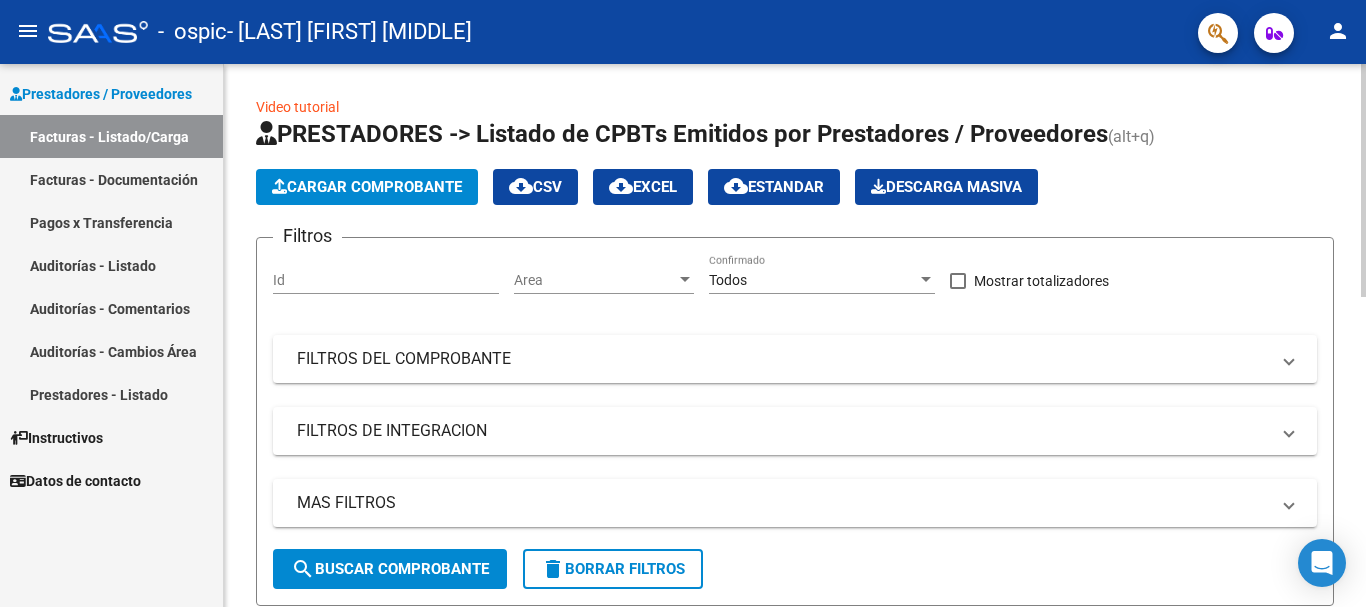 click on "Video tutorial   PRESTADORES -> Listado de CPBTs Emitidos por Prestadores / Proveedores (alt+q)   Cargar Comprobante
cloud_download  CSV  cloud_download  EXCEL  cloud_download  Estandar   Descarga Masiva
Filtros Id Area Area Todos Confirmado   Mostrar totalizadores   FILTROS DEL COMPROBANTE  Comprobante Tipo Comprobante Tipo Start date – End date Fec. Comprobante Desde / Hasta Días Emisión Desde(cant. días) Días Emisión Hasta(cant. días) CUIT / Razón Social Pto. Venta Nro. Comprobante Código SSS CAE Válido CAE Válido Todos Cargado Módulo Hosp. Todos Tiene facturacion Apócrifa Hospital Refes  FILTROS DE INTEGRACION  Período De Prestación Campos del Archivo de Rendición Devuelto x SSS (dr_envio) Todos Rendido x SSS (dr_envio) Tipo de Registro Tipo de Registro Período Presentación Período Presentación Campos del Legajo Asociado (preaprobación) Afiliado Legajo (cuil/nombre) Todos Solo facturas preaprobadas  MAS FILTROS  Todos Con Doc. Respaldatoria Todos Con Trazabilidad Todos – – 0" 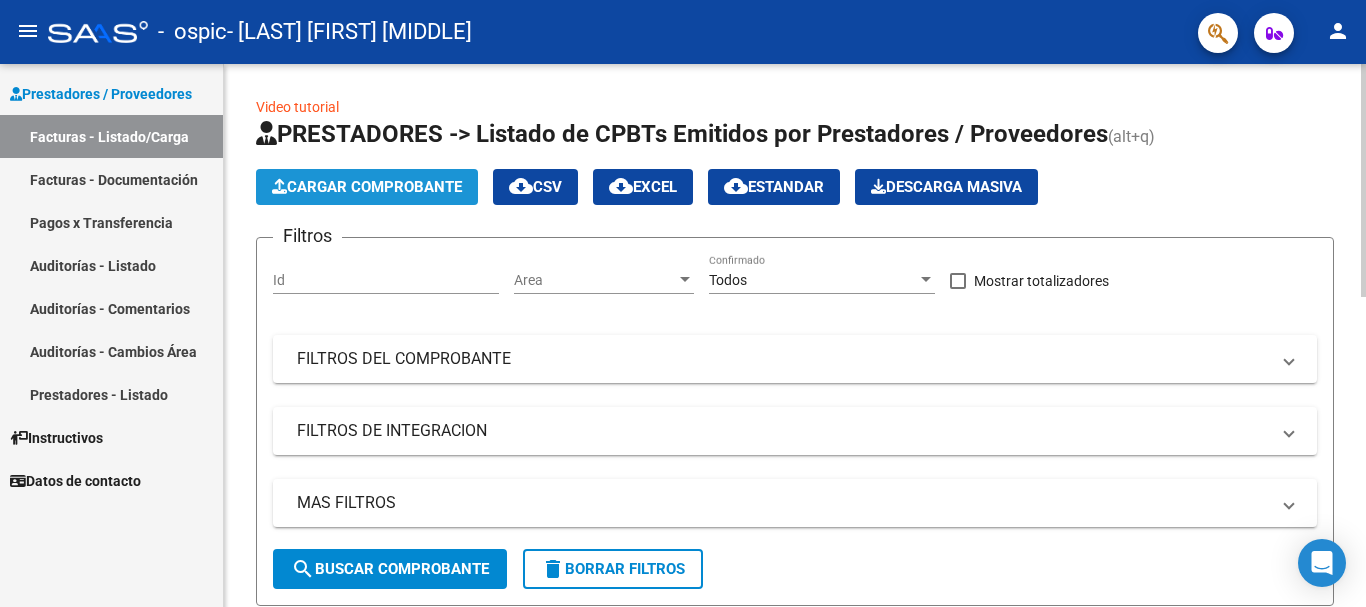 click on "Cargar Comprobante" 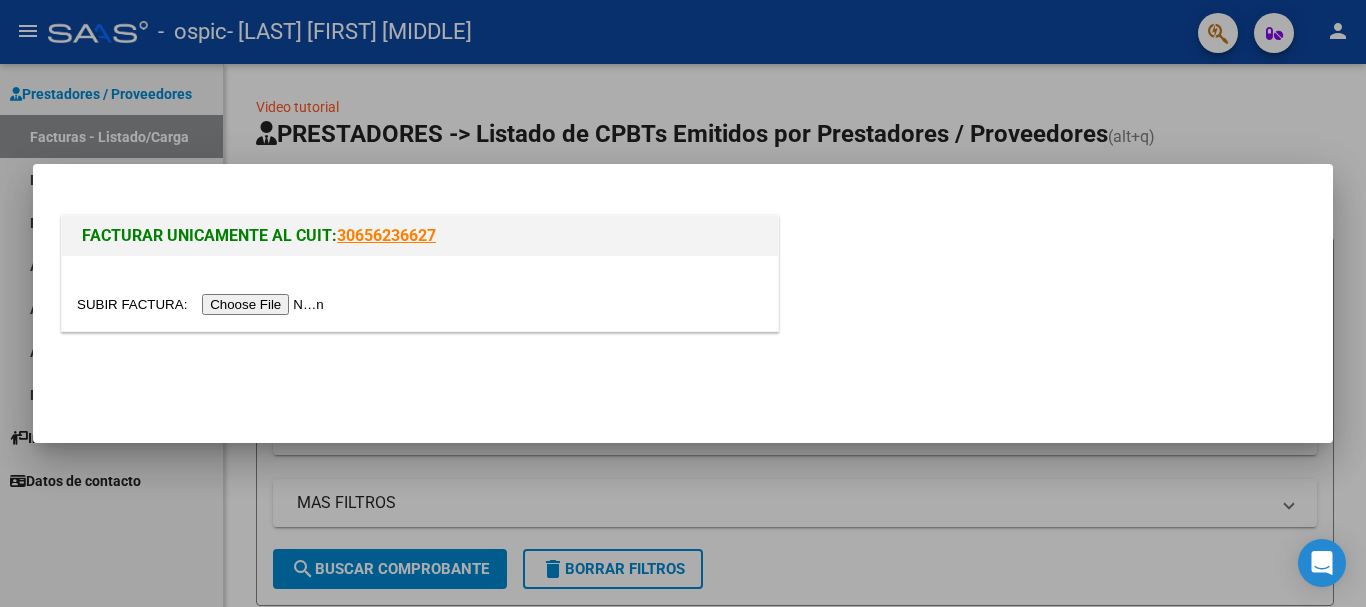 click at bounding box center (203, 304) 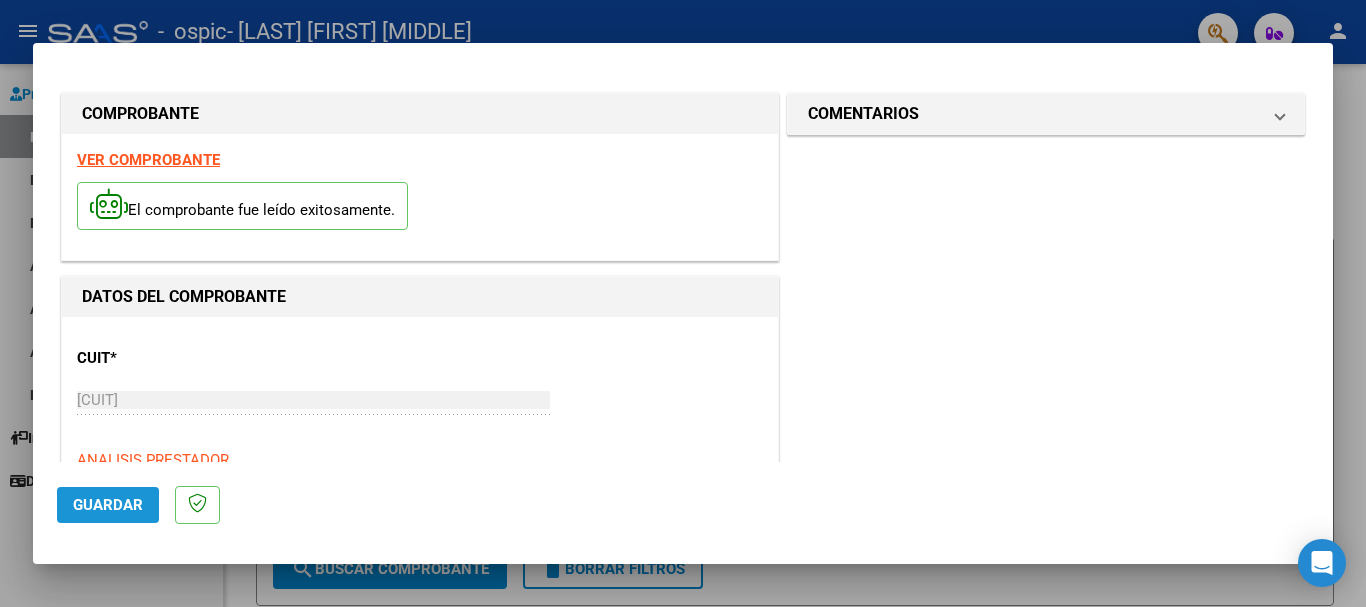 click on "Guardar" 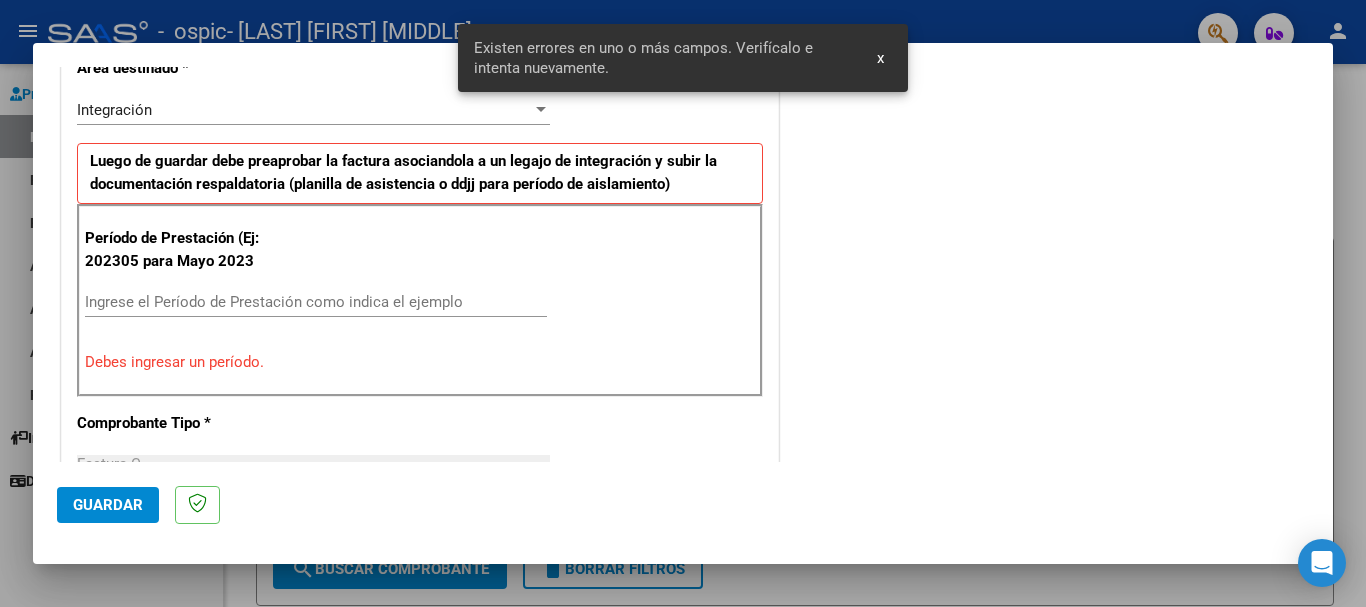 scroll, scrollTop: 462, scrollLeft: 0, axis: vertical 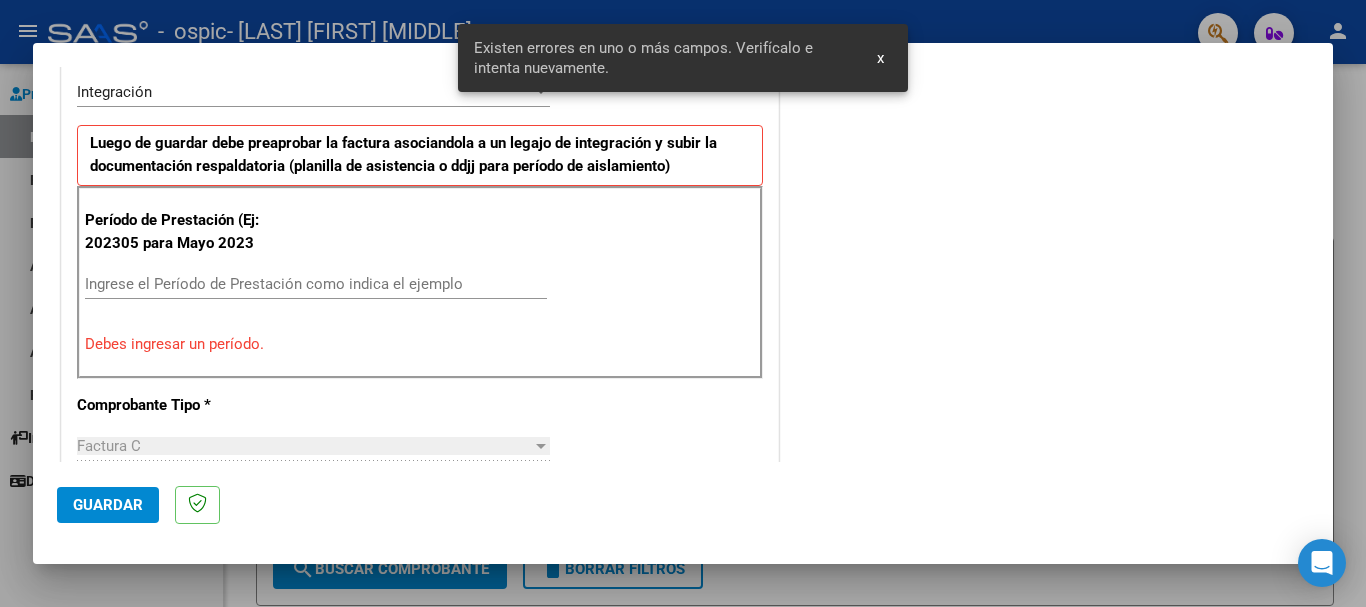 click on "Ingrese el Período de Prestación como indica el ejemplo" at bounding box center [316, 284] 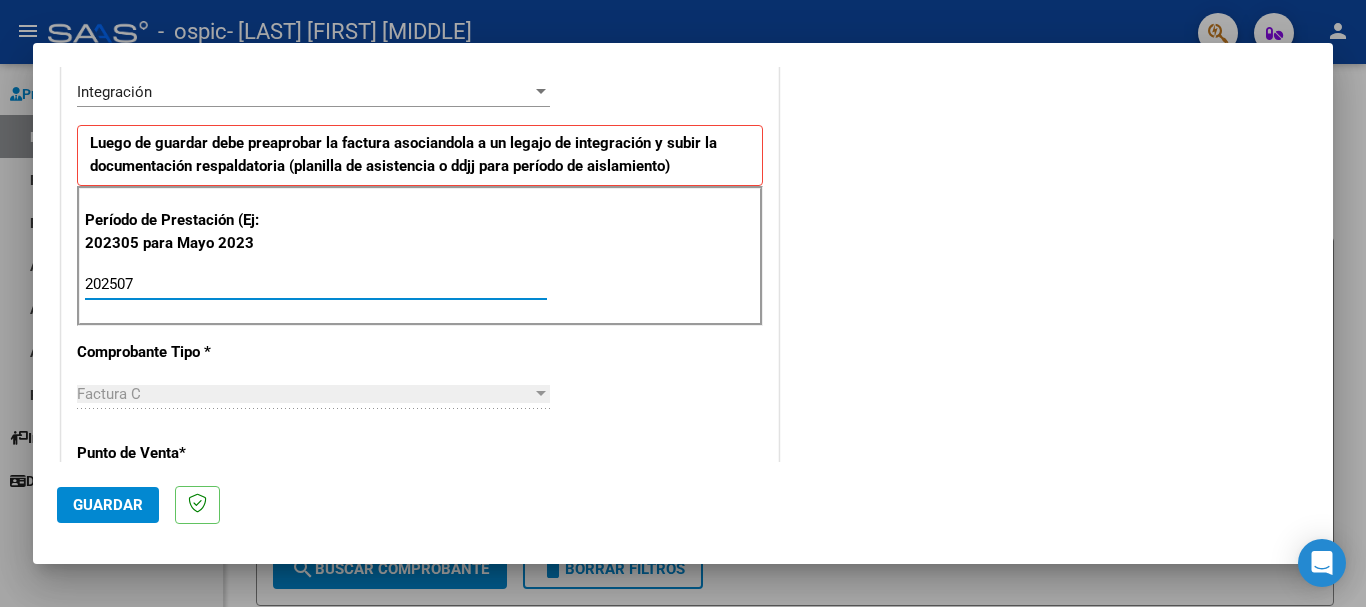 type on "202507" 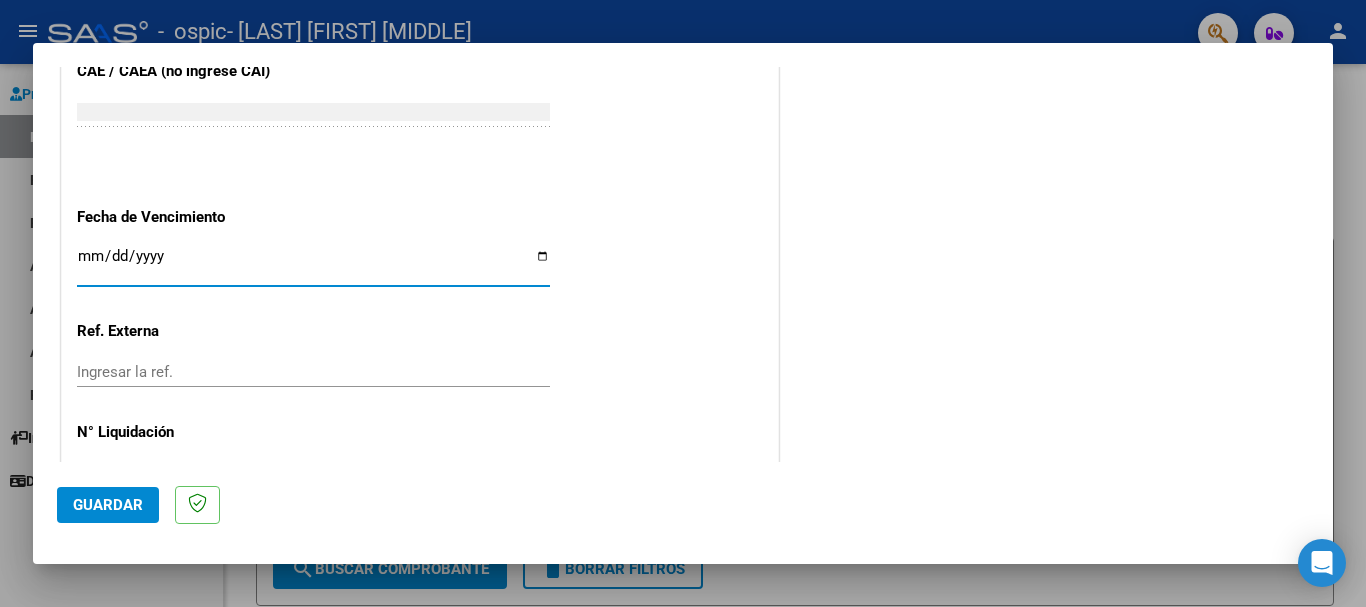 click on "Ingresar la fecha" at bounding box center (313, 264) 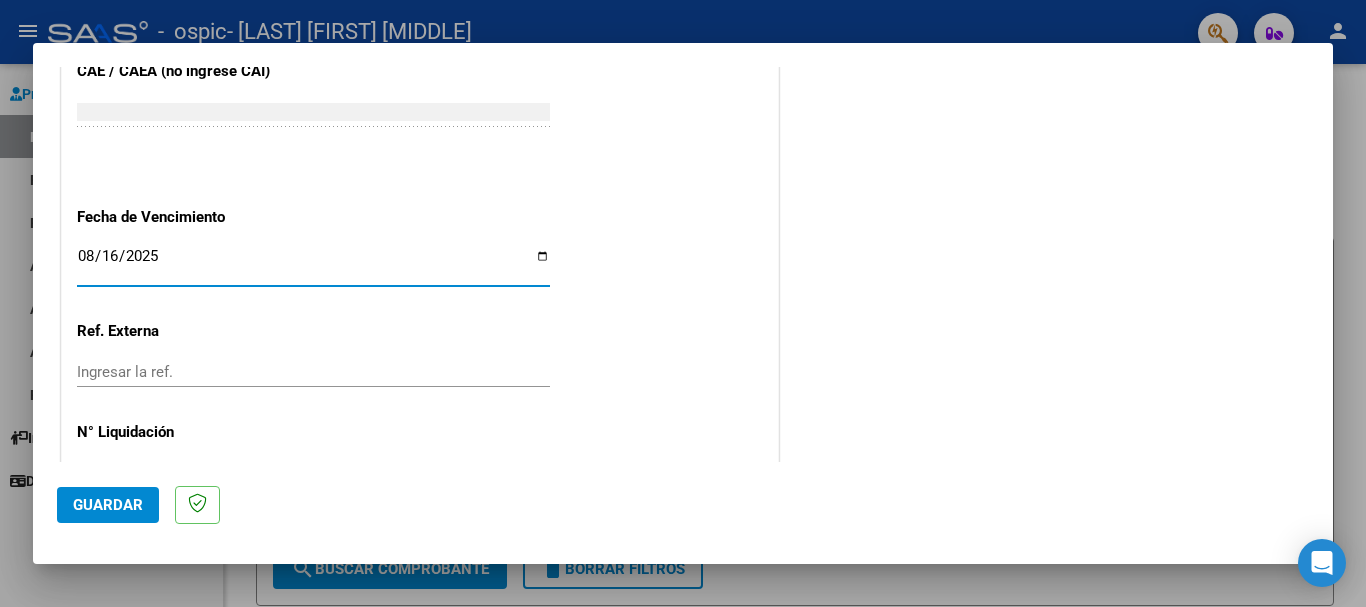 type on "2025-08-16" 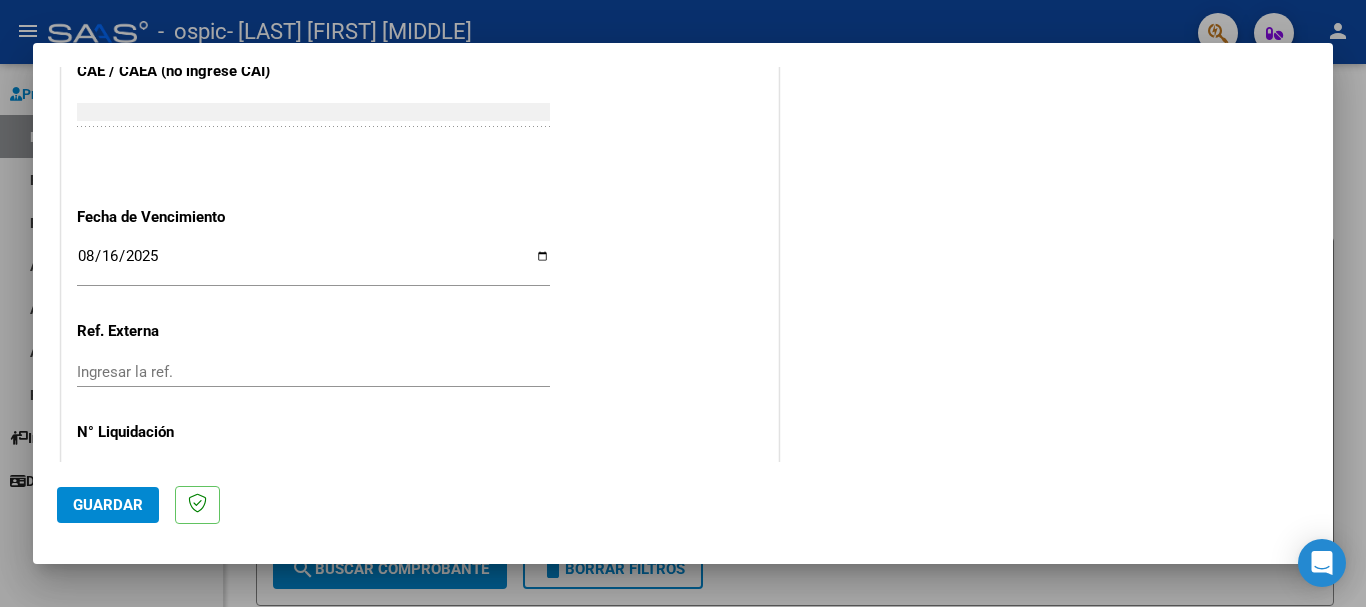 scroll, scrollTop: 1327, scrollLeft: 0, axis: vertical 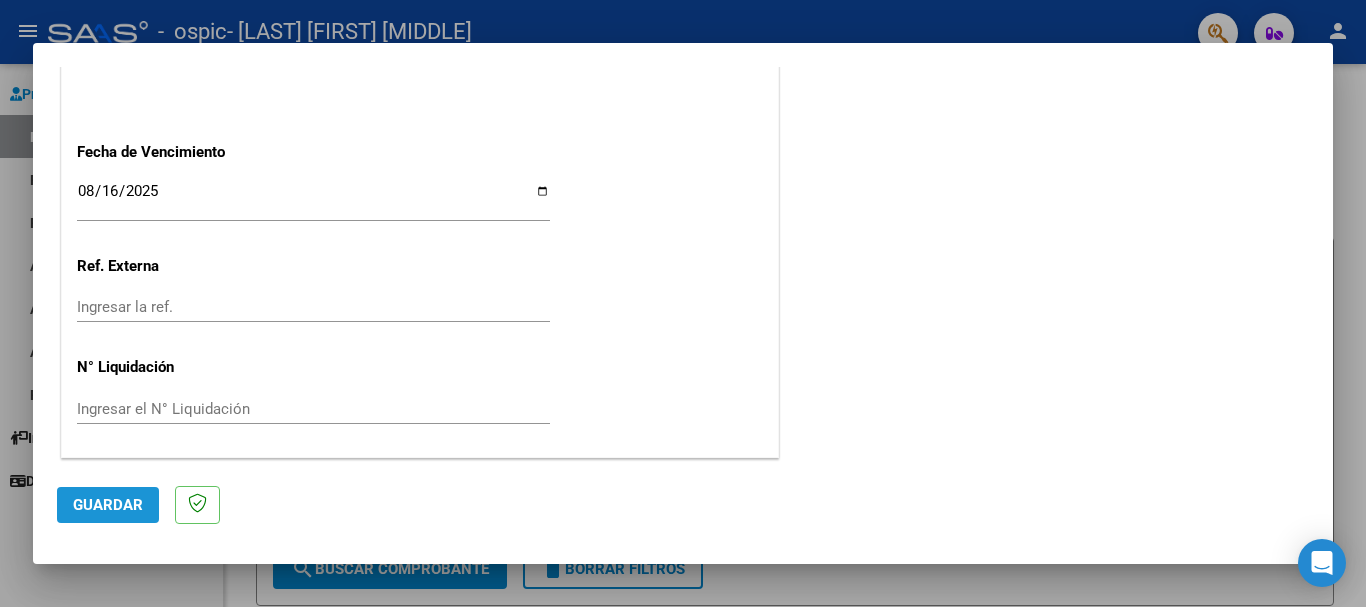 click on "Guardar" 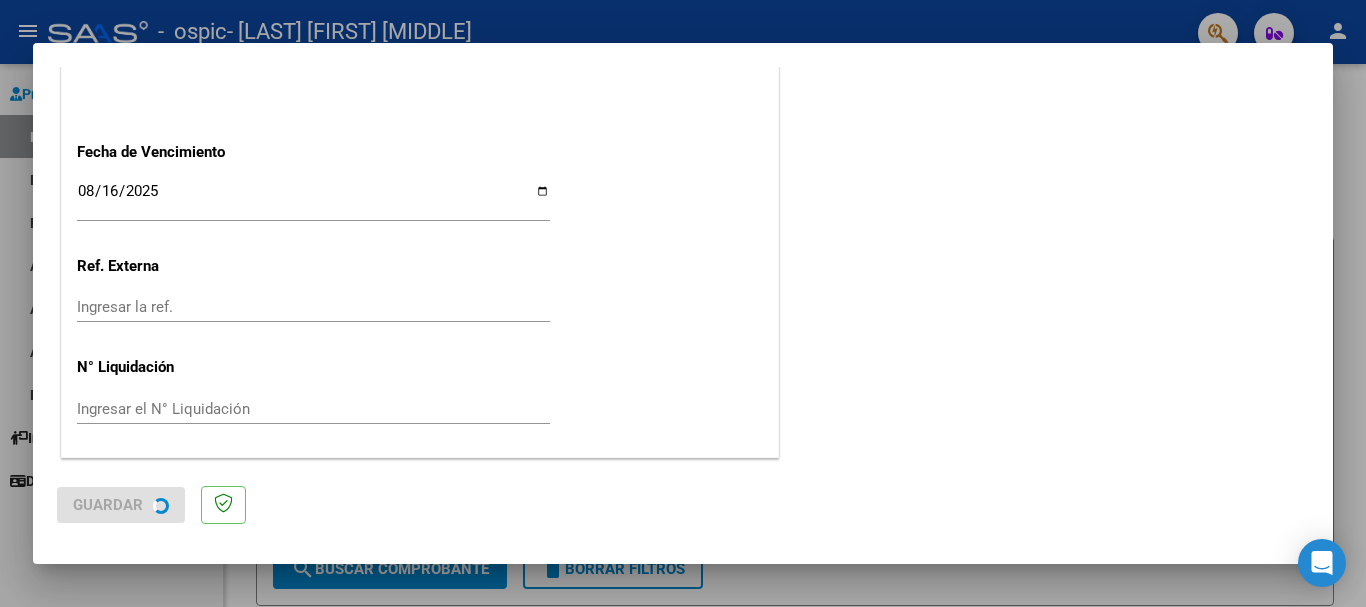 scroll, scrollTop: 0, scrollLeft: 0, axis: both 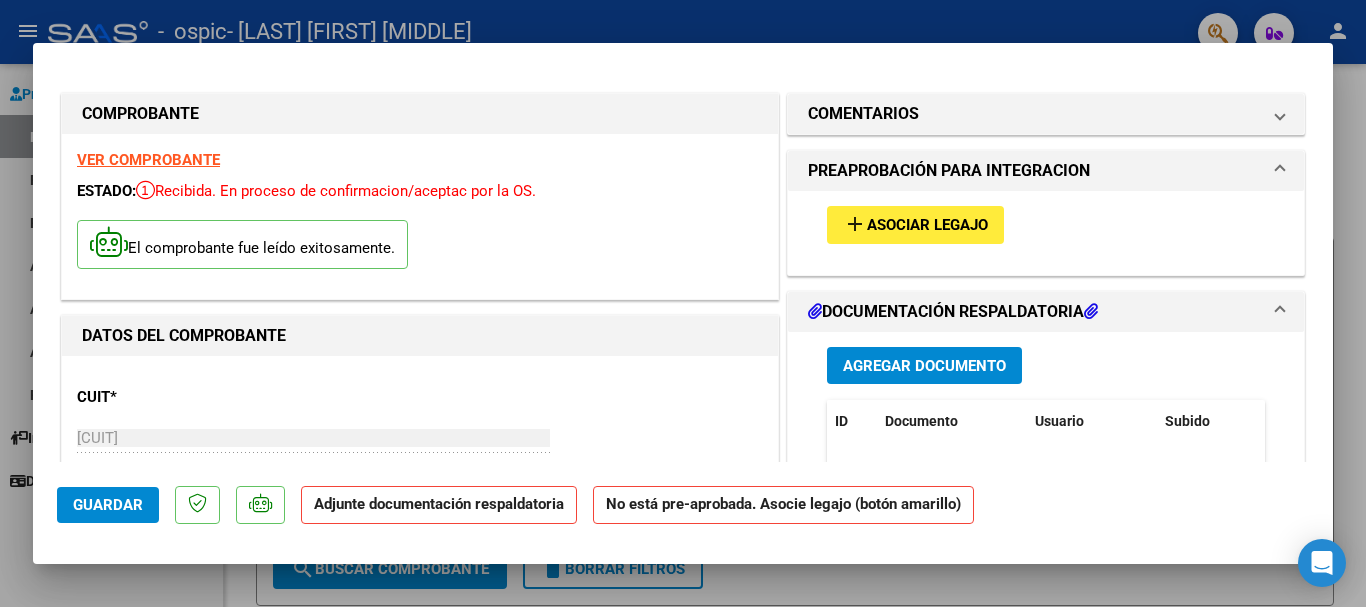 click on "Asociar Legajo" at bounding box center (927, 226) 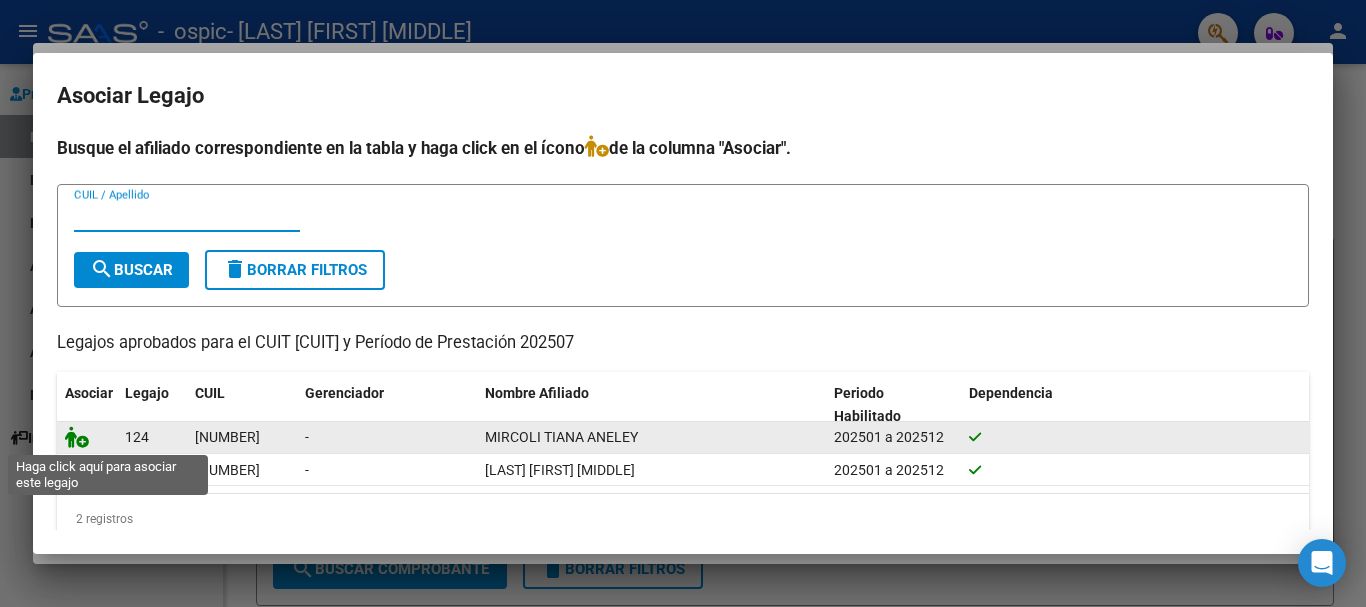 click 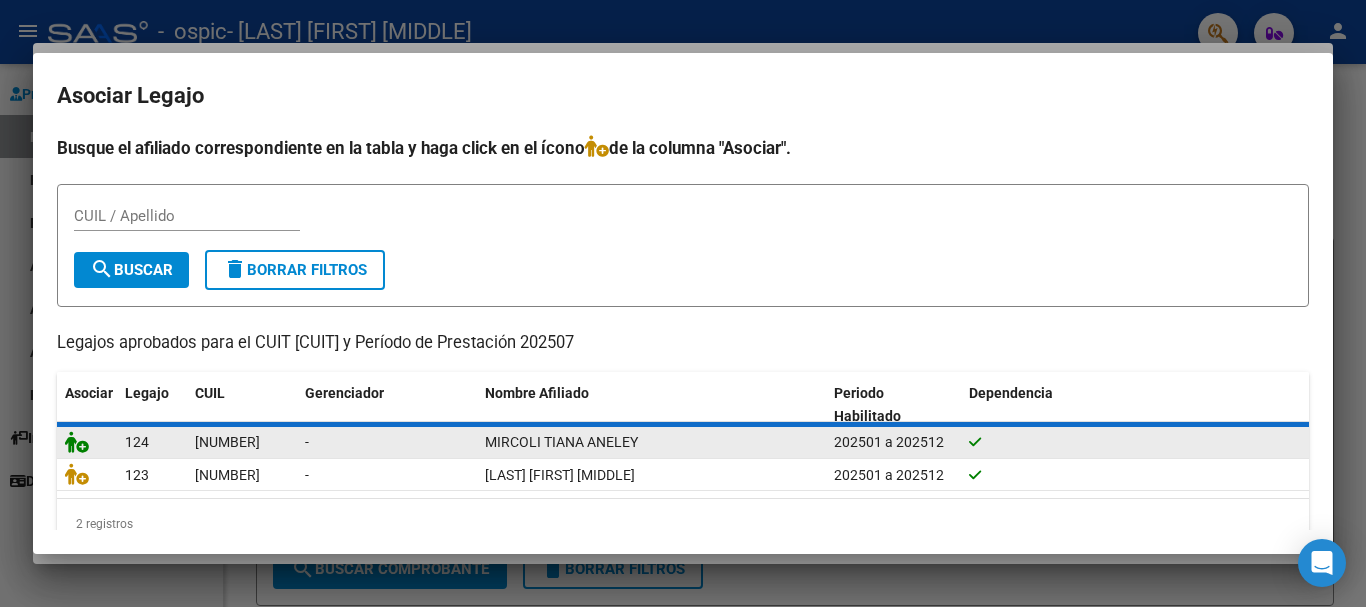 click 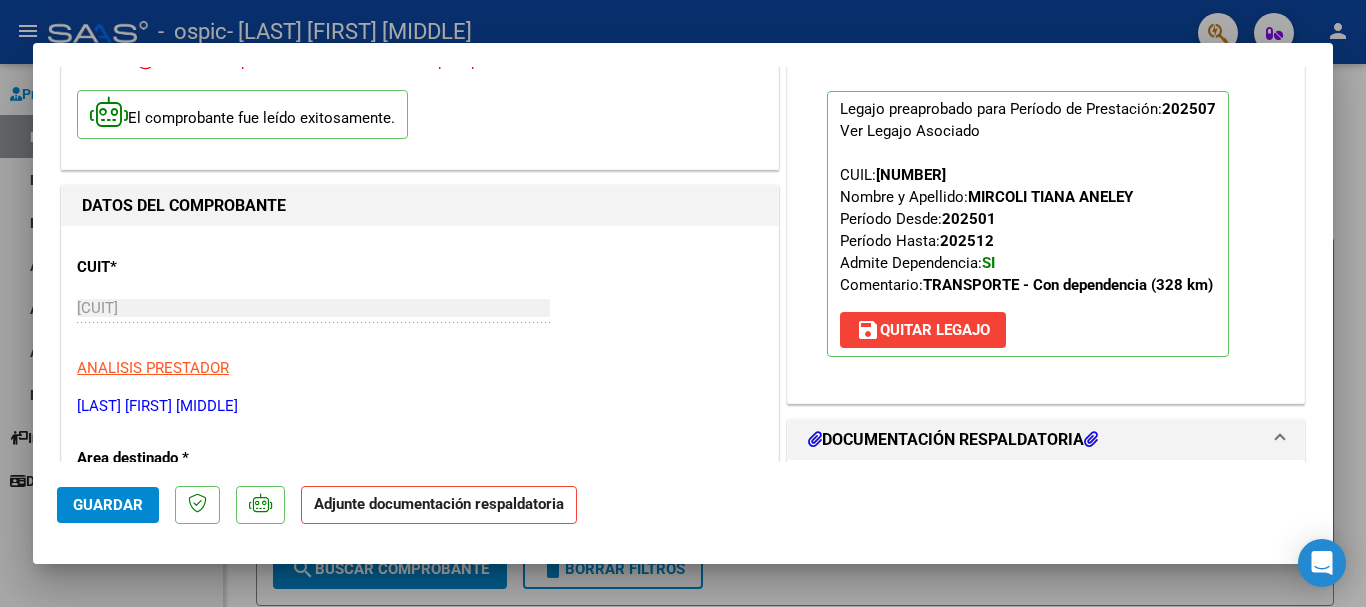 scroll, scrollTop: 135, scrollLeft: 0, axis: vertical 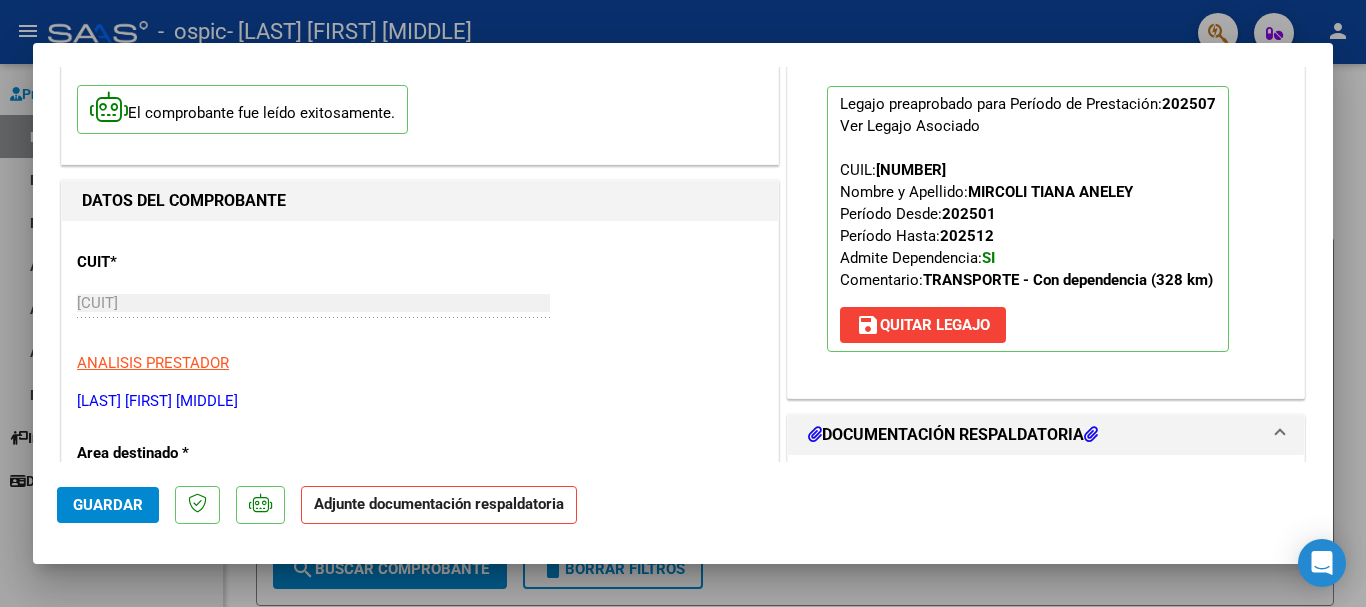 click on "save  Quitar Legajo" at bounding box center [923, 325] 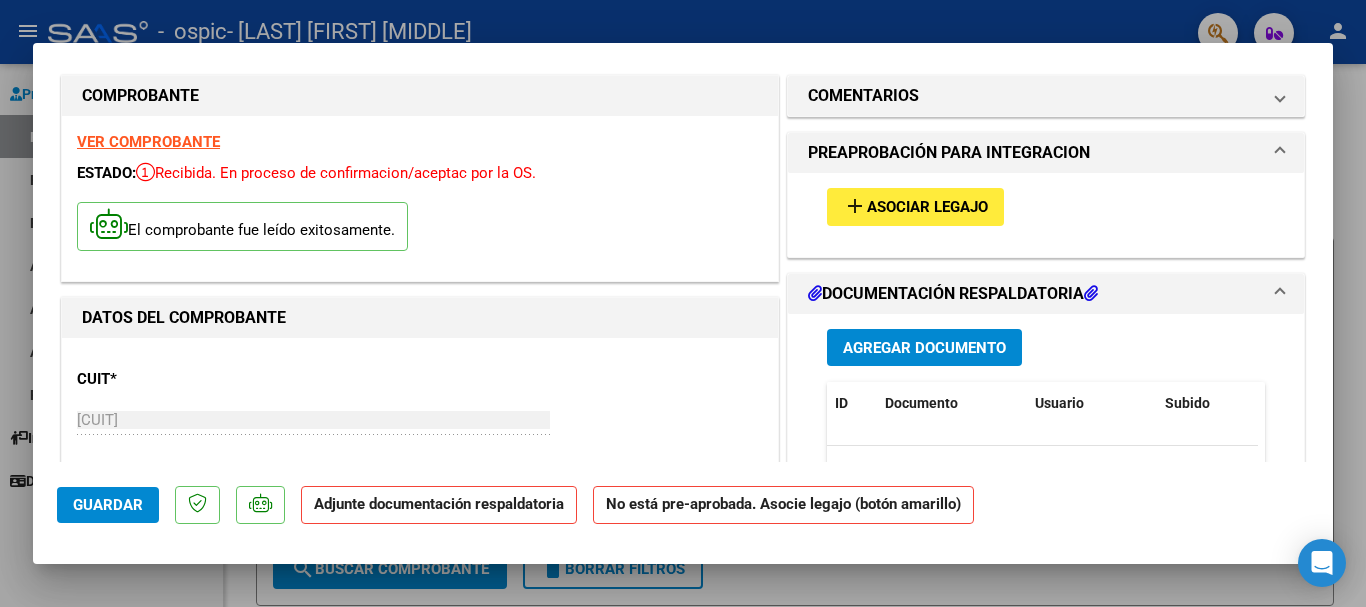 scroll, scrollTop: 0, scrollLeft: 0, axis: both 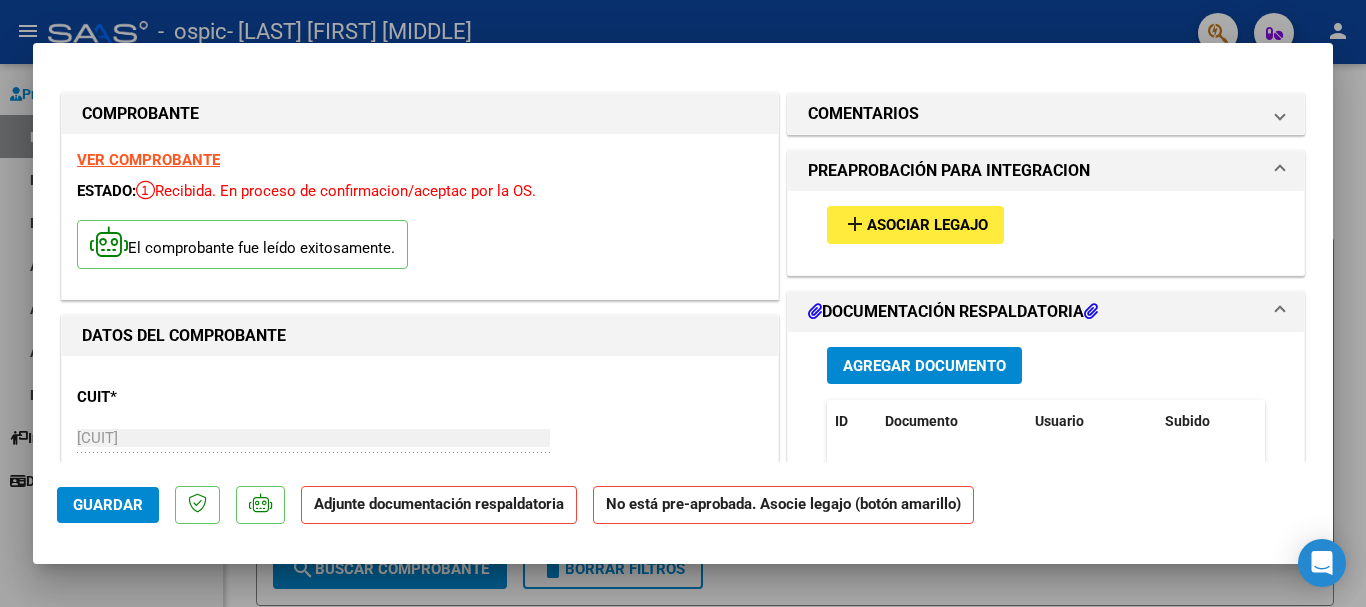 click on "COMENTARIOS Comentarios del Prestador / Gerenciador:" at bounding box center [1046, 114] 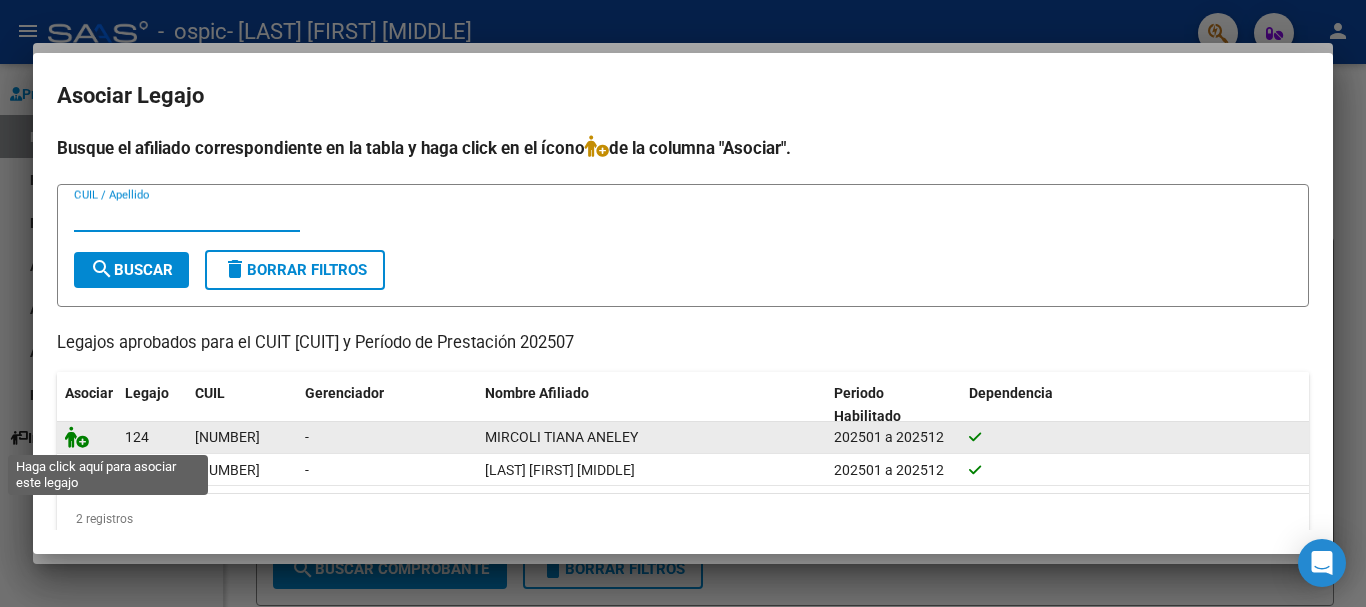 click 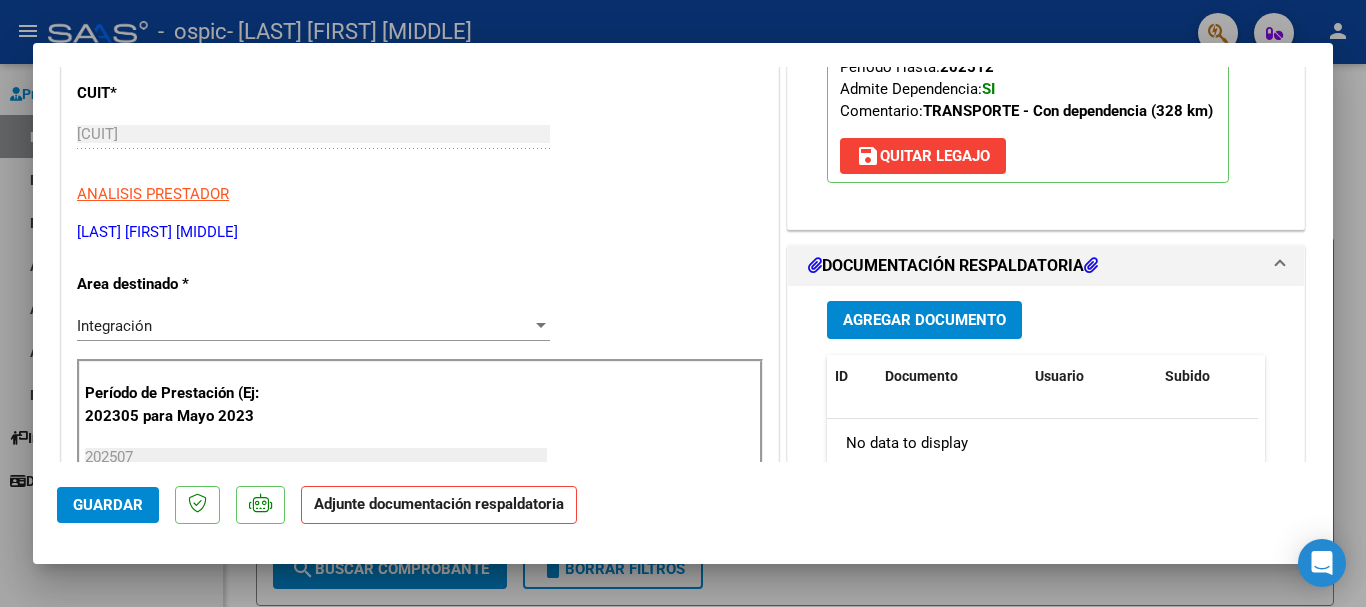 scroll, scrollTop: 433, scrollLeft: 0, axis: vertical 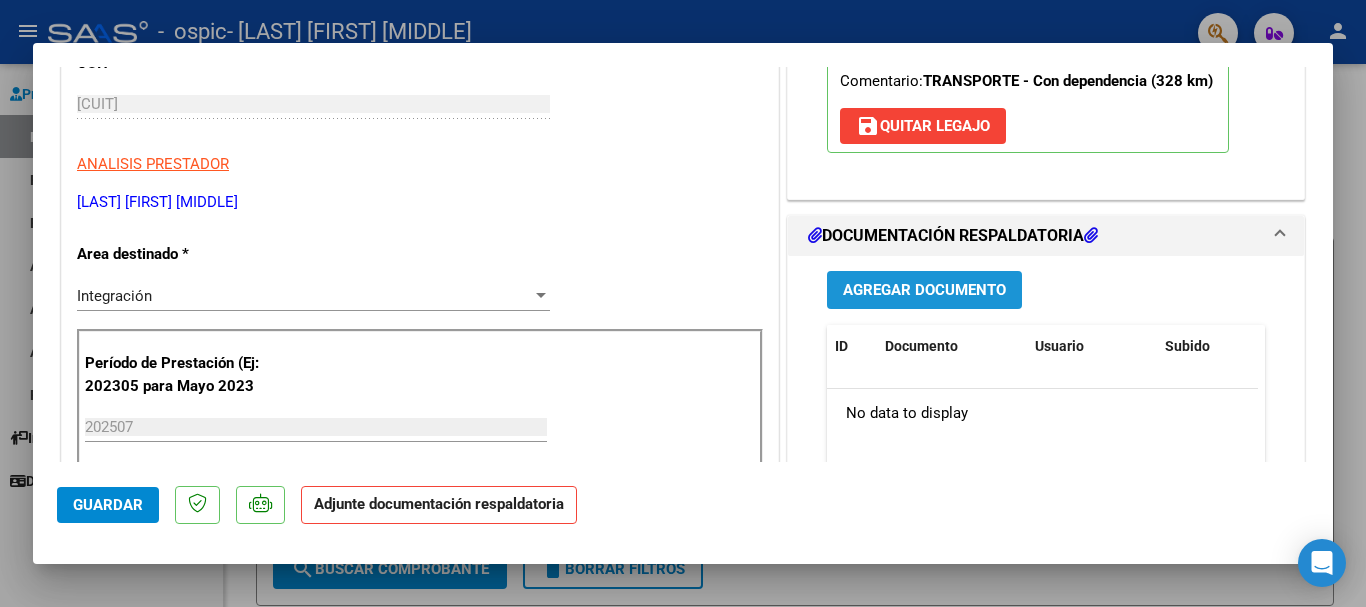 click on "Agregar Documento" at bounding box center (924, 291) 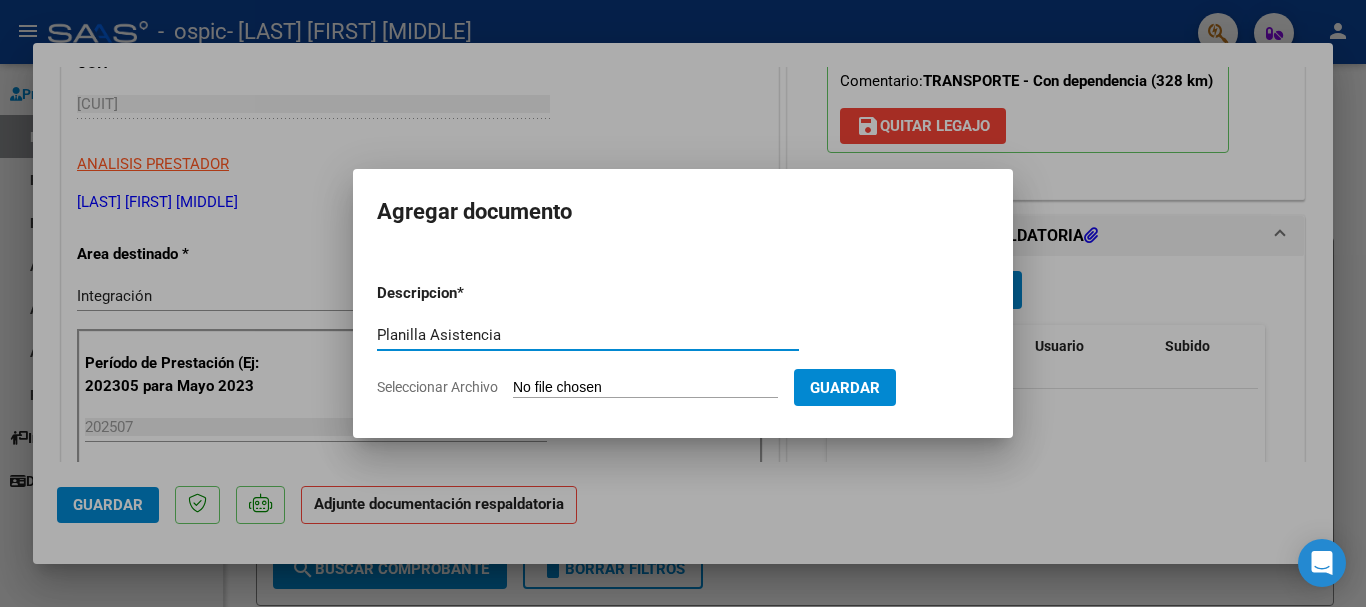 type on "Planilla Asistencia" 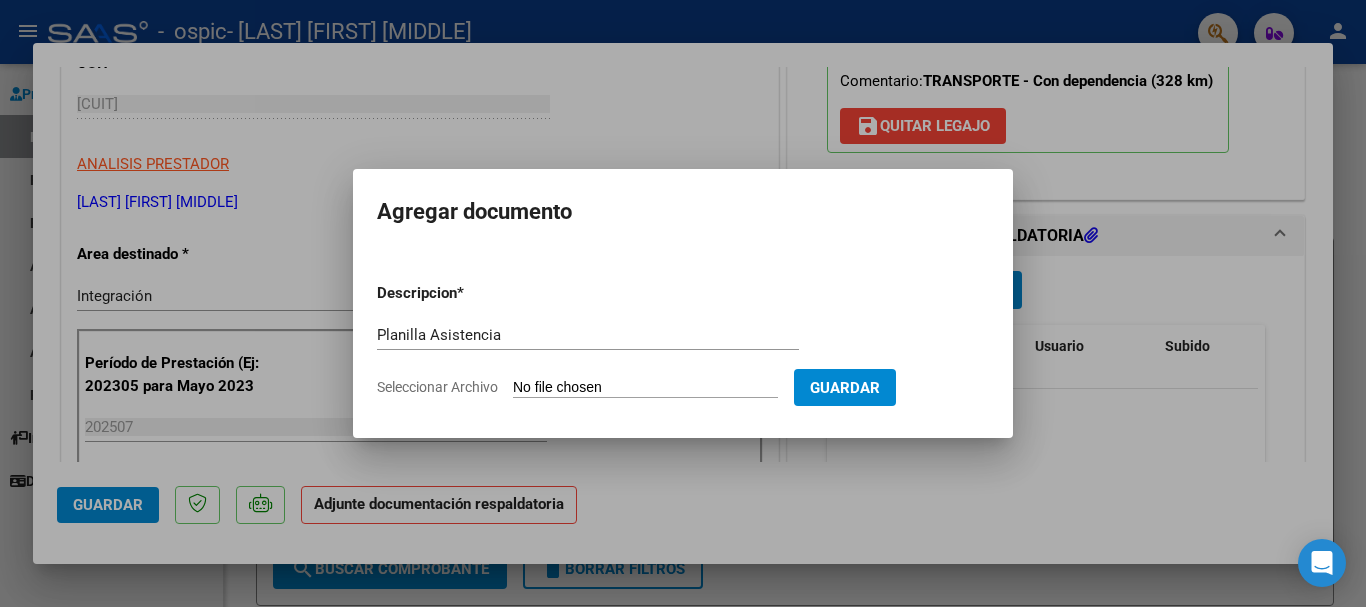 type on "C:\fakepath\[LAST] [FIRST]_[DOCUMENT]_[MONTH]-[YEAR].pdf" 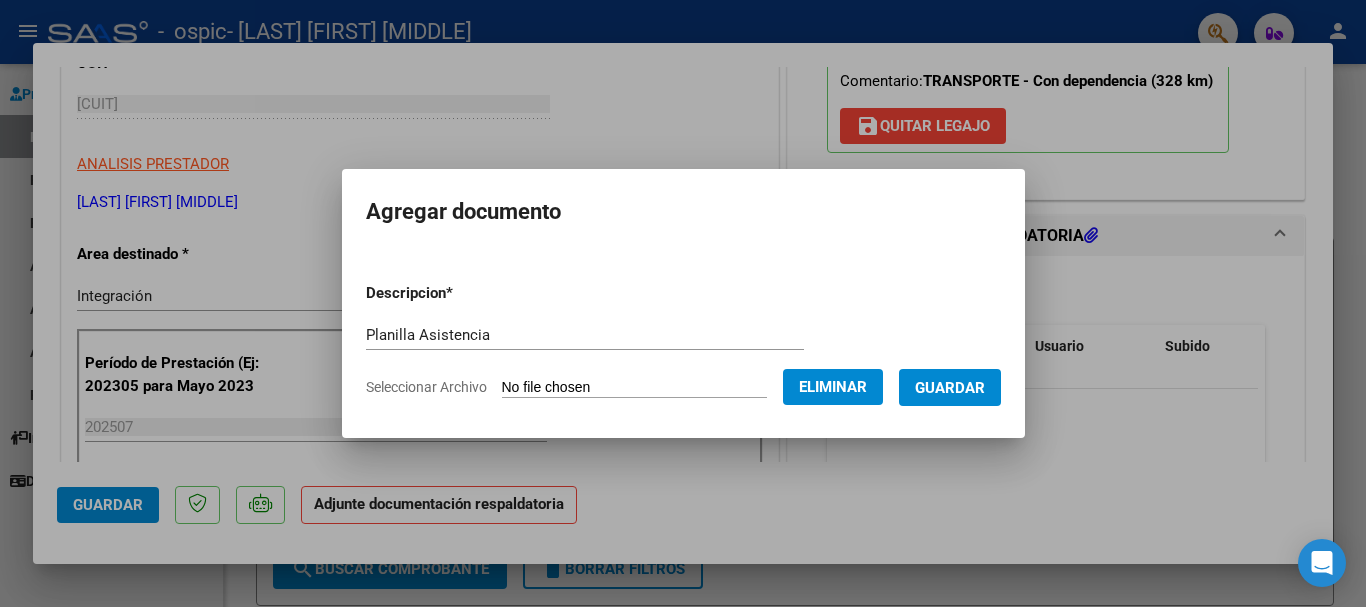 click on "Guardar" at bounding box center [950, 388] 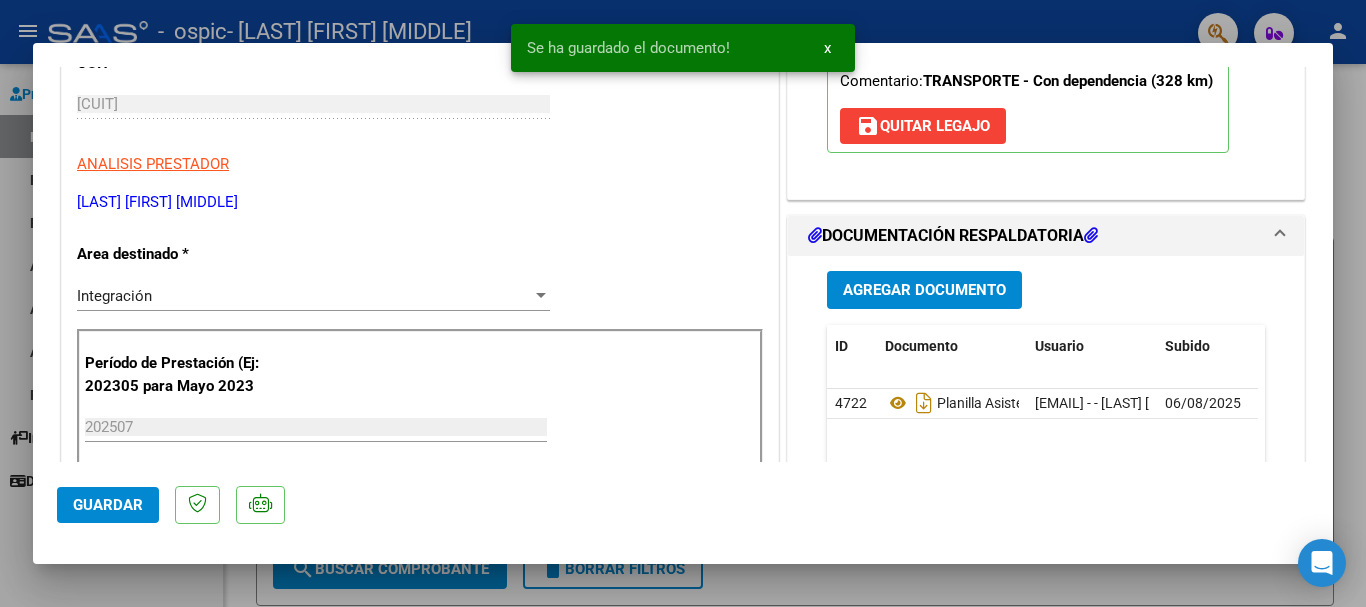 click on "CUIT  *   [CUIT] Ingresar CUIT  ANALISIS PRESTADOR  [LAST] [FIRST] [MIDDLE]  ARCA Padrón" at bounding box center (420, 125) 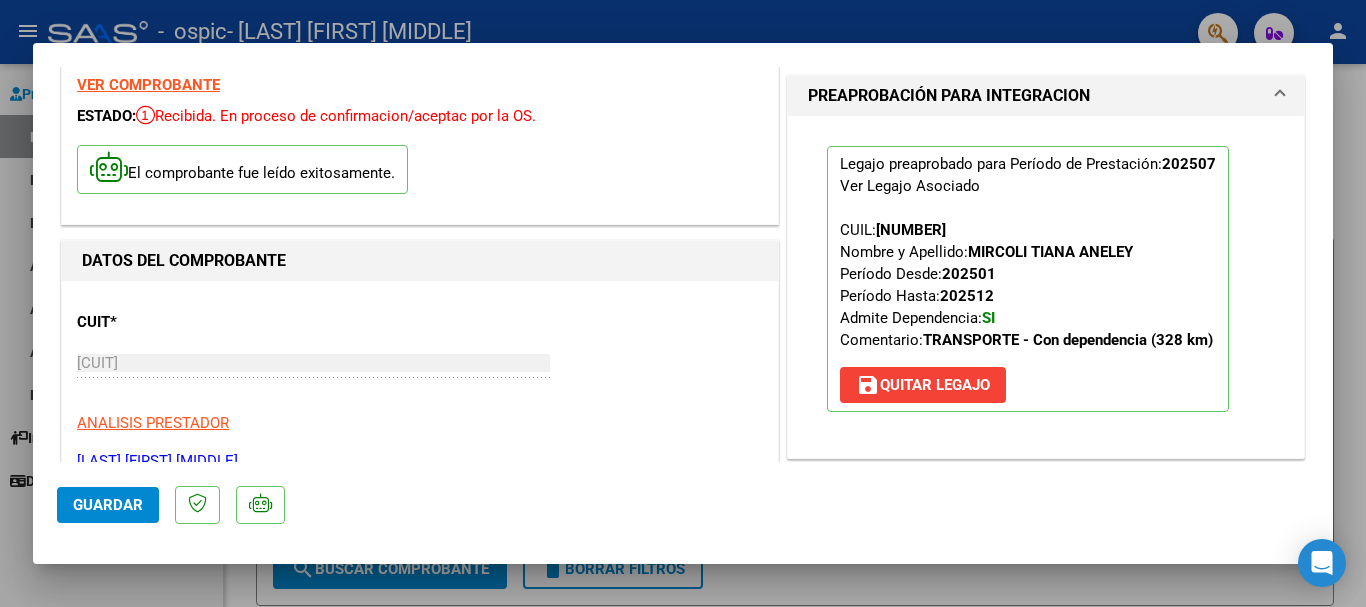 scroll, scrollTop: 0, scrollLeft: 0, axis: both 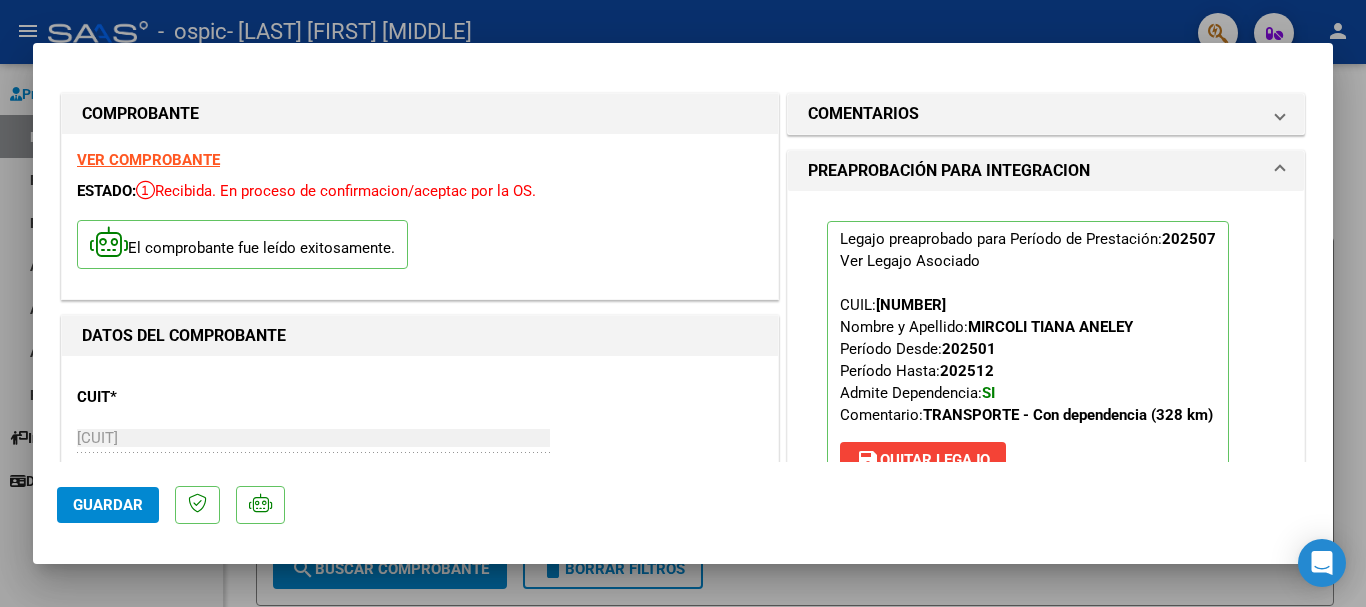 click at bounding box center [683, 303] 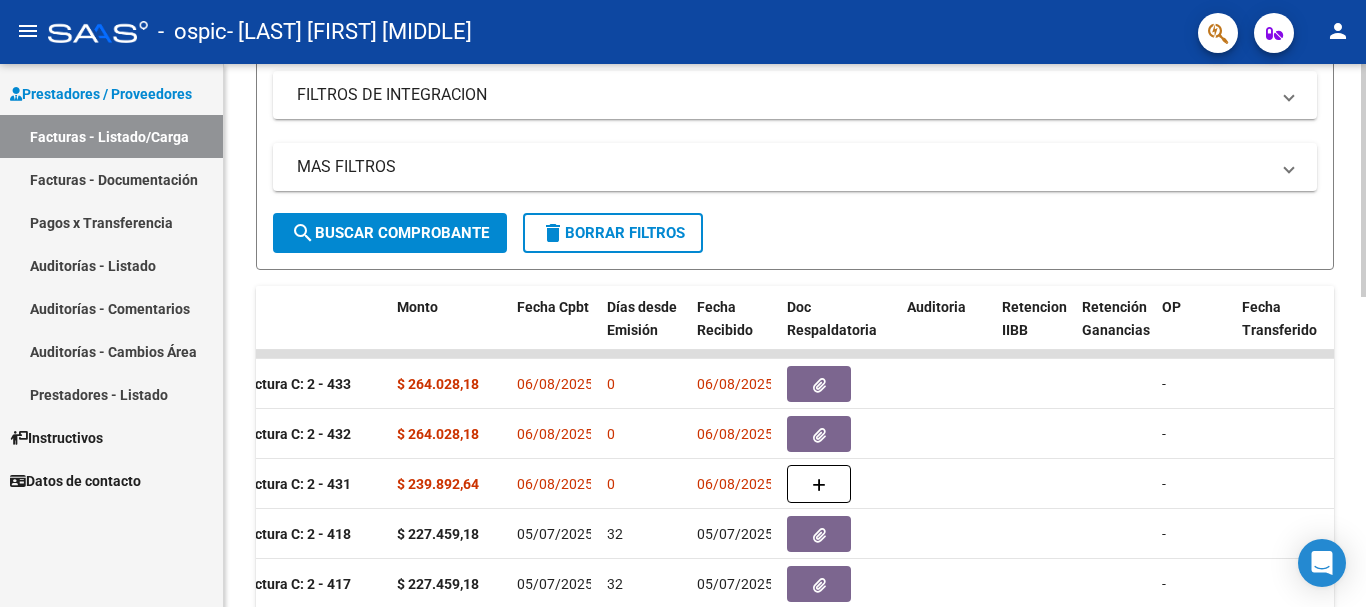scroll, scrollTop: 0, scrollLeft: 0, axis: both 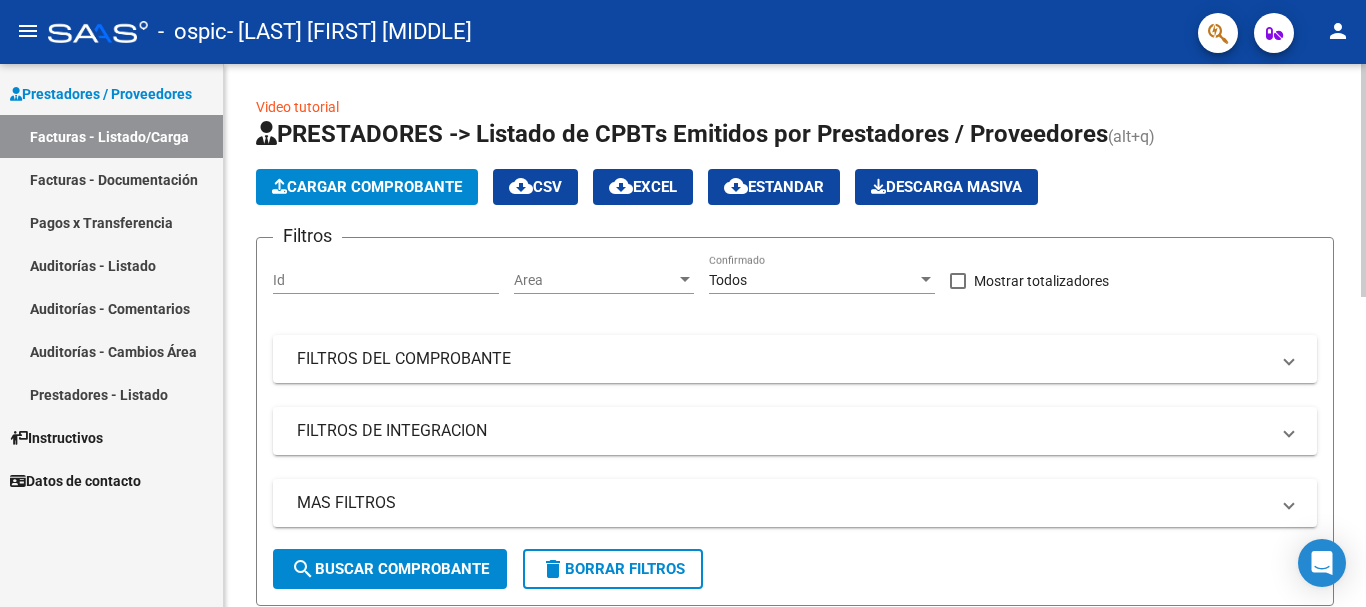 click on "menu -   ospic   - [LAST] [FIRST] [MIDDLE] person    Prestadores / Proveedores Facturas - Listado/Carga Facturas - Documentación Pagos x Transferencia Auditorías - Listado Auditorías - Comentarios Auditorías - Cambios Área Prestadores - Listado    Instructivos    Datos de contacto  Video tutorial   PRESTADORES -> Listado de CPBTs Emitidos por Prestadores / Proveedores (alt+q)   Cargar Comprobante
cloud_download  CSV  cloud_download  EXCEL  cloud_download  Estandar   Descarga Masiva
Filtros Id Area Area Todos Confirmado   Mostrar totalizadores   FILTROS DEL COMPROBANTE  Comprobante Tipo Comprobante Tipo Start date – End date Fec. Comprobante Desde / Hasta Días Emisión Desde(cant. días) Días Emisión Hasta(cant. días) CUIT / Razón Social Pto. Venta Nro. Comprobante Código SSS CAE Válido CAE Válido Todos Cargado Módulo Hosp. Todos Tiene facturacion Apócrifa Hospital Refes  FILTROS DE INTEGRACION  Período De Prestación Campos del Archivo de Rendición Devuelto x SSS (dr_envio)" at bounding box center (683, 303) 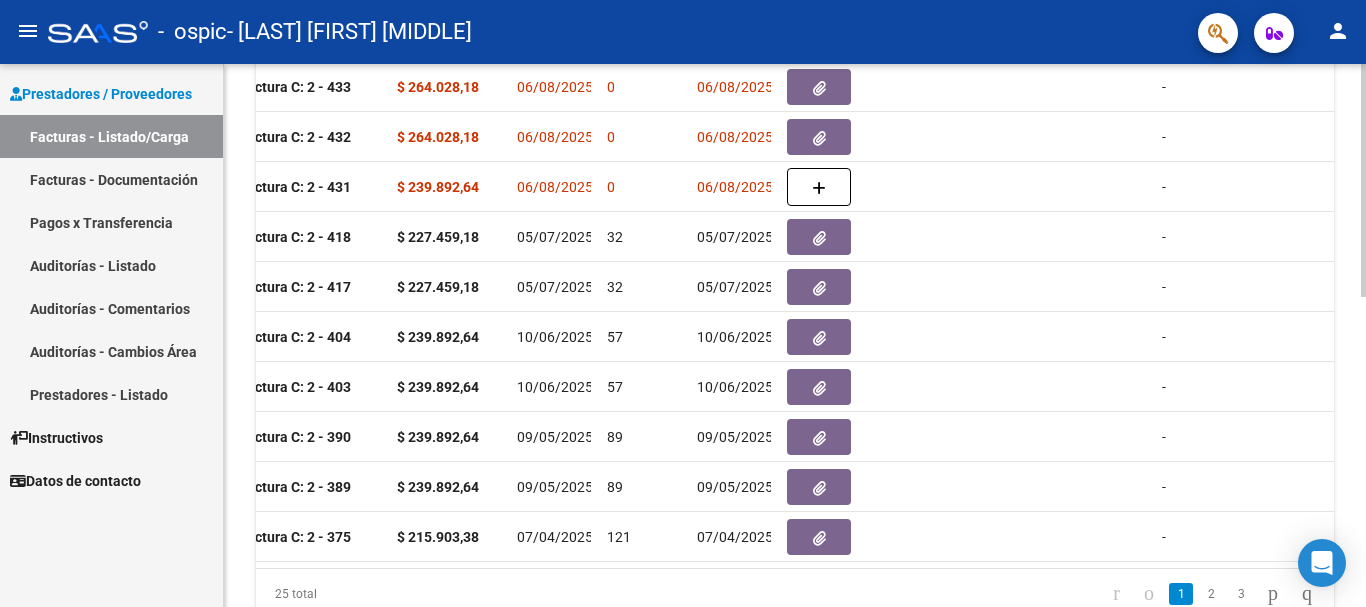scroll, scrollTop: 719, scrollLeft: 0, axis: vertical 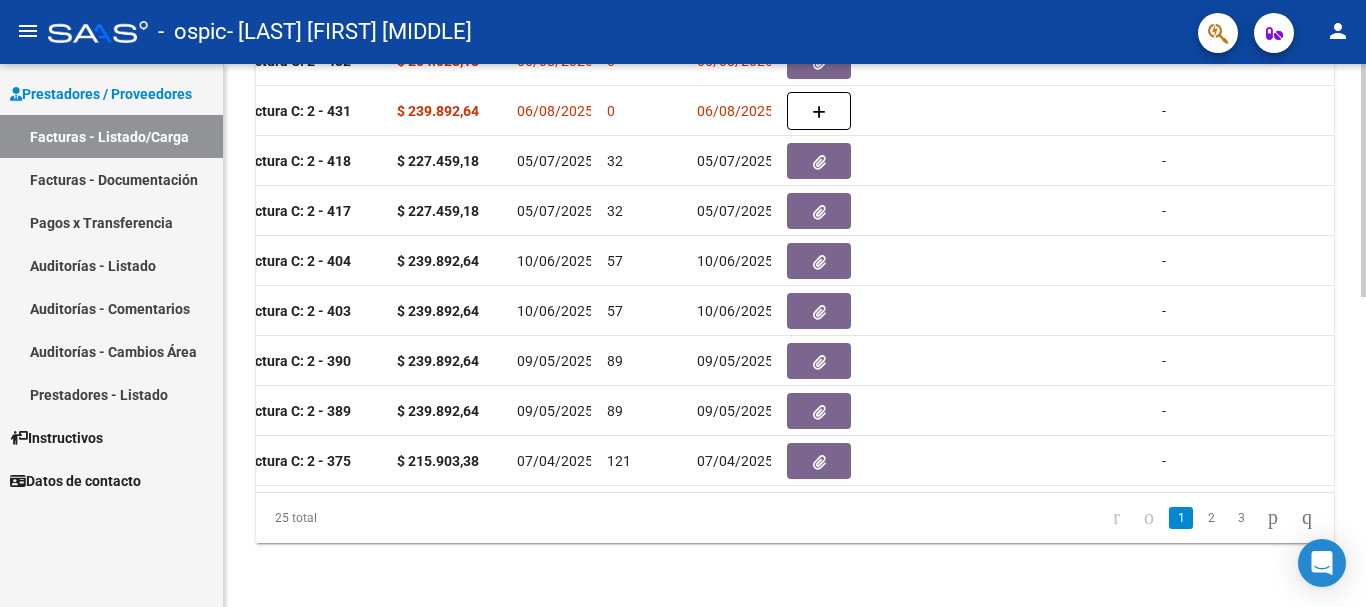 click 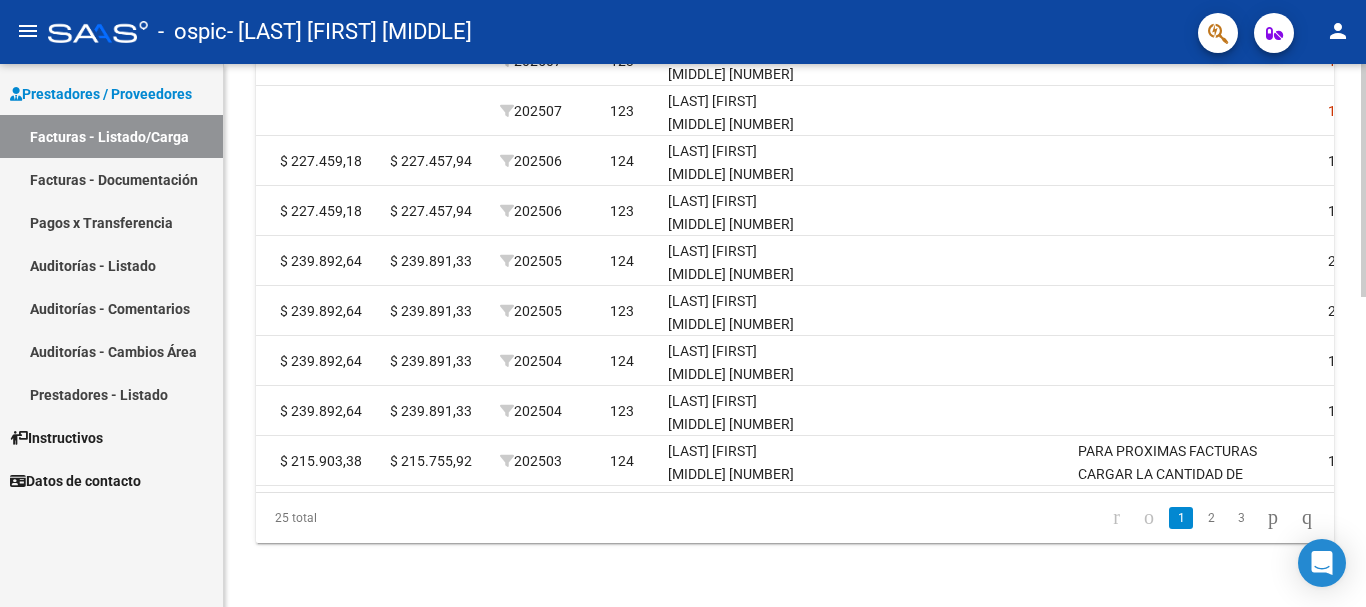 scroll, scrollTop: 0, scrollLeft: 3138, axis: horizontal 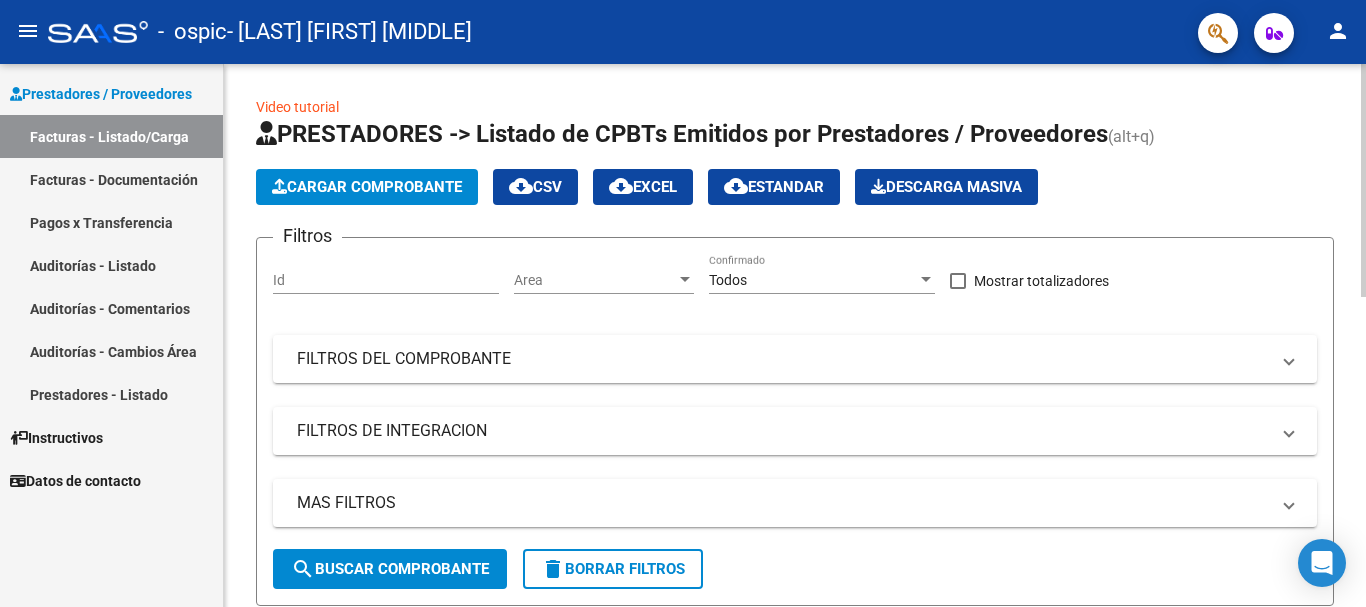 click on "Video tutorial   PRESTADORES -> Listado de CPBTs Emitidos por Prestadores / Proveedores (alt+q)   Cargar Comprobante
cloud_download  CSV  cloud_download  EXCEL  cloud_download  Estandar   Descarga Masiva
Filtros Id Area Area Todos Confirmado   Mostrar totalizadores   FILTROS DEL COMPROBANTE  Comprobante Tipo Comprobante Tipo Start date – End date Fec. Comprobante Desde / Hasta Días Emisión Desde(cant. días) Días Emisión Hasta(cant. días) CUIT / Razón Social Pto. Venta Nro. Comprobante Código SSS CAE Válido CAE Válido Todos Cargado Módulo Hosp. Todos Tiene facturacion Apócrifa Hospital Refes  FILTROS DE INTEGRACION  Período De Prestación Campos del Archivo de Rendición Devuelto x SSS (dr_envio) Todos Rendido x SSS (dr_envio) Tipo de Registro Tipo de Registro Período Presentación Período Presentación Campos del Legajo Asociado (preaprobación) Afiliado Legajo (cuil/nombre) Todos Solo facturas preaprobadas  MAS FILTROS  Todos Con Doc. Respaldatoria Todos Con Trazabilidad Todos – – 0" 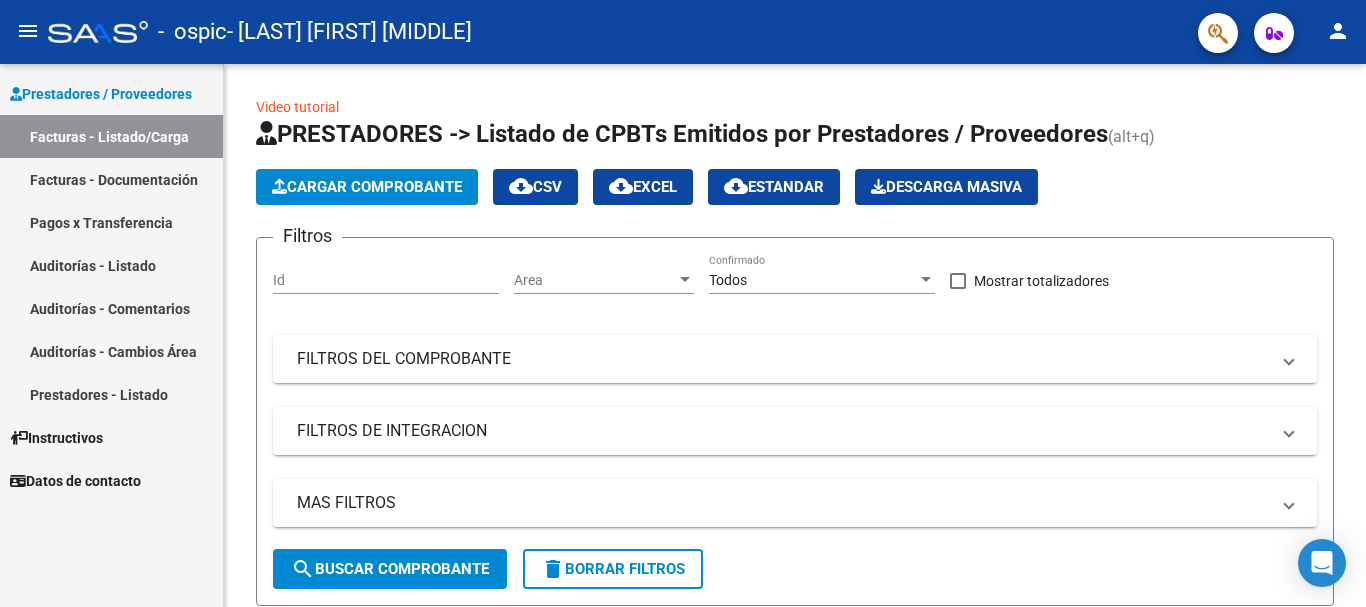click on "Instructivos" at bounding box center [56, 438] 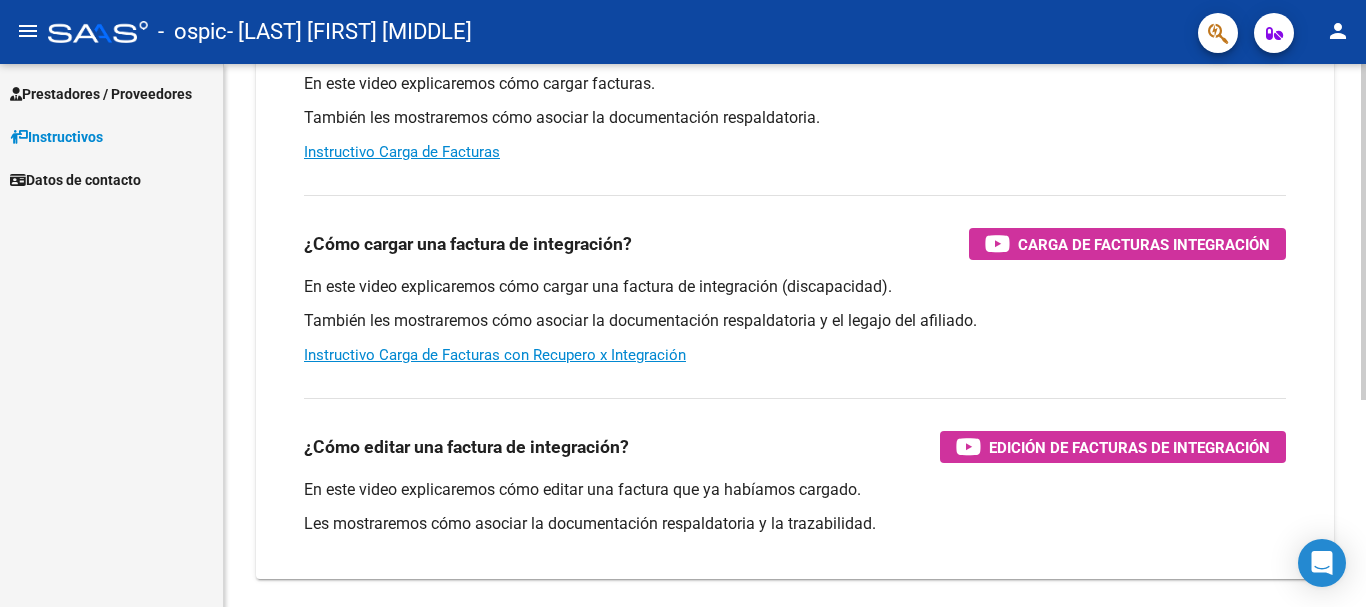 scroll, scrollTop: 334, scrollLeft: 0, axis: vertical 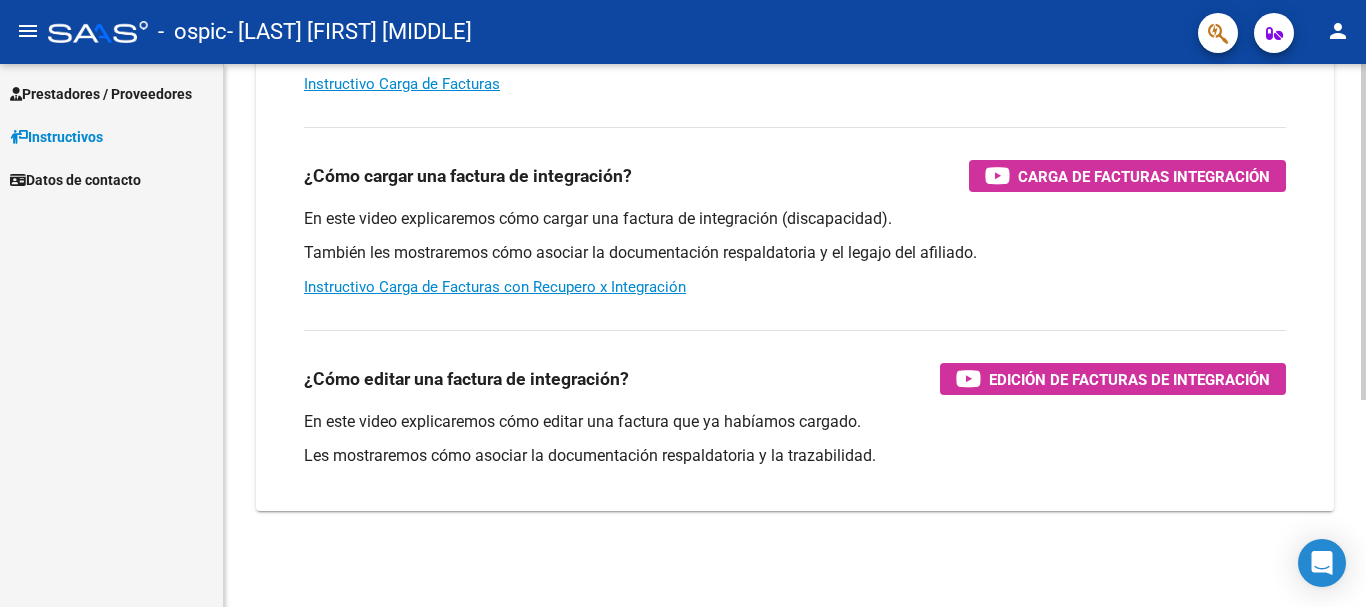 click 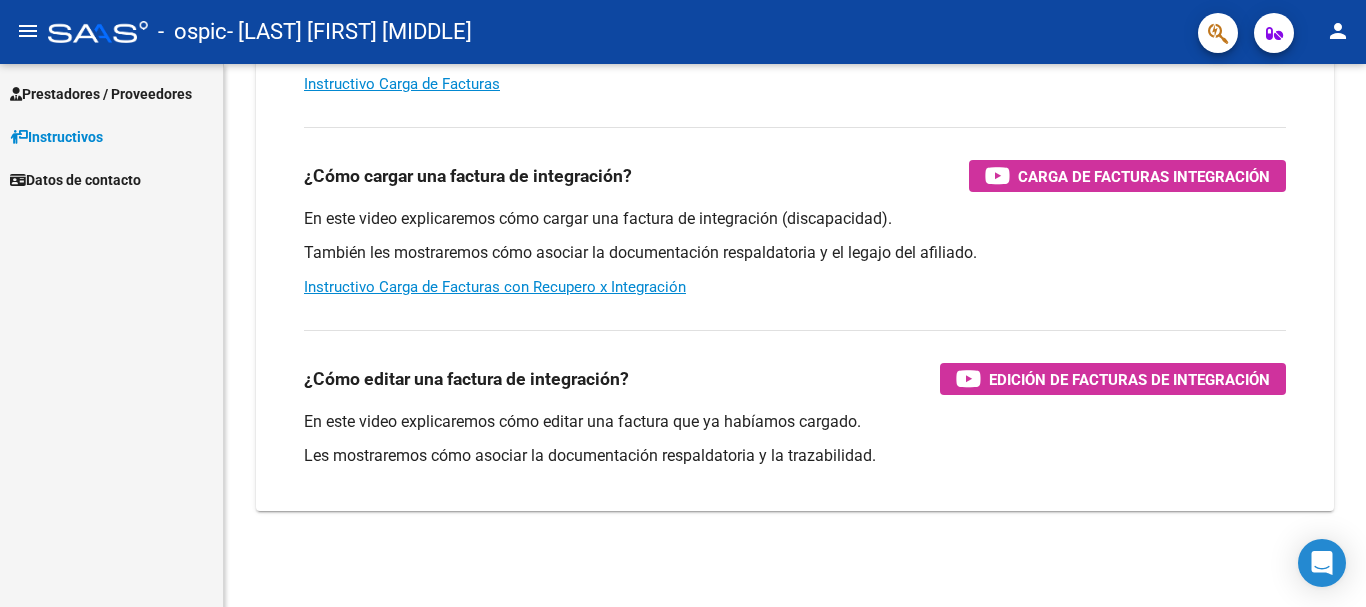 click on "Prestadores / Proveedores" at bounding box center [101, 94] 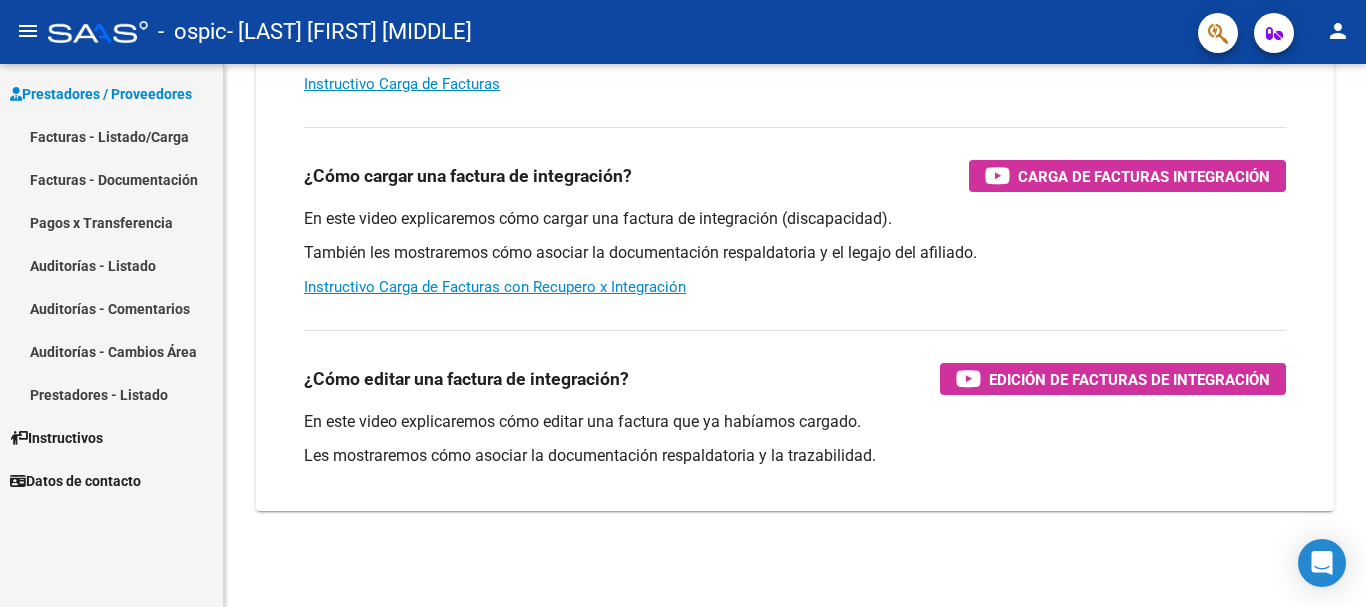 click on "Facturas - Listado/Carga" at bounding box center (111, 136) 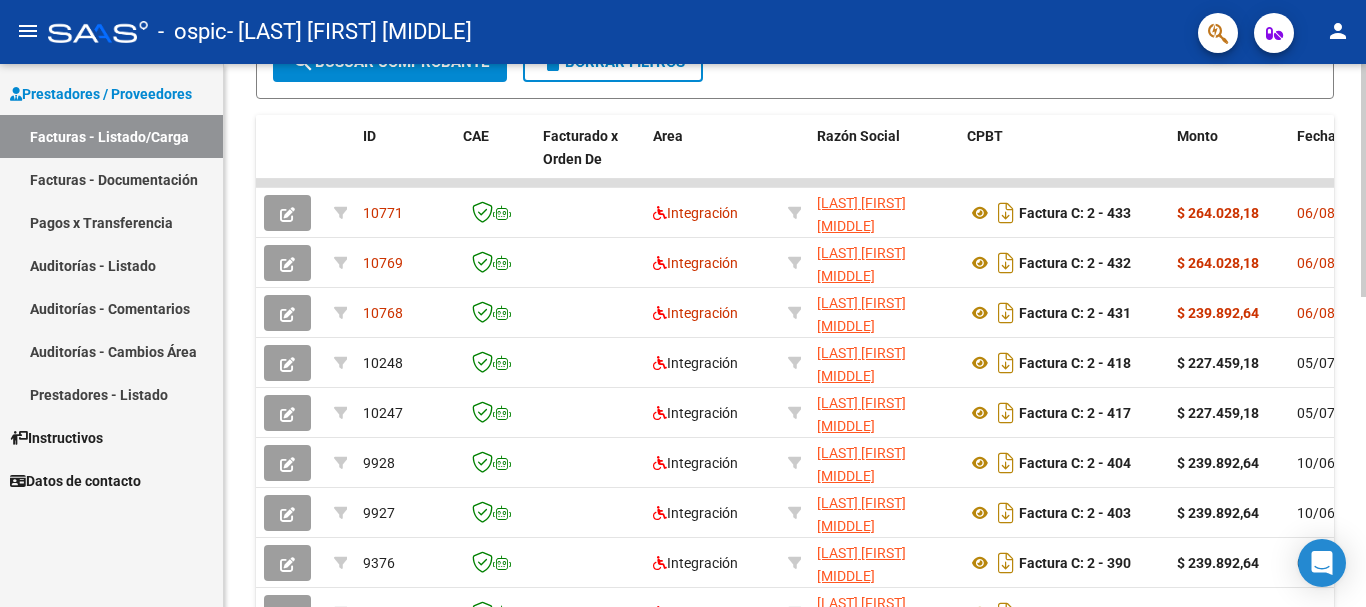 scroll, scrollTop: 511, scrollLeft: 0, axis: vertical 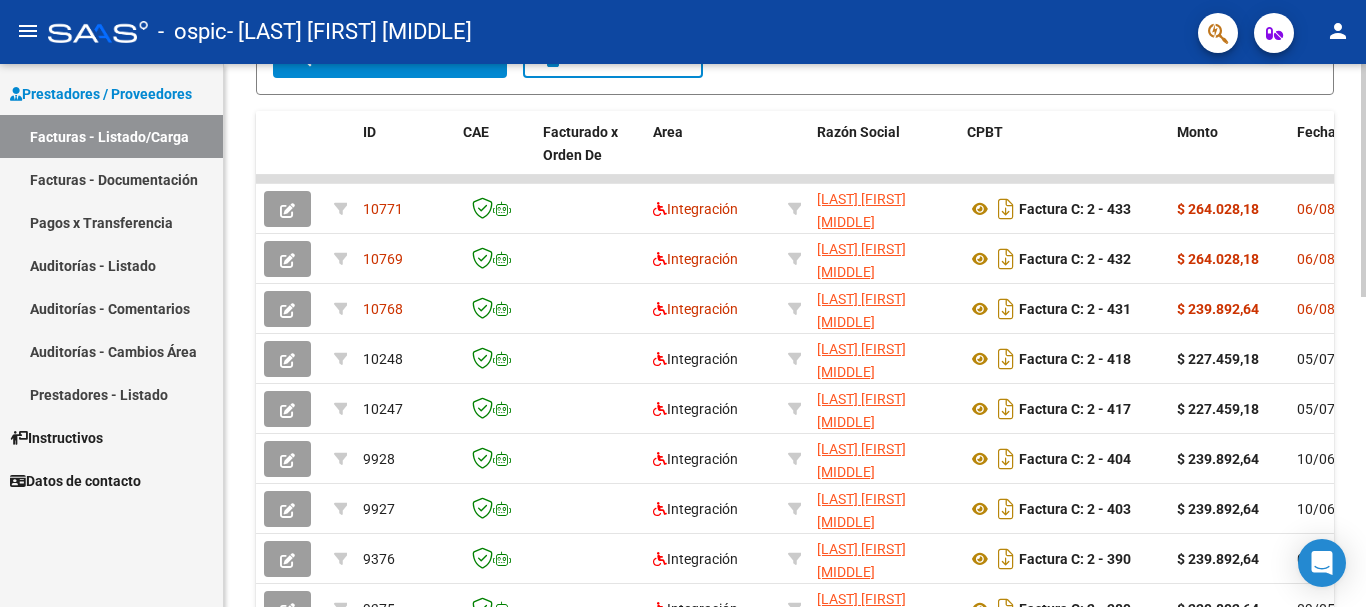 click 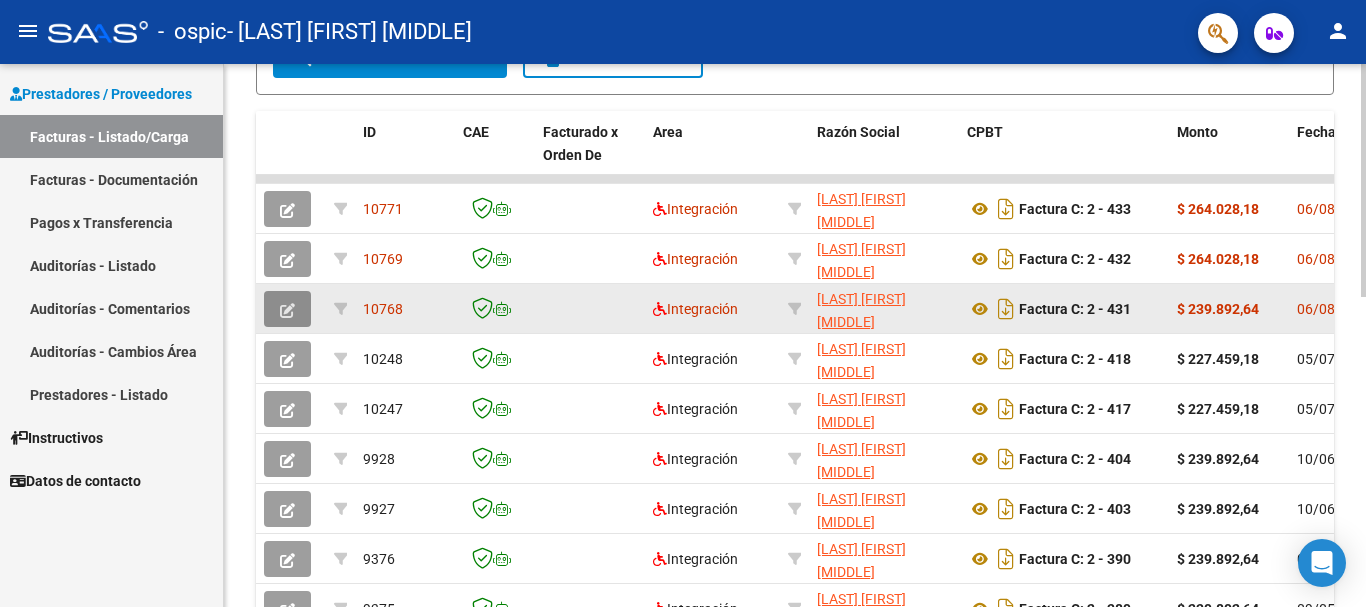 click 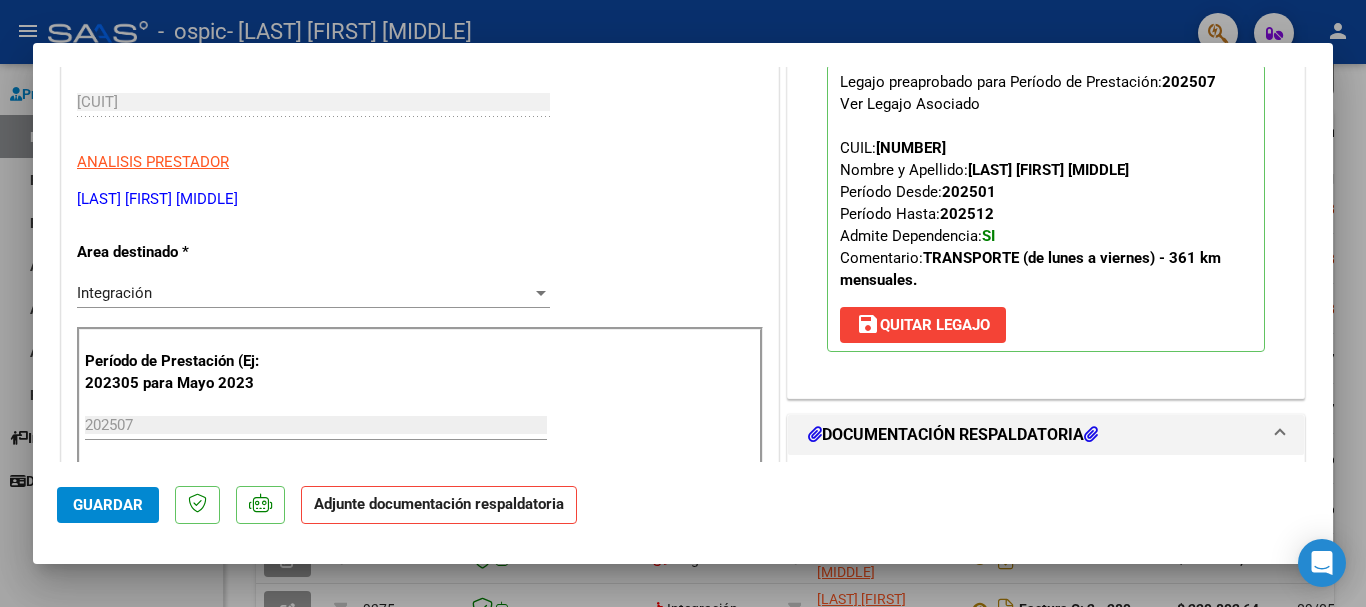 scroll, scrollTop: 258, scrollLeft: 0, axis: vertical 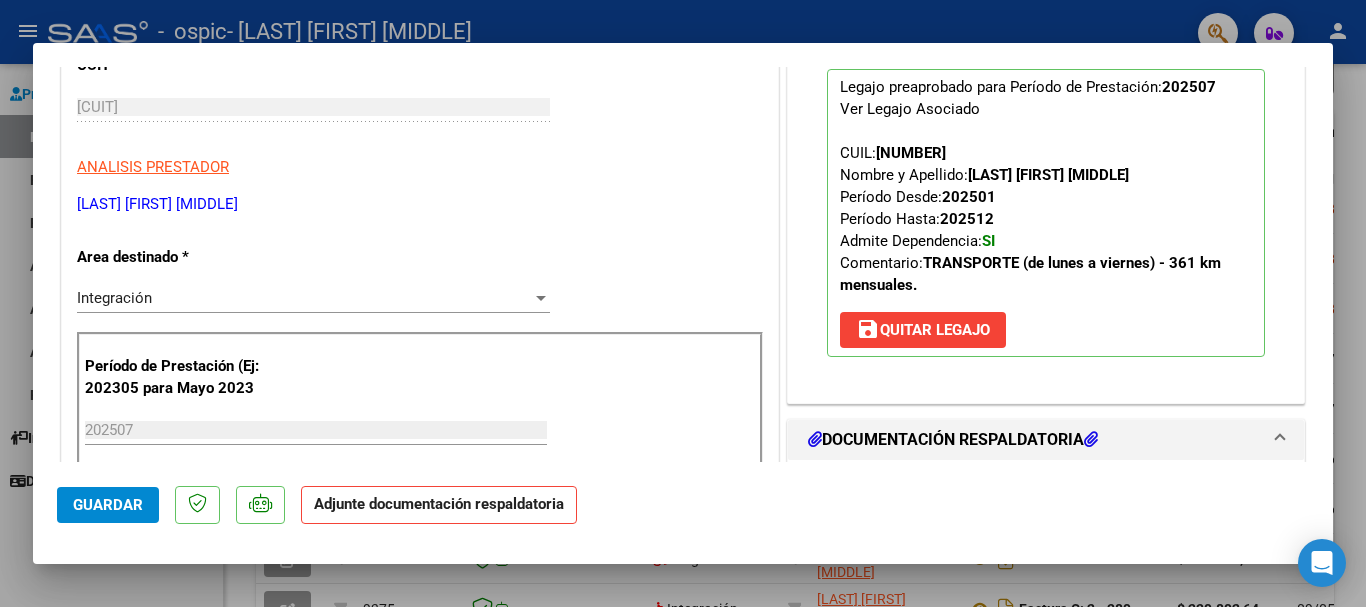 click on "save  Quitar Legajo" at bounding box center [923, 330] 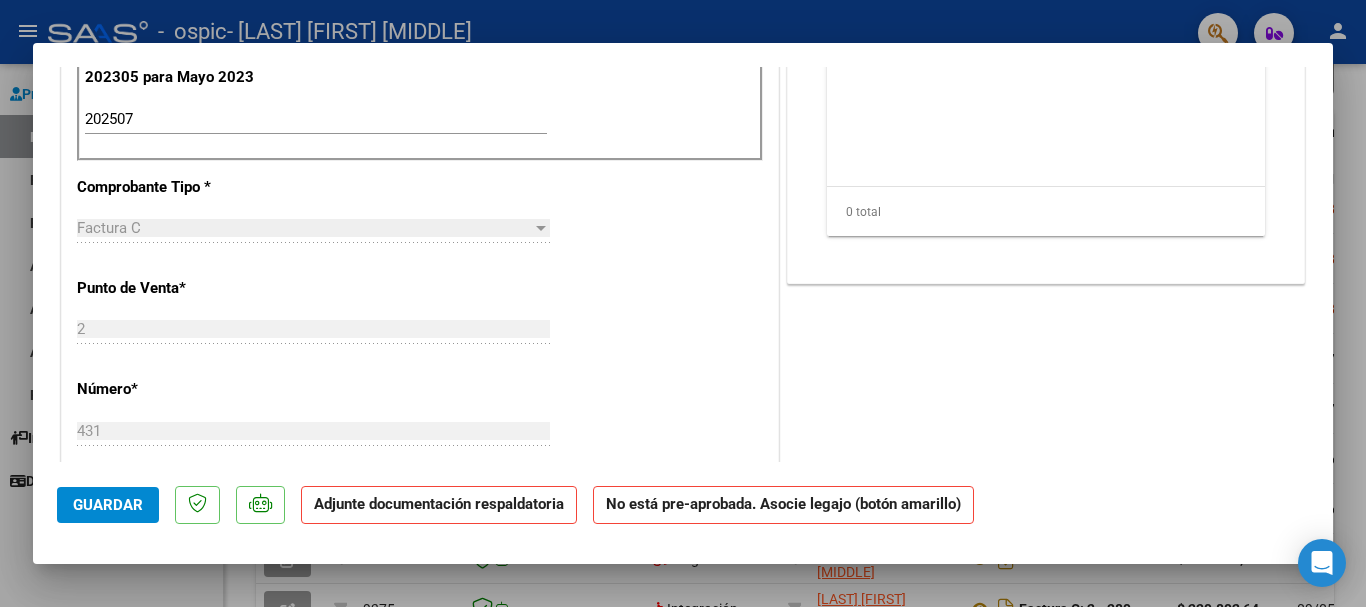 scroll, scrollTop: 0, scrollLeft: 0, axis: both 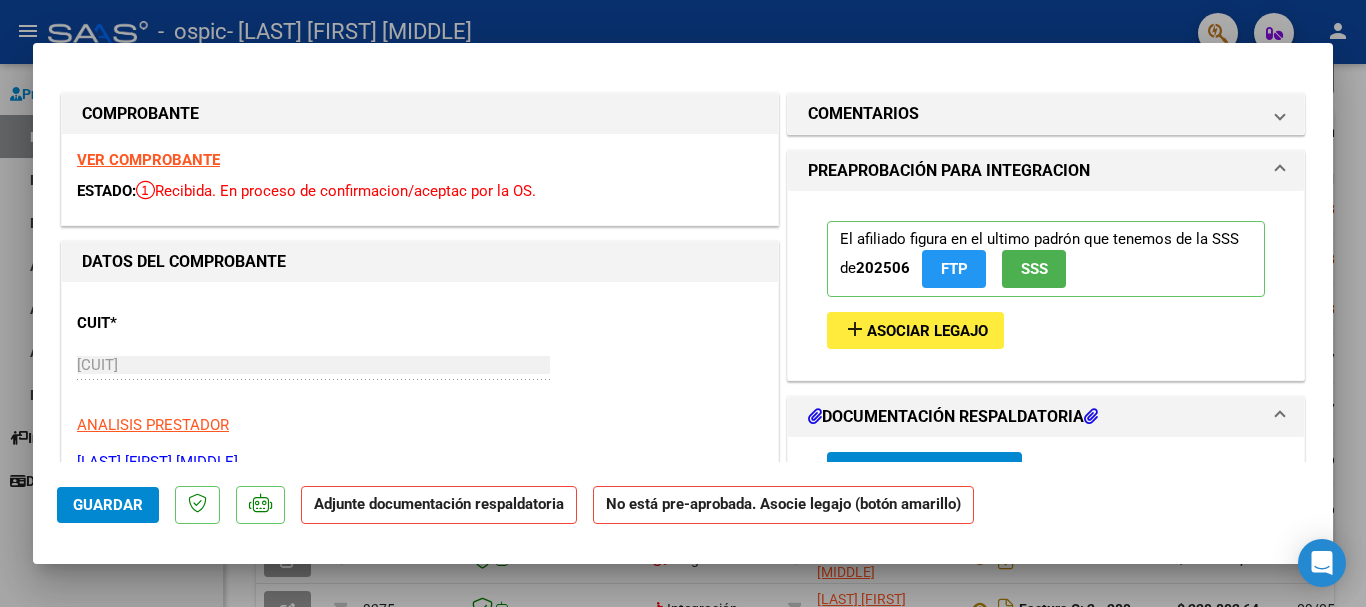 click at bounding box center (683, 303) 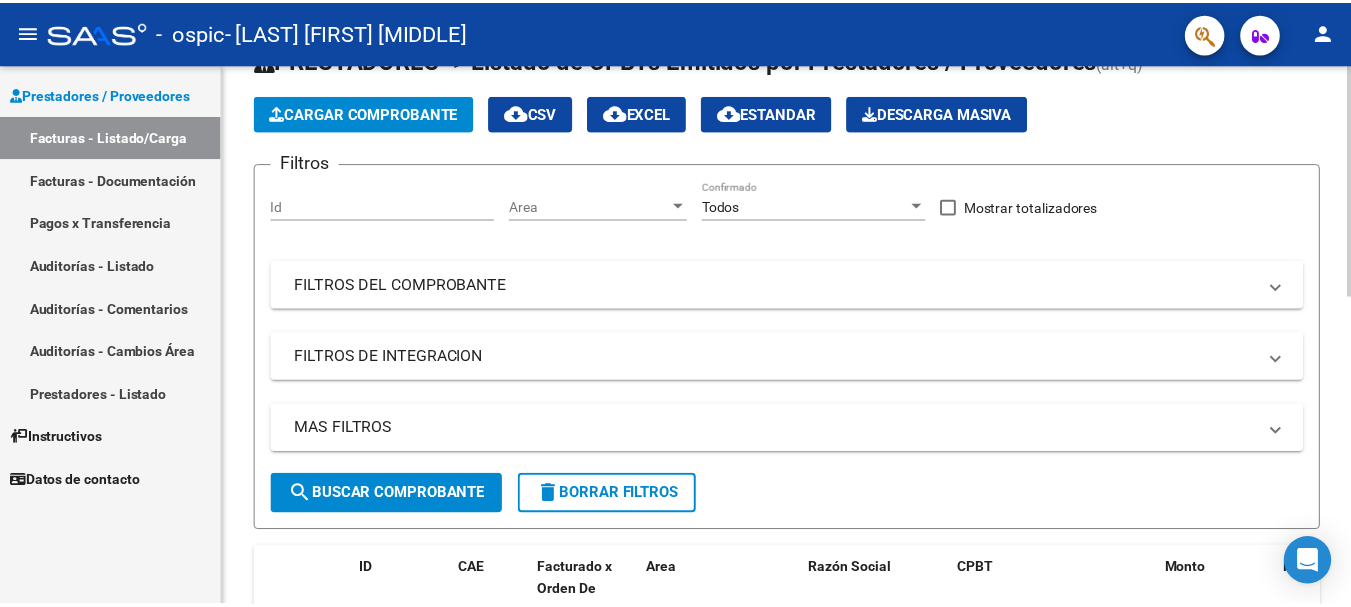 scroll, scrollTop: 0, scrollLeft: 0, axis: both 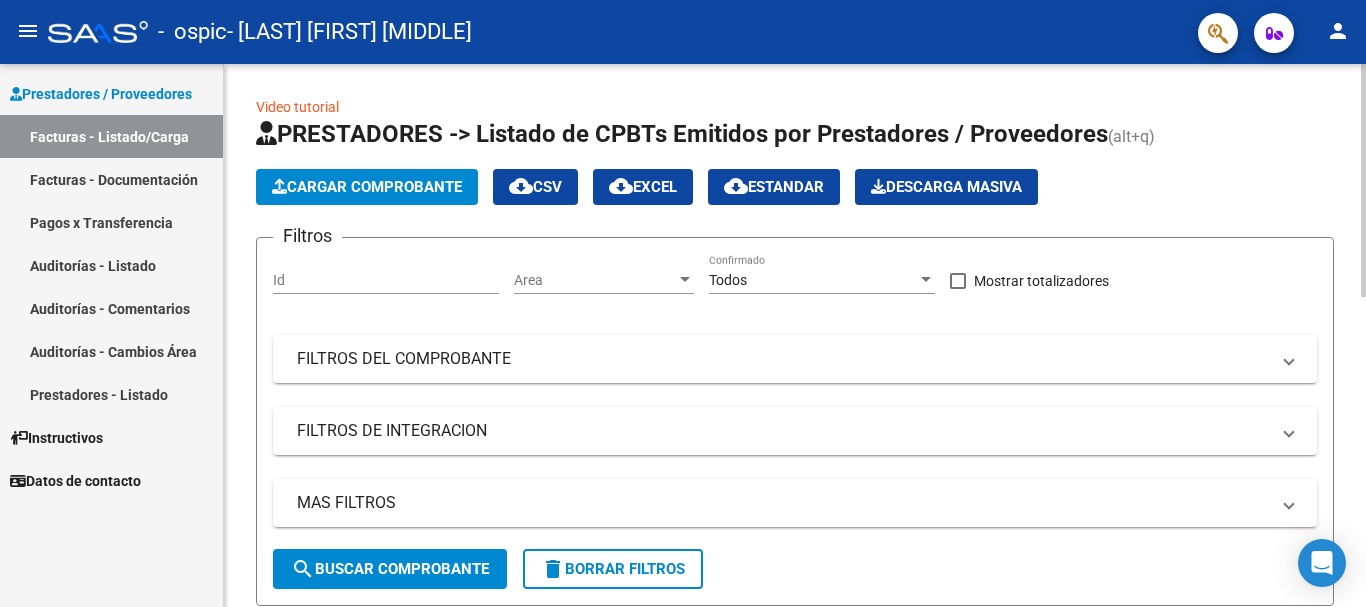 click on "menu -   ospic   - [LAST] [FIRST] [MIDDLE] person    Prestadores / Proveedores Facturas - Listado/Carga Facturas - Documentación Pagos x Transferencia Auditorías - Listado Auditorías - Comentarios Auditorías - Cambios Área Prestadores - Listado    Instructivos    Datos de contacto  Video tutorial   PRESTADORES -> Listado de CPBTs Emitidos por Prestadores / Proveedores (alt+q)   Cargar Comprobante
cloud_download  CSV  cloud_download  EXCEL  cloud_download  Estandar   Descarga Masiva
Filtros Id Area Area Todos Confirmado   Mostrar totalizadores   FILTROS DEL COMPROBANTE  Comprobante Tipo Comprobante Tipo Start date – End date Fec. Comprobante Desde / Hasta Días Emisión Desde(cant. días) Días Emisión Hasta(cant. días) CUIT / Razón Social Pto. Venta Nro. Comprobante Código SSS CAE Válido CAE Válido Todos Cargado Módulo Hosp. Todos Tiene facturacion Apócrifa Hospital Refes  FILTROS DE INTEGRACION  Período De Prestación Campos del Archivo de Rendición Devuelto x SSS (dr_envio)" at bounding box center [683, 303] 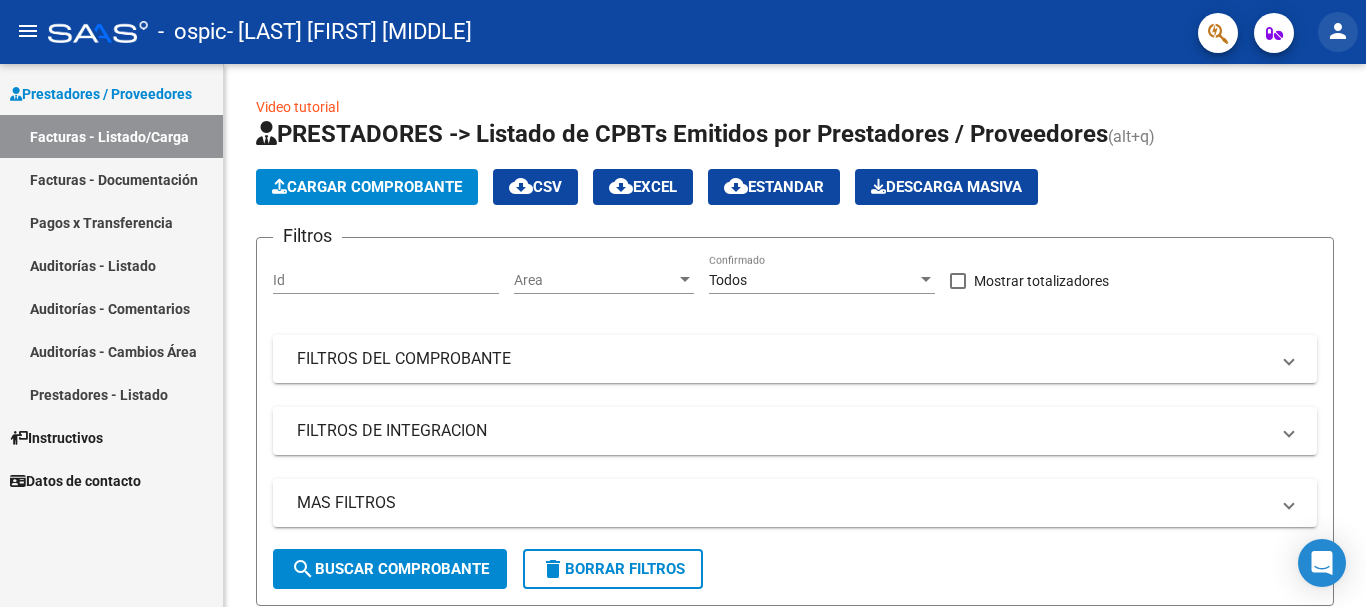 click on "person" 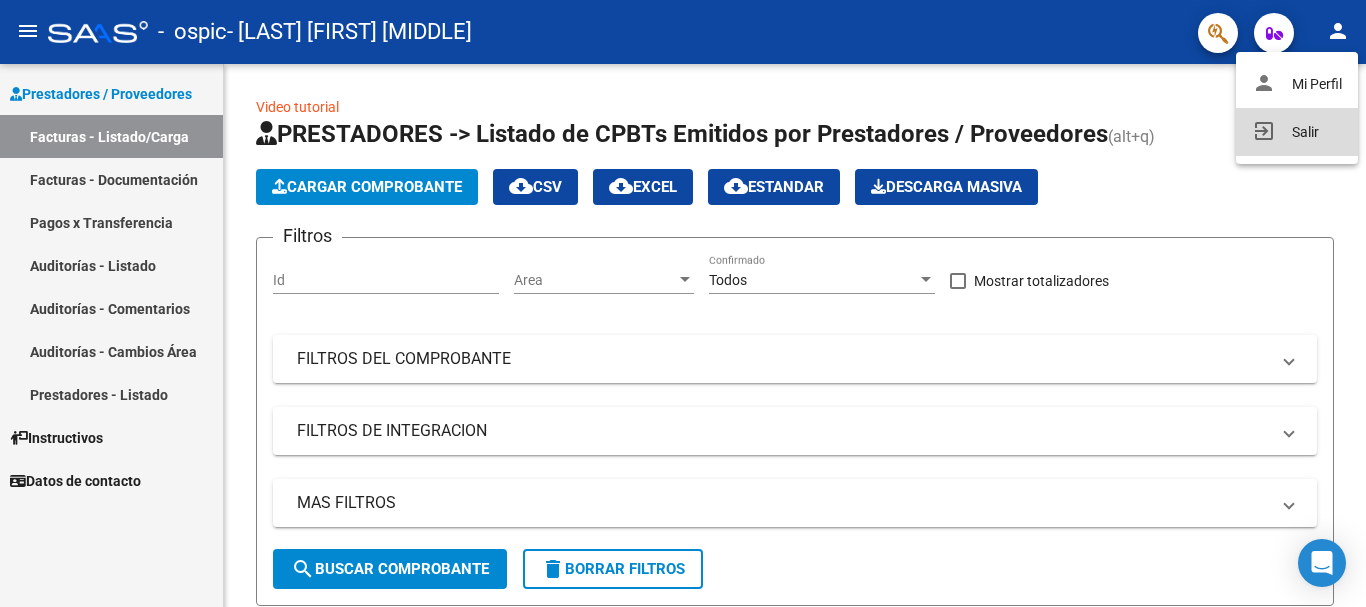 click on "exit_to_app  Salir" at bounding box center (1297, 132) 